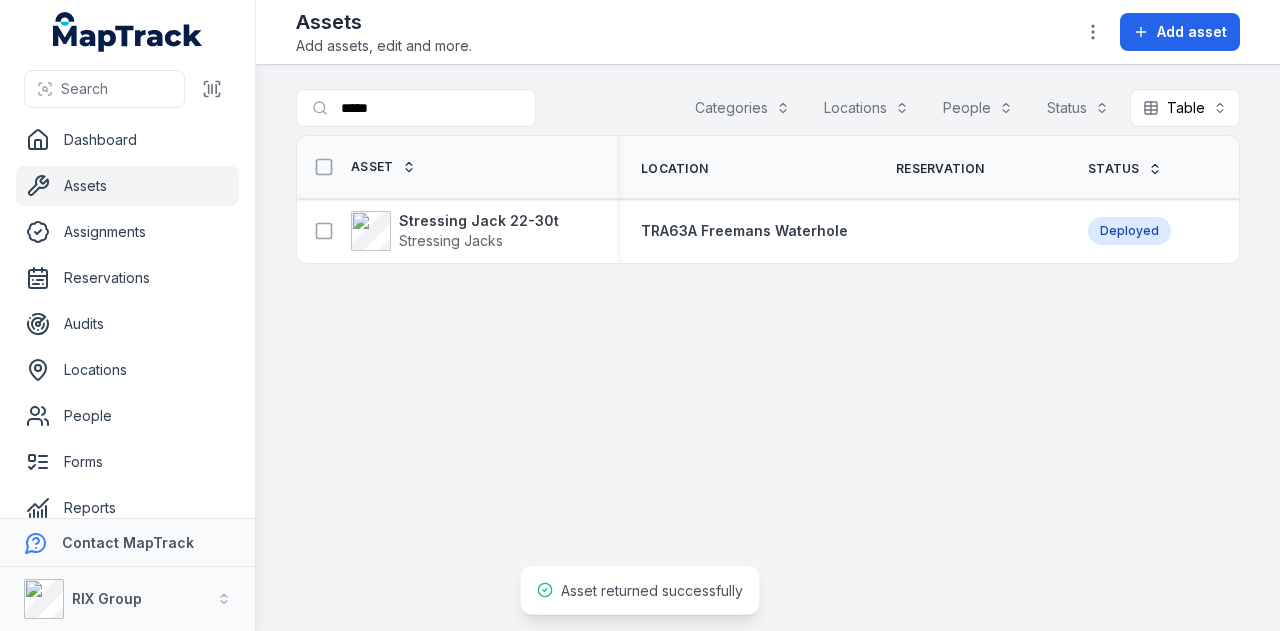 scroll, scrollTop: 0, scrollLeft: 0, axis: both 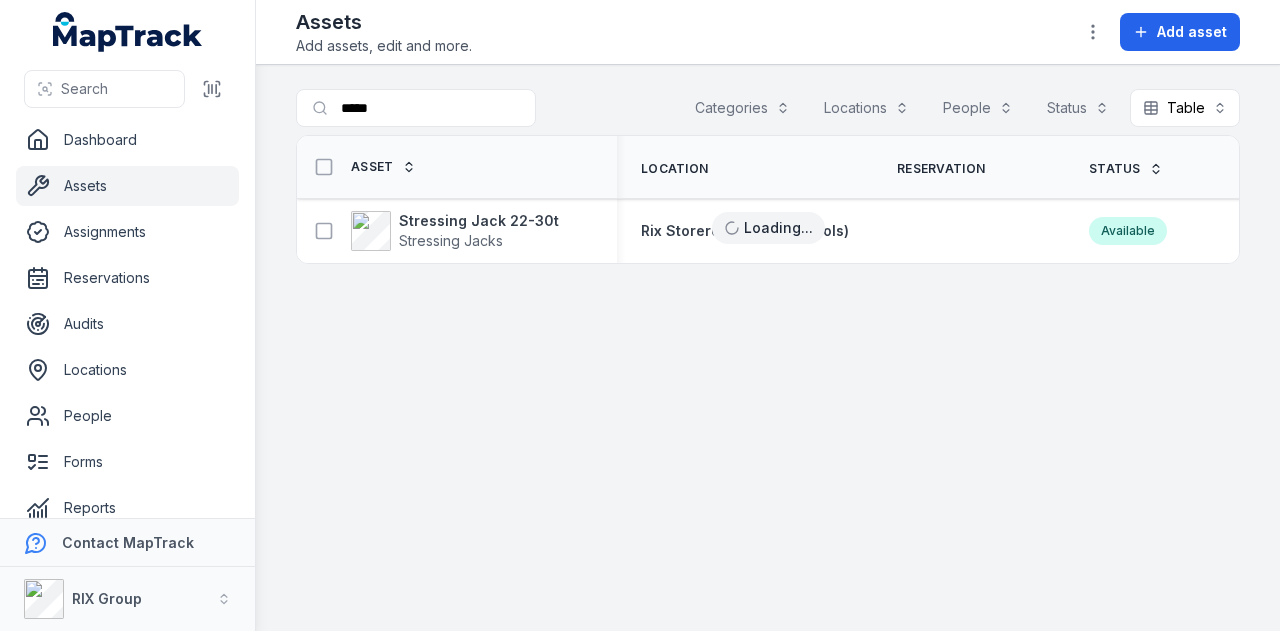 click on "Assets" at bounding box center (127, 186) 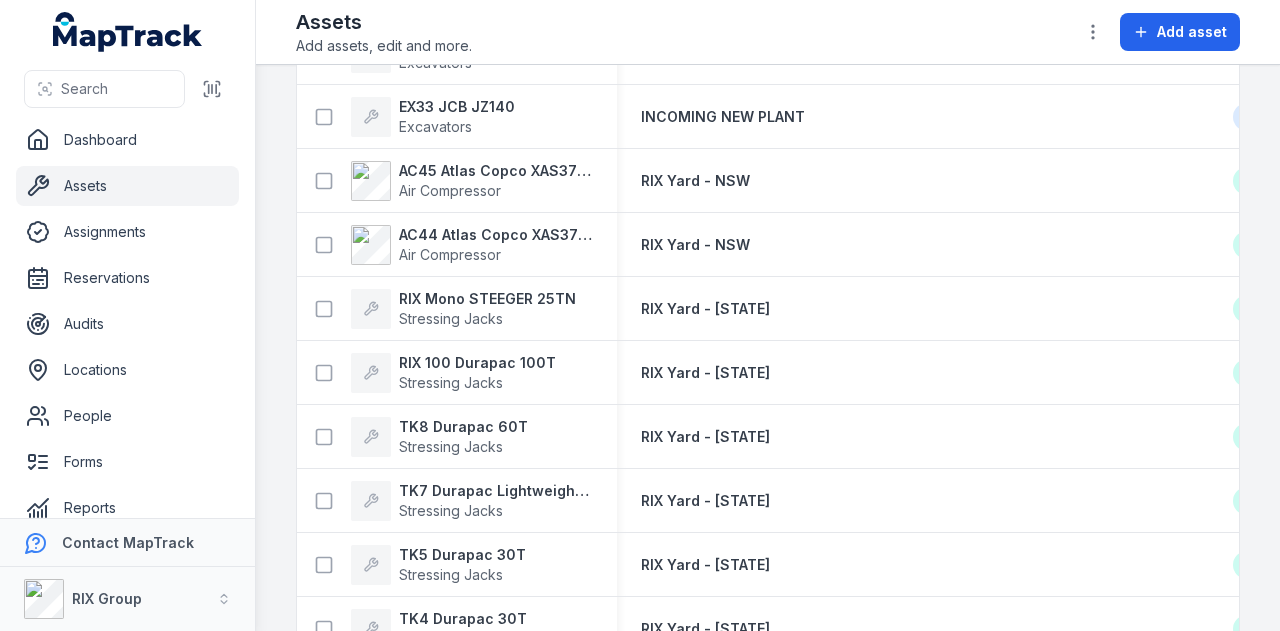 scroll, scrollTop: 0, scrollLeft: 0, axis: both 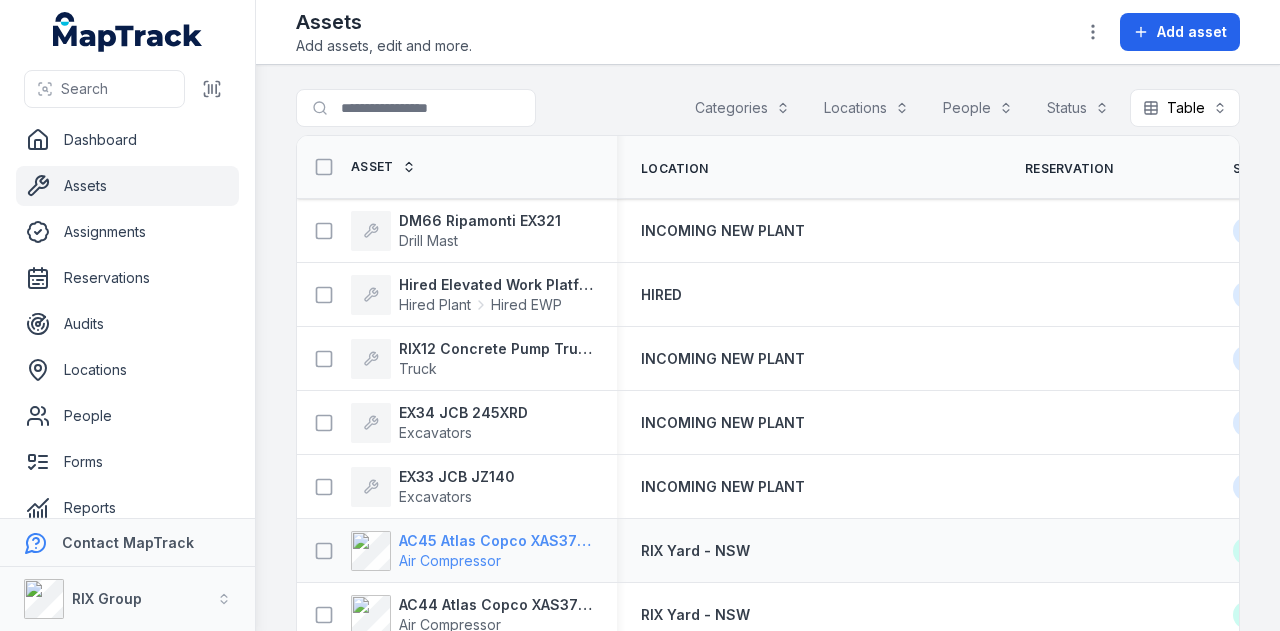 click on "AC45 Atlas Copco XAS375TA" at bounding box center [496, 541] 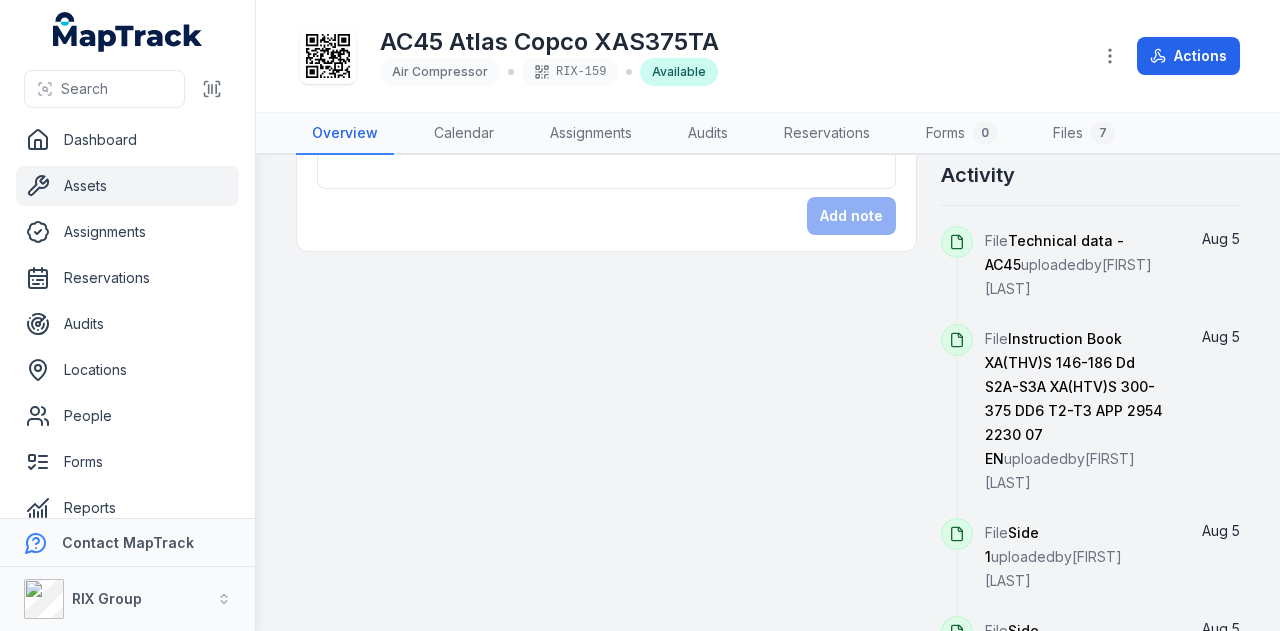 scroll, scrollTop: 600, scrollLeft: 0, axis: vertical 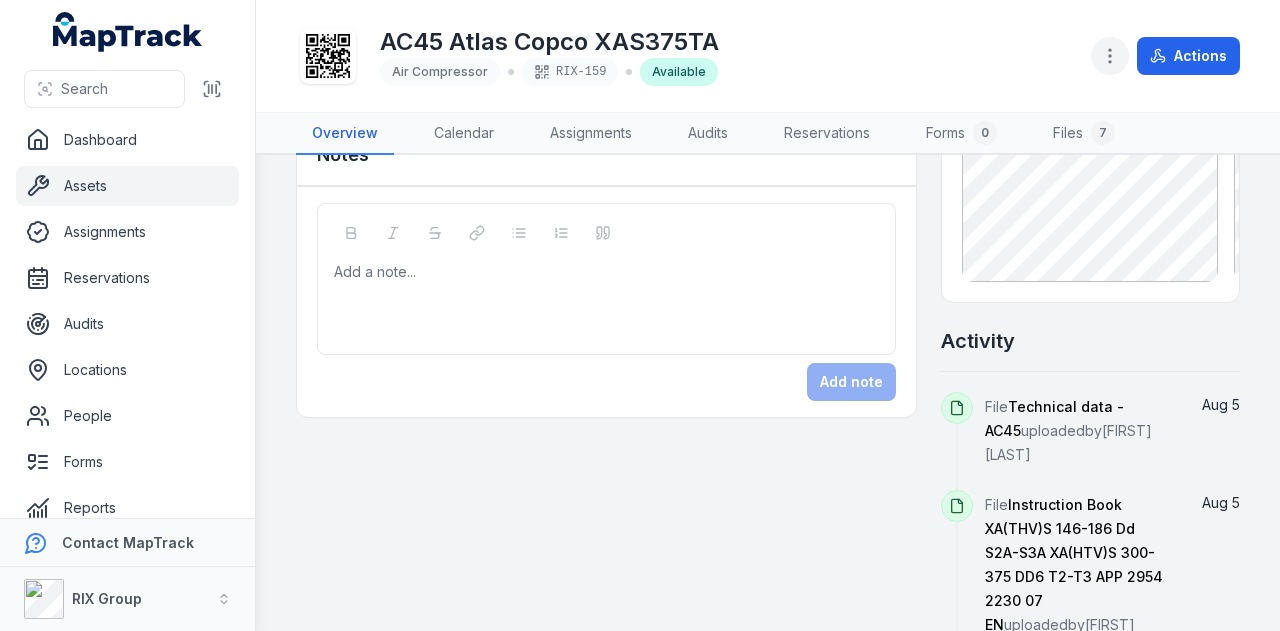 click 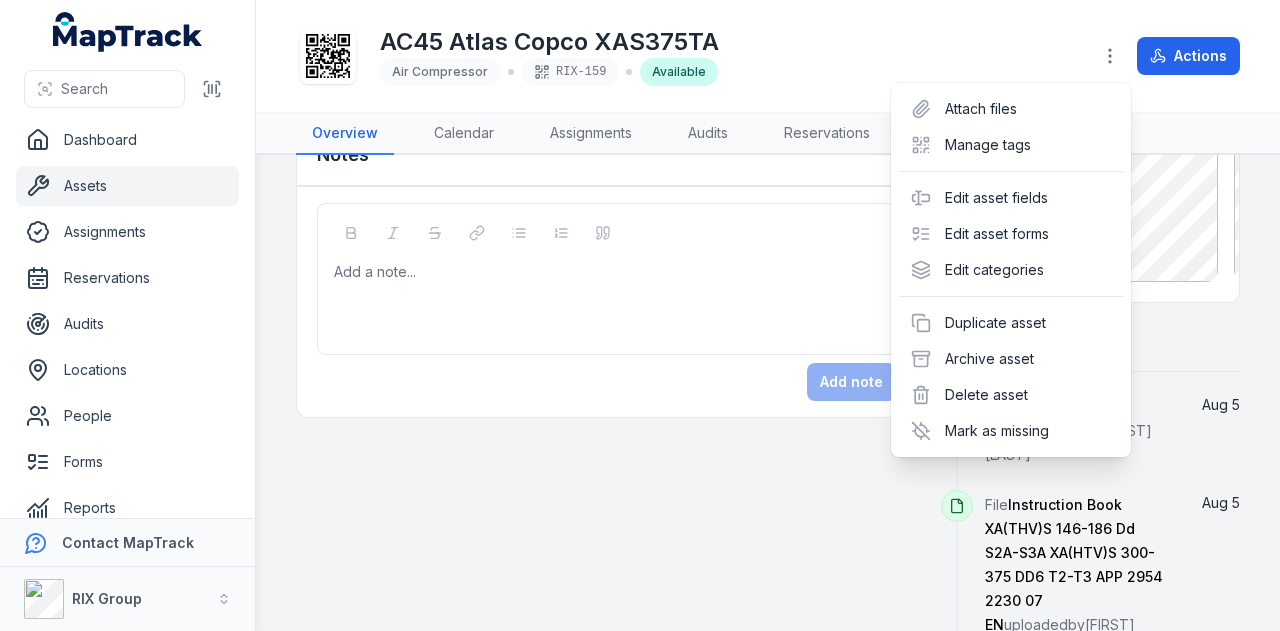 click on "Toggle Navigation AC45 Atlas Copco XAS375TA Air Compressor RIX-159 Available Actions Overview Calendar Assignments Audits Reservations Forms 0 Files 7 Details Category Air Compressor Description AC45 Atlas Copco XAS375TA Plant ID AC45 Make Atlas Copco Model XAS375 Serial Number VIN YA3062474S0895521 Rego TN33RF Rego Expiry Date 28/07/2026 Next Service (hours) 50 Device ID 578292 Asset Zone Base NSW Notes Add a note... Add note
@keyframes ping-animation {
0% {
transform: scale(0.8);
opacity: 0.5;
}
100% {
transform: scale(1.5);
opacity: 0;
}
}
.ping {
animation: ping-animation 1s linear;
transform-origin: center;
}
Last seen: 06/08/2025 7:15 am Device ID: 578292 262-276 Captain Cook Drive, Kurnell, Sydney New South Wales, Australia Pictures Activity File  Technical data - AC45  uploaded  by  Ashley  Sutherland  Aug 5 File   uploaded" at bounding box center (768, 315) 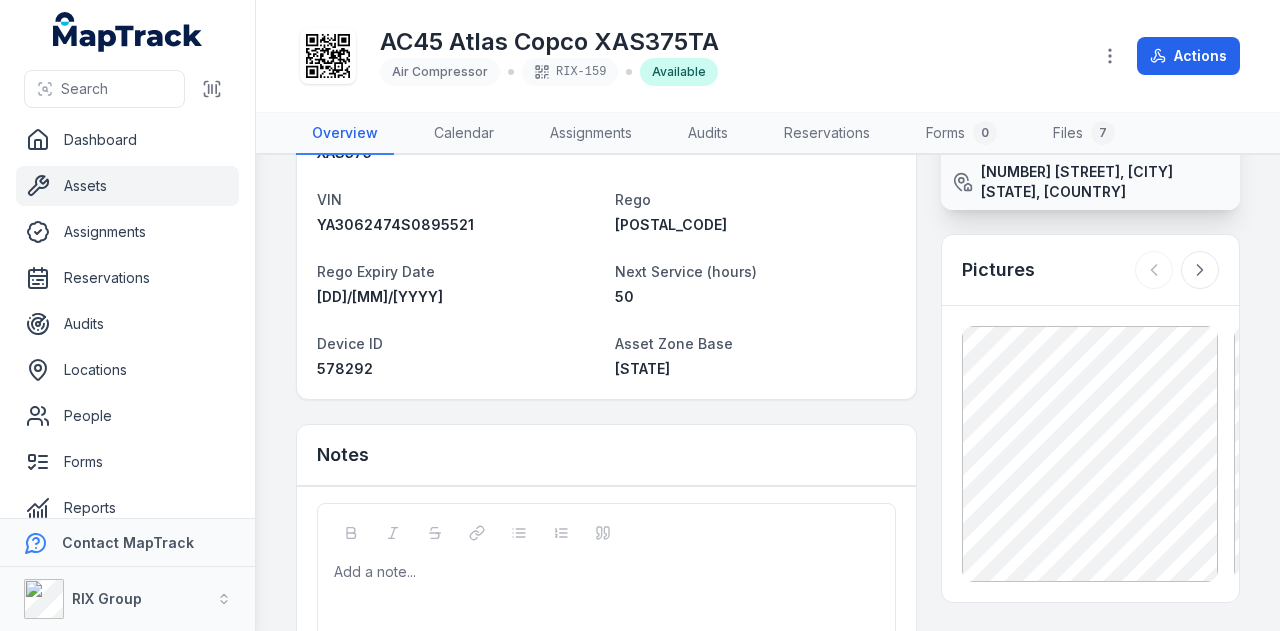 scroll, scrollTop: 0, scrollLeft: 0, axis: both 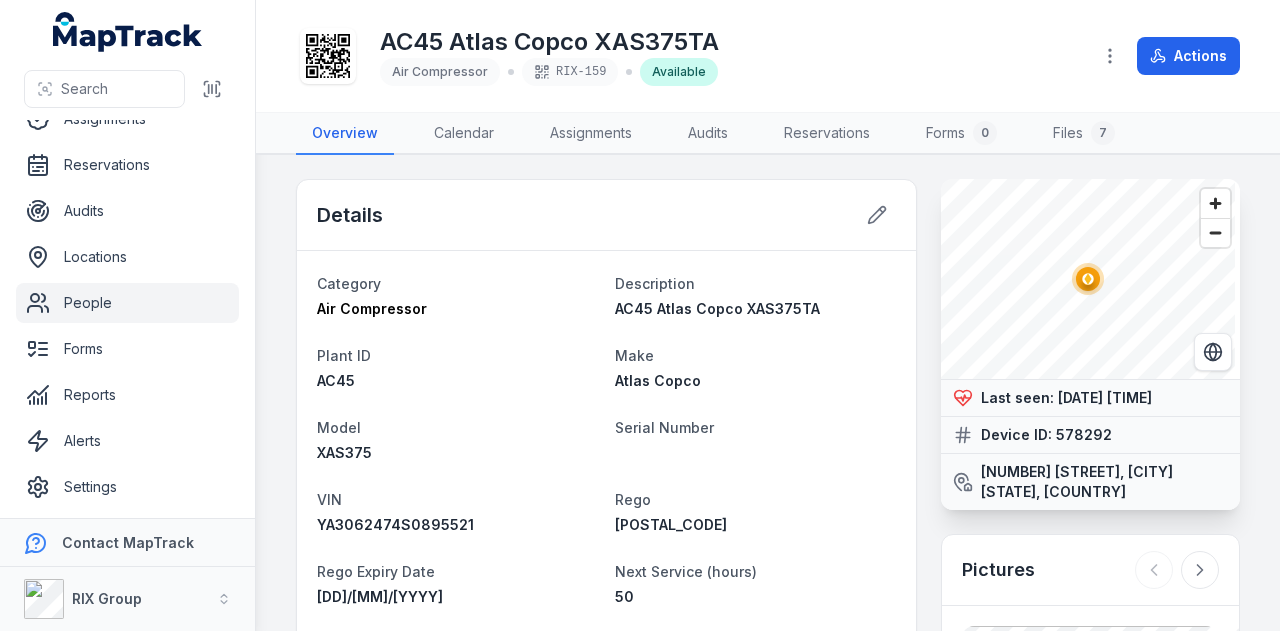 click on "People" at bounding box center [127, 303] 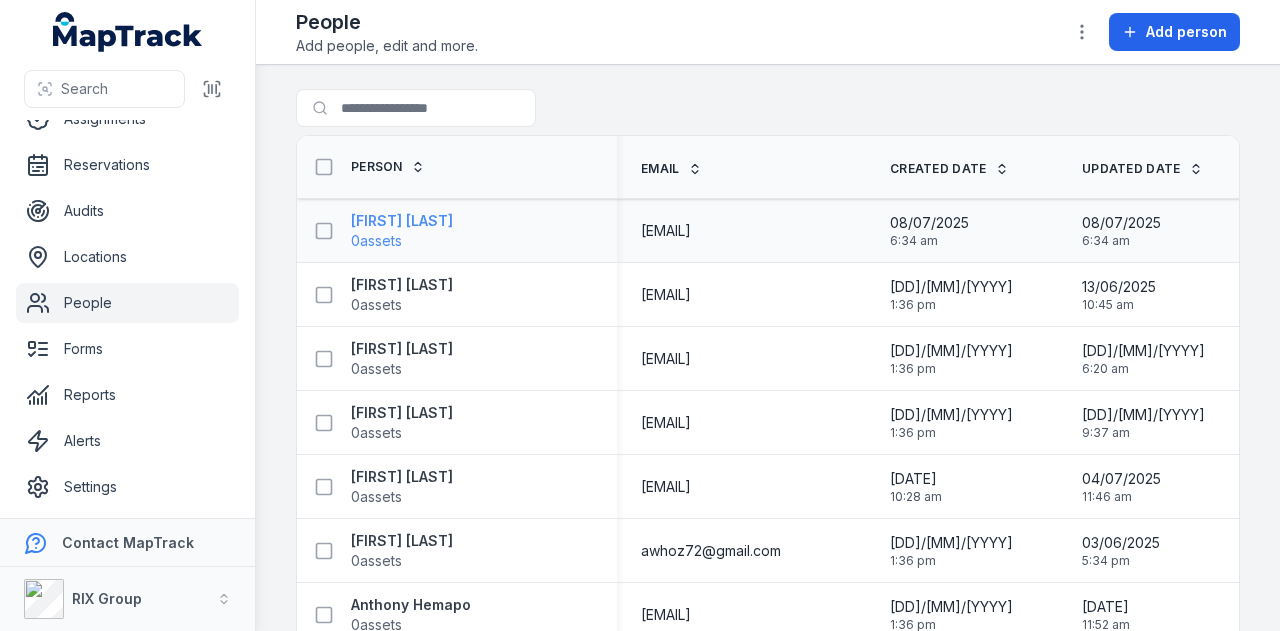 click on "Aaron-Josiah Matic" at bounding box center [402, 221] 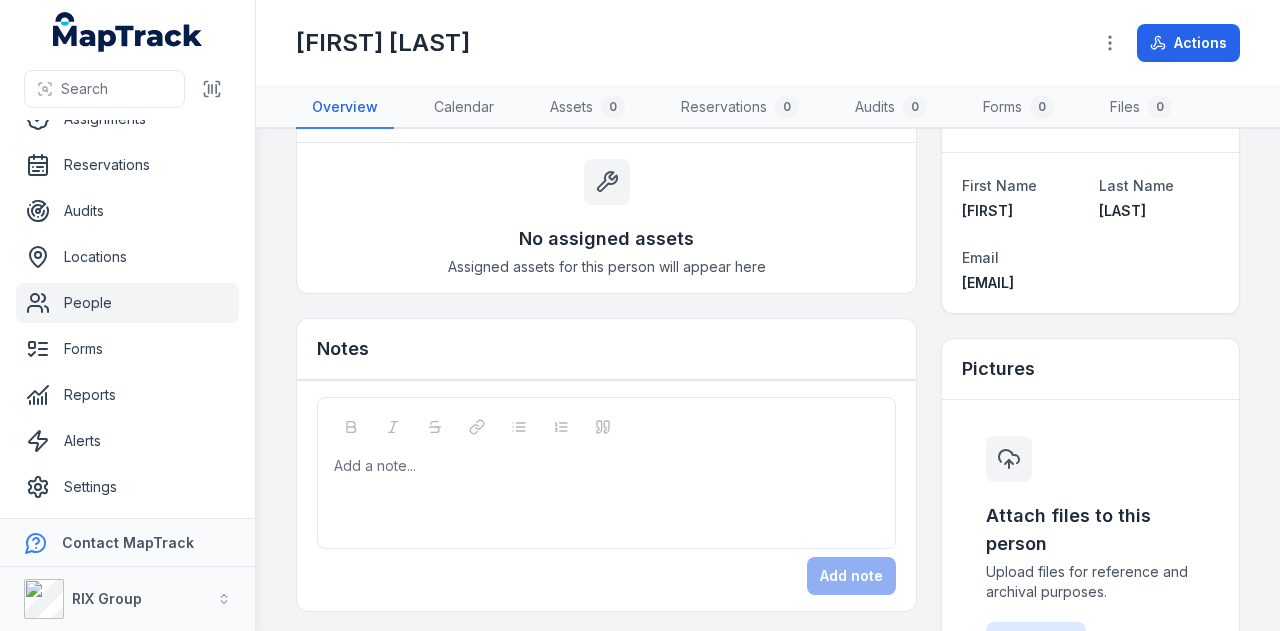 scroll, scrollTop: 0, scrollLeft: 0, axis: both 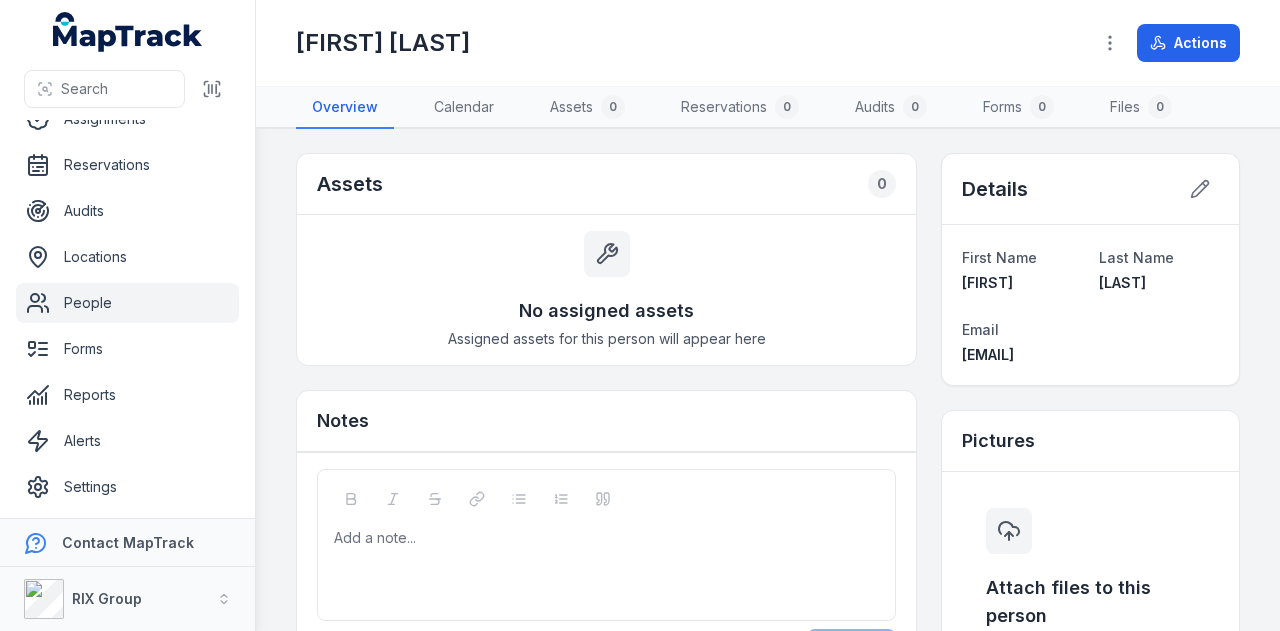 click on "People" at bounding box center [127, 303] 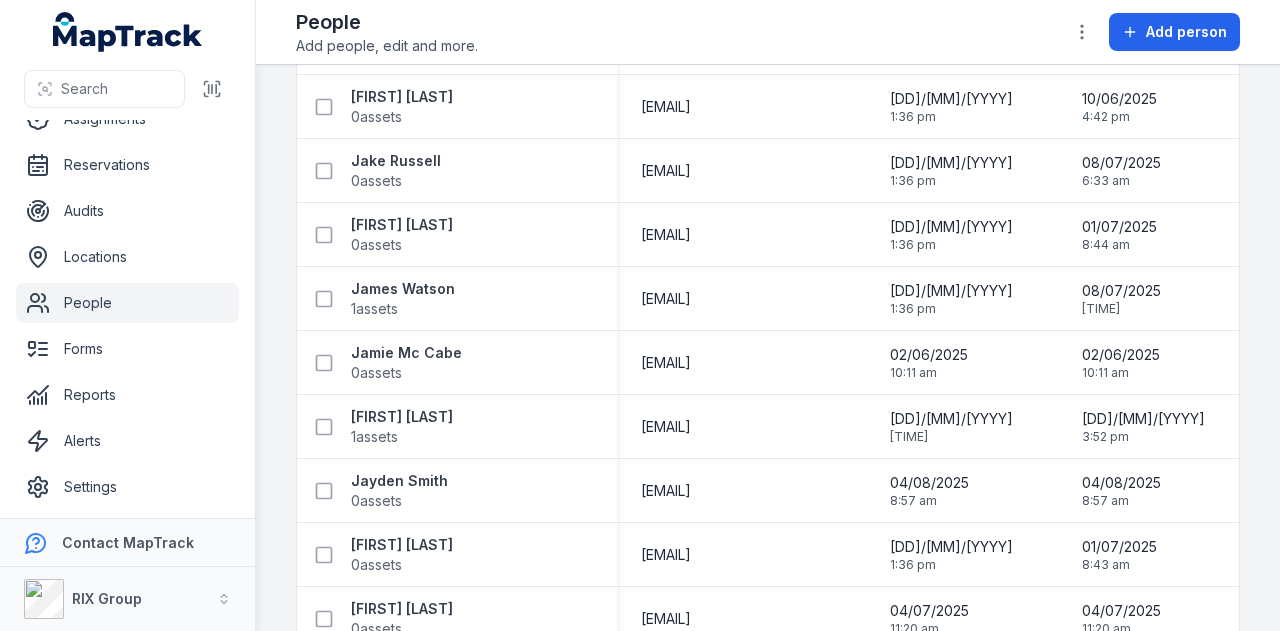 scroll, scrollTop: 5598, scrollLeft: 0, axis: vertical 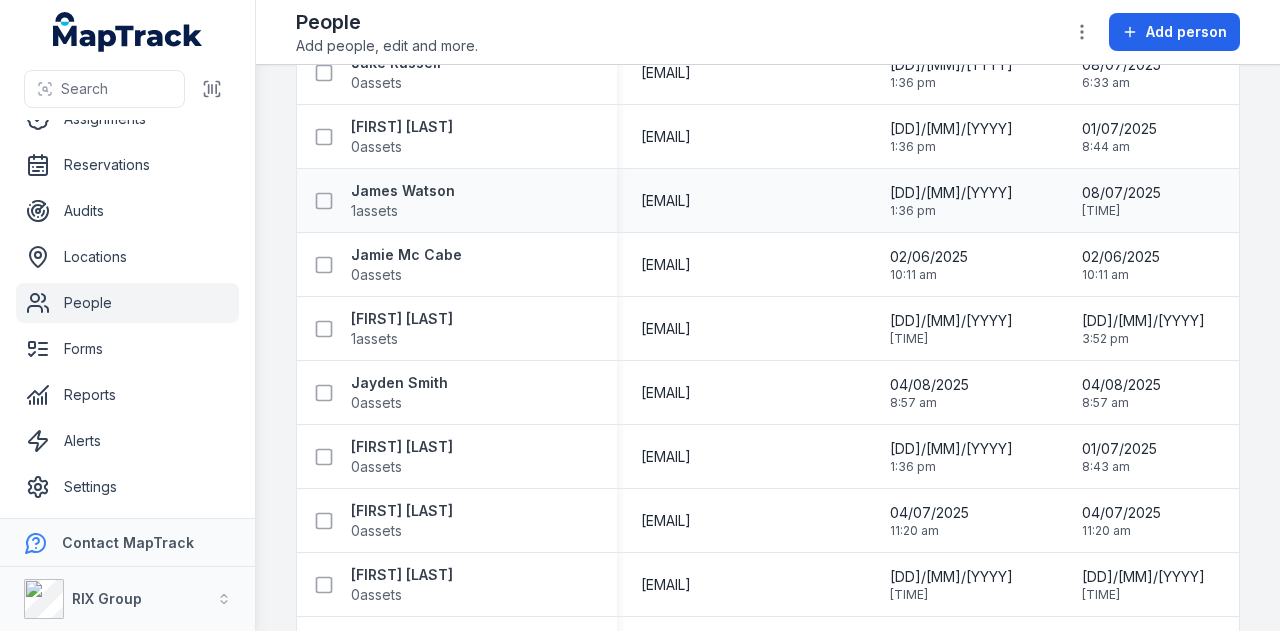 click on "James Watson 1  assets" at bounding box center (457, 201) 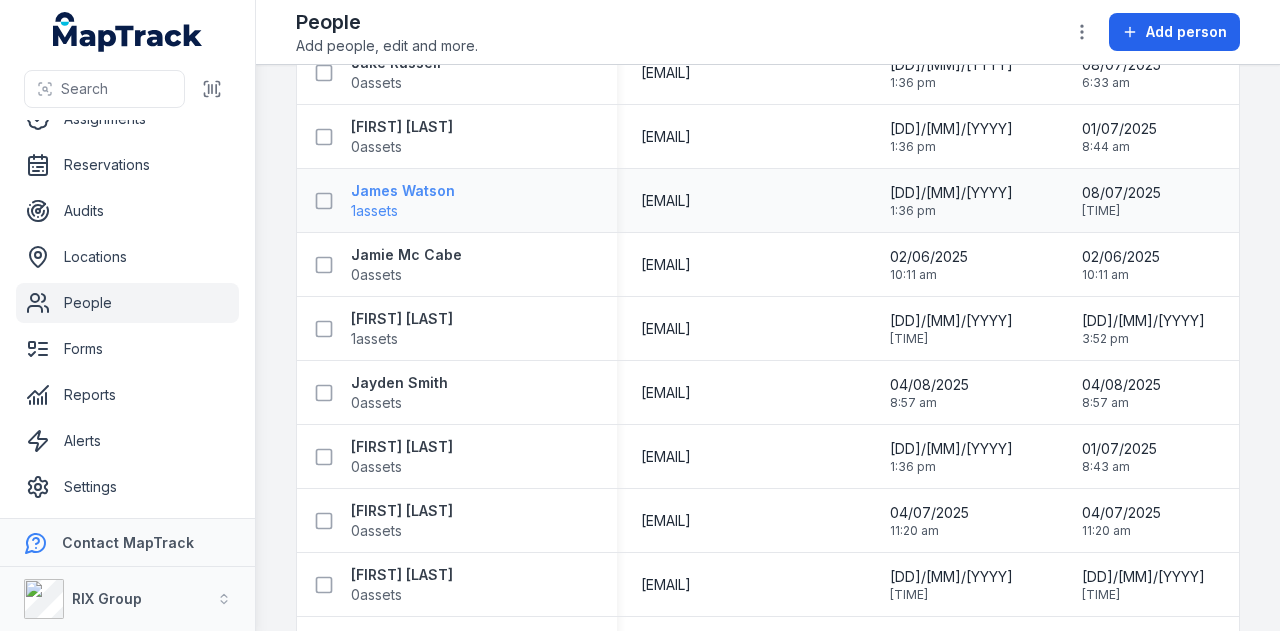 click on "James Watson" at bounding box center (403, 191) 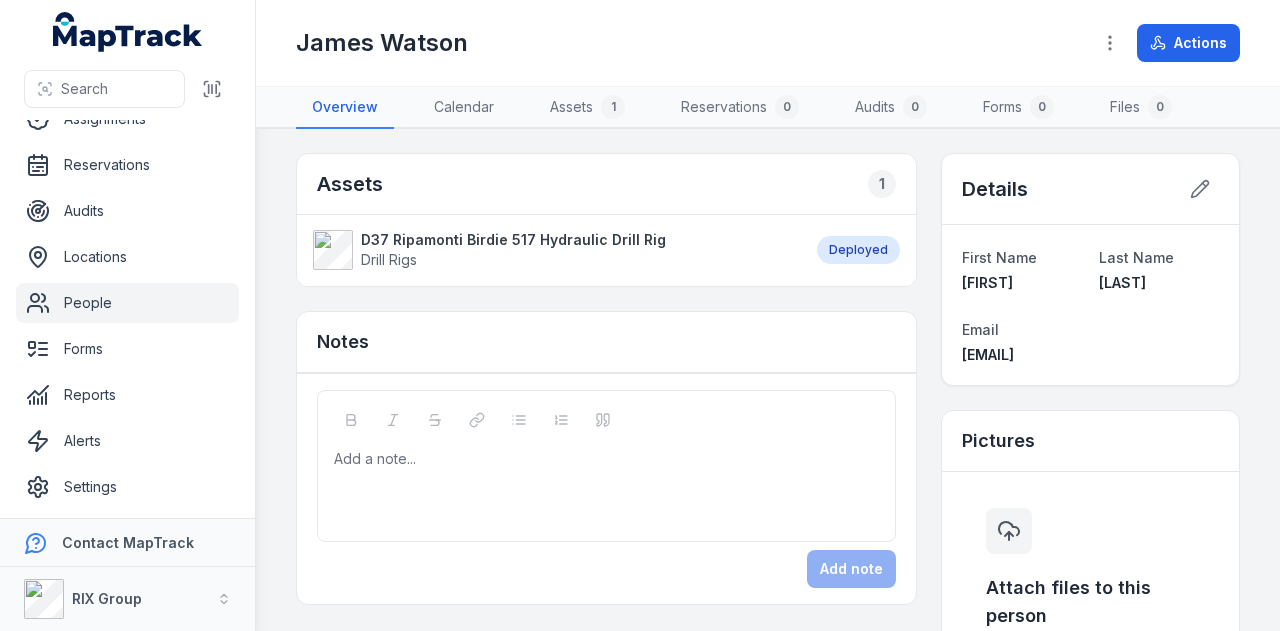 click on "D37 Ripamonti Birdie 517 Hydraulic Drill Rig" at bounding box center [513, 240] 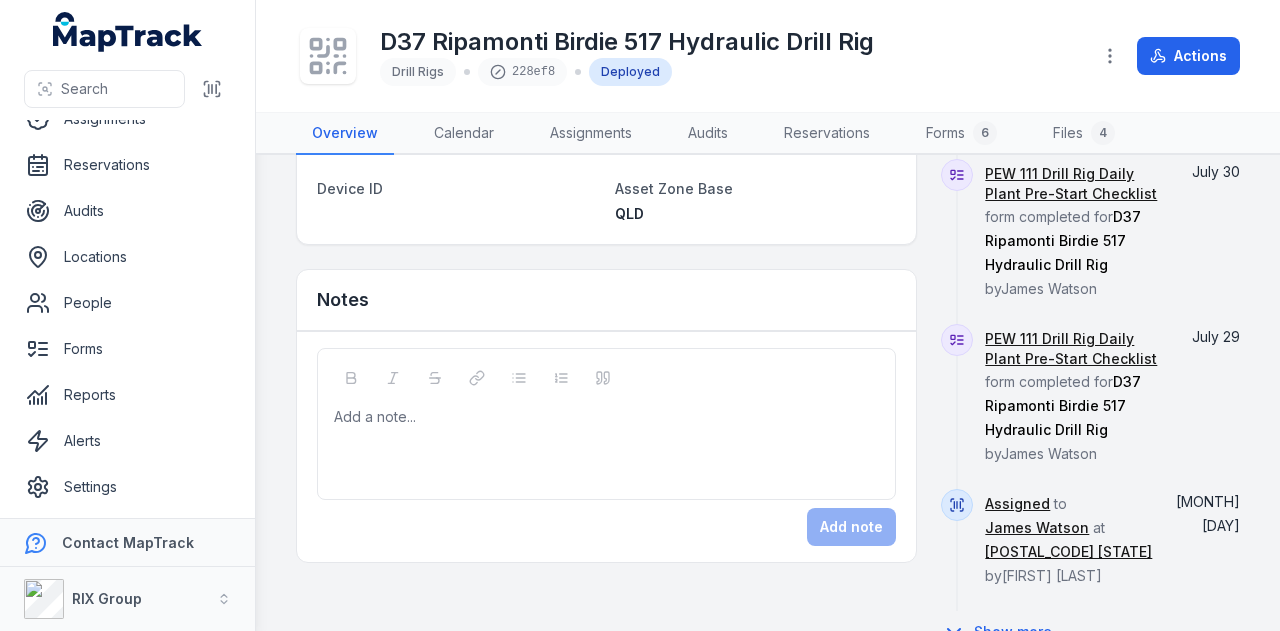 scroll, scrollTop: 927, scrollLeft: 0, axis: vertical 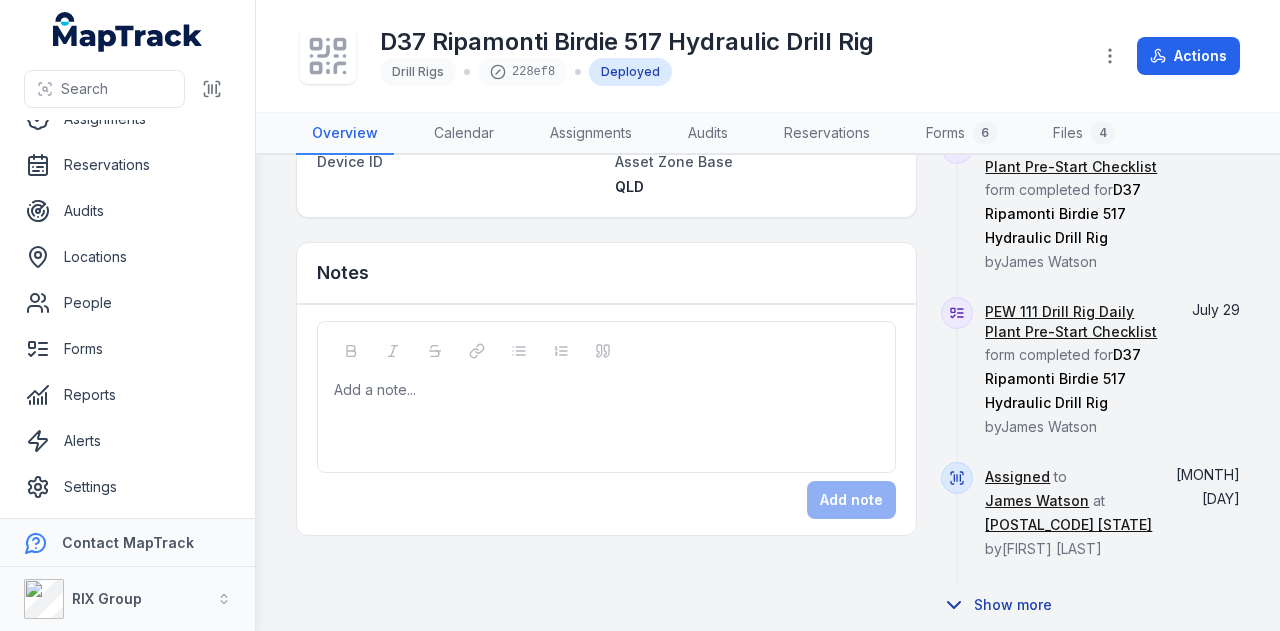 click on "Show more" at bounding box center [1003, 605] 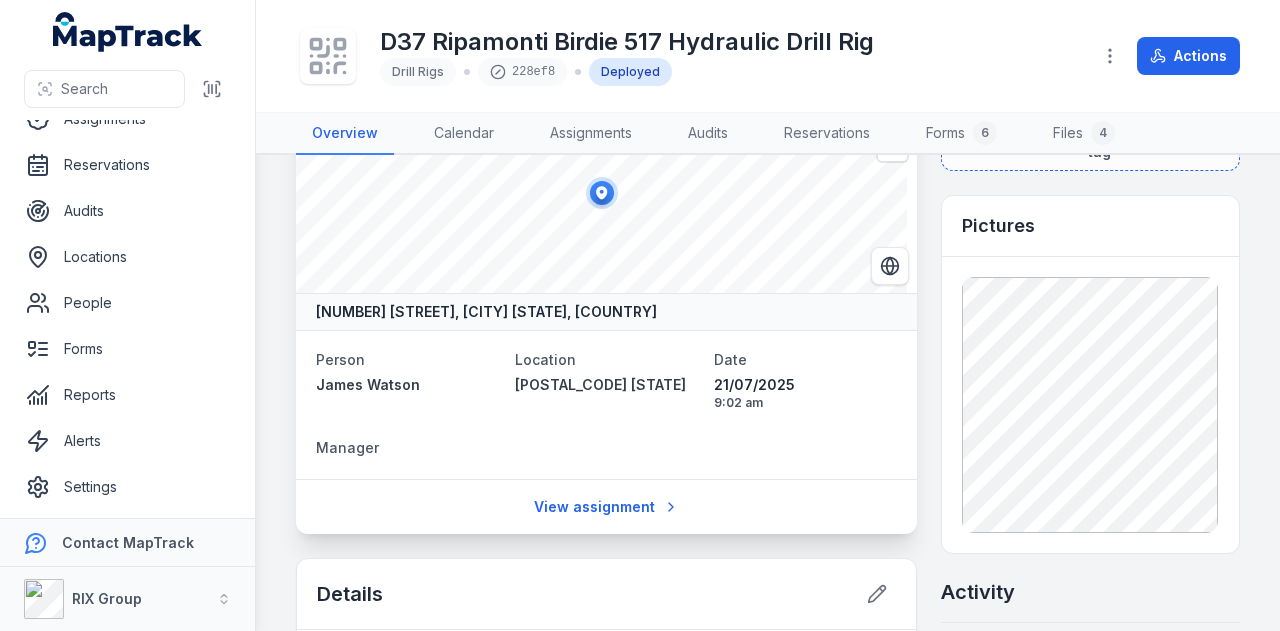 scroll, scrollTop: 0, scrollLeft: 0, axis: both 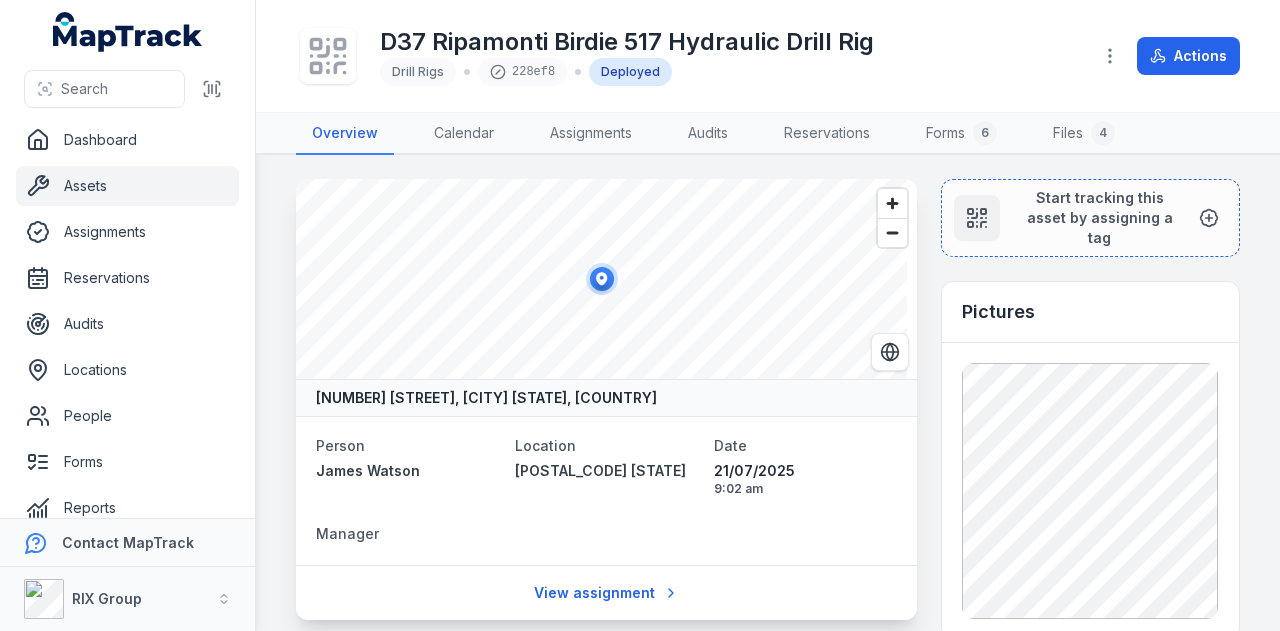 click on "Assets" at bounding box center [127, 186] 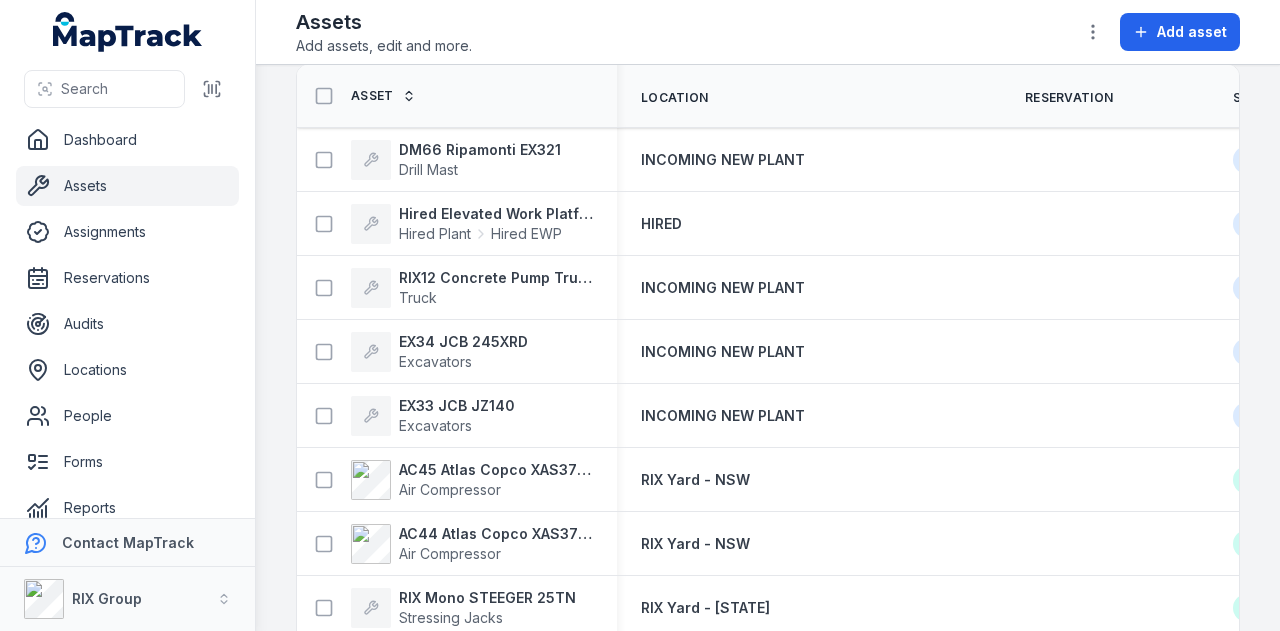 scroll, scrollTop: 0, scrollLeft: 0, axis: both 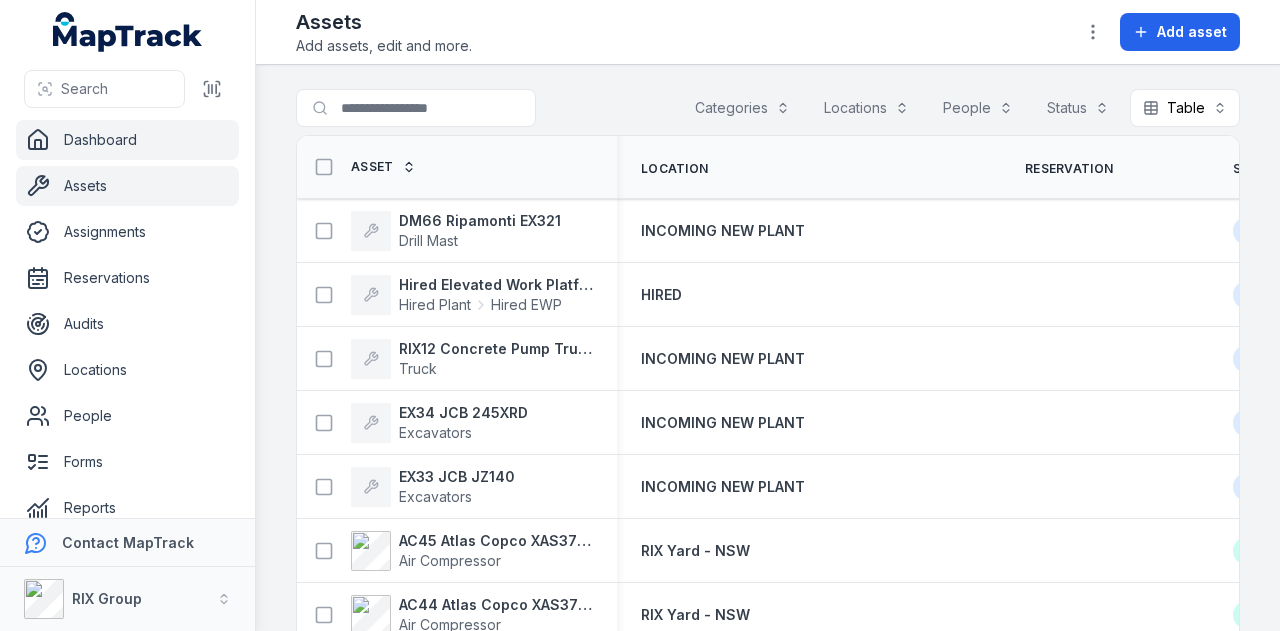 click on "Dashboard" at bounding box center (127, 140) 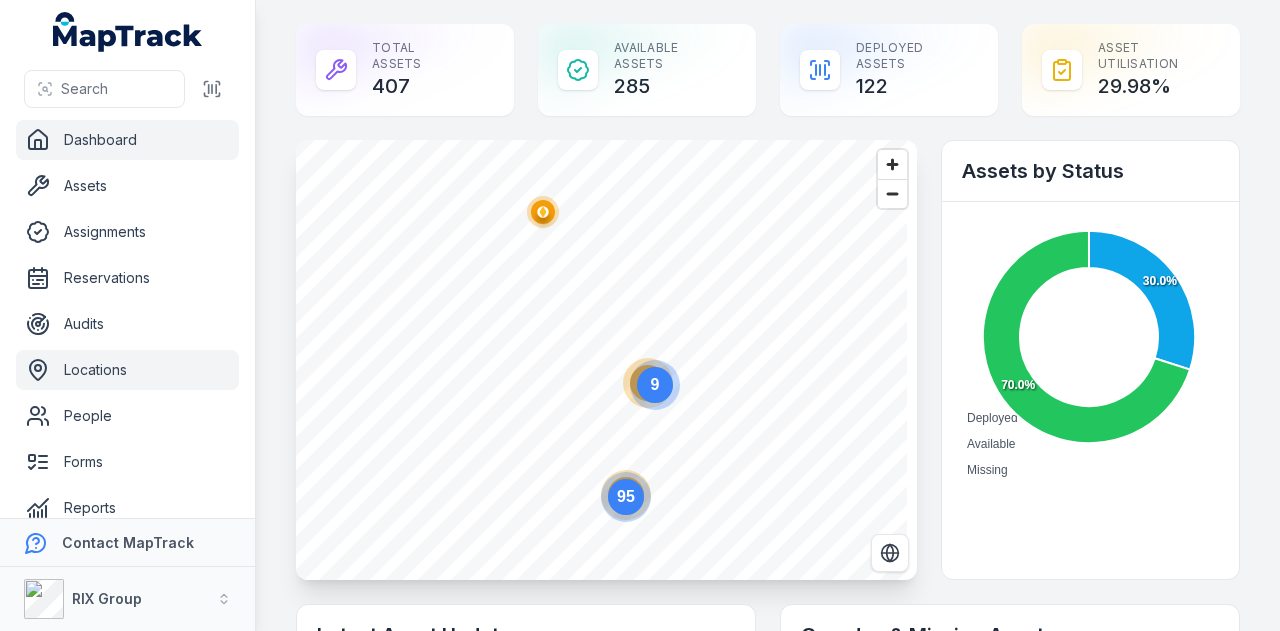 scroll, scrollTop: 113, scrollLeft: 0, axis: vertical 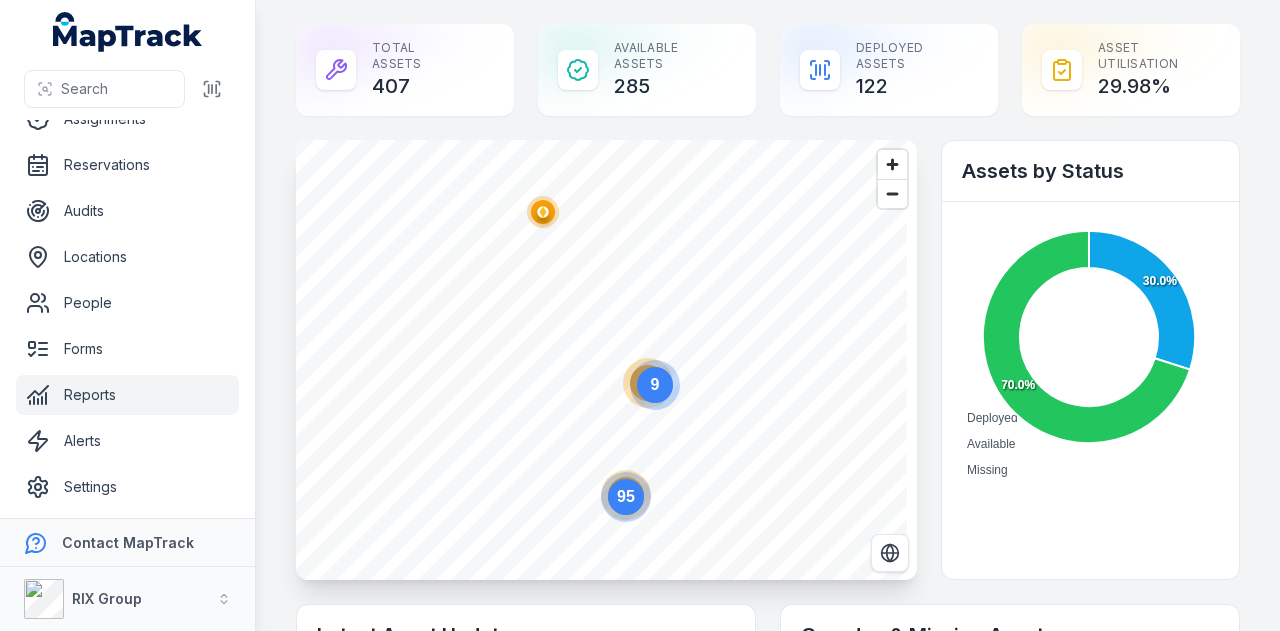 click on "Reports" at bounding box center (127, 395) 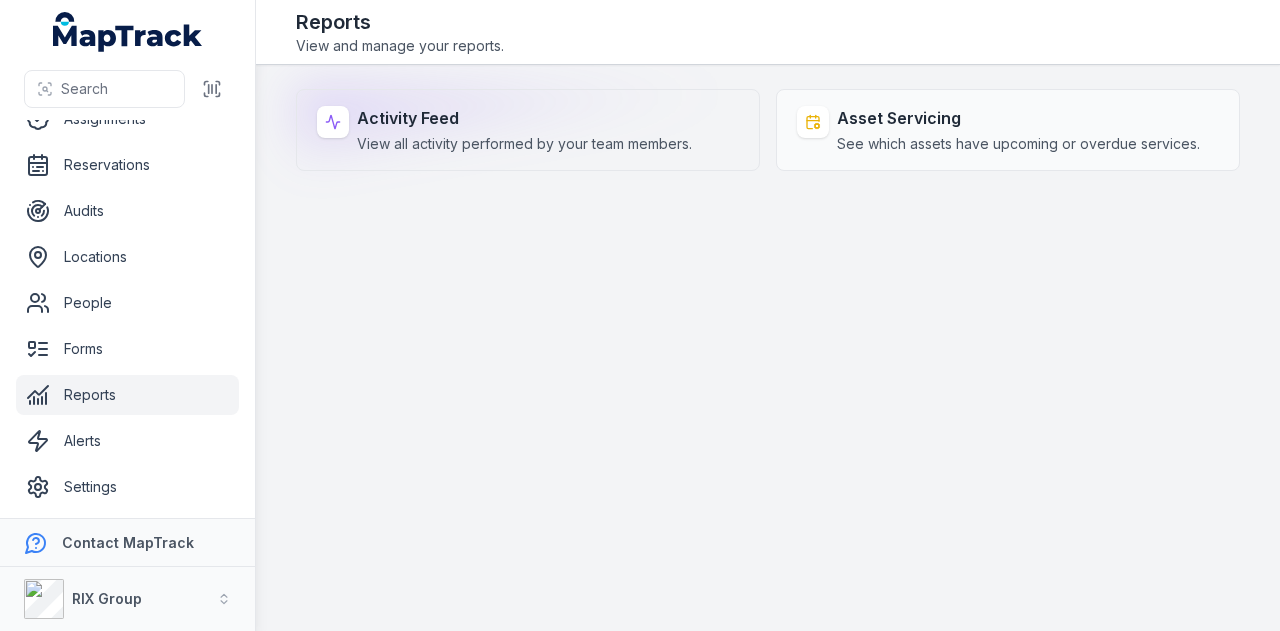 click on "View all activity performed by your team members." at bounding box center (524, 144) 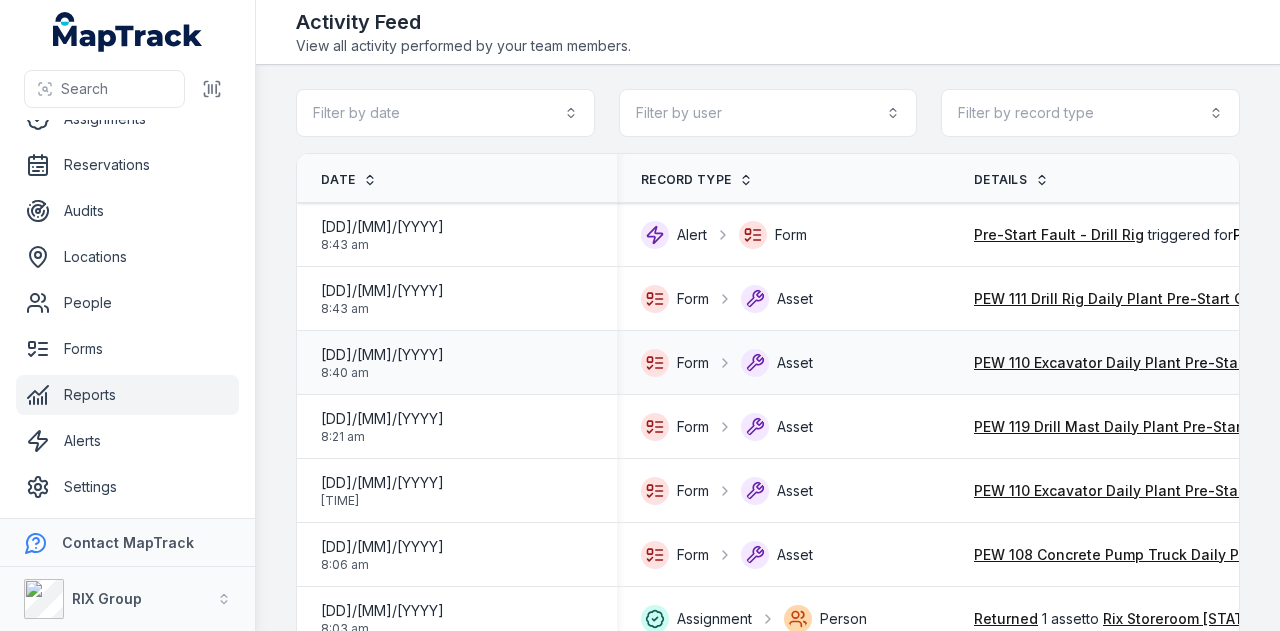 scroll, scrollTop: 200, scrollLeft: 0, axis: vertical 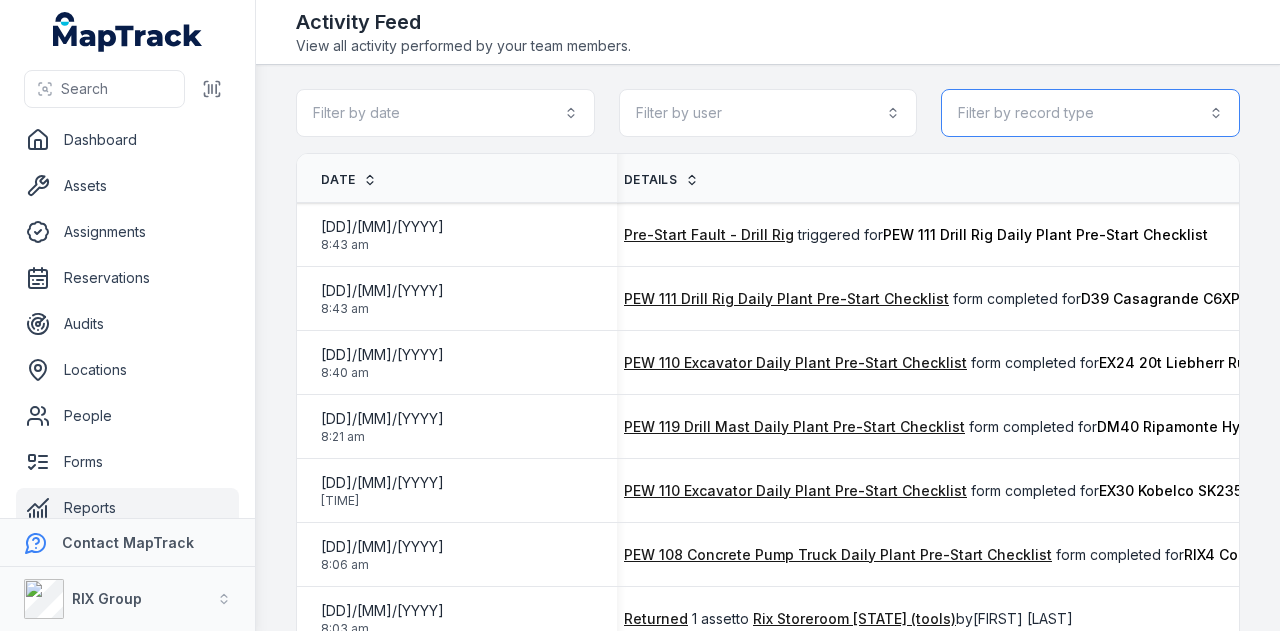 click on "Filter by record type" at bounding box center (1090, 113) 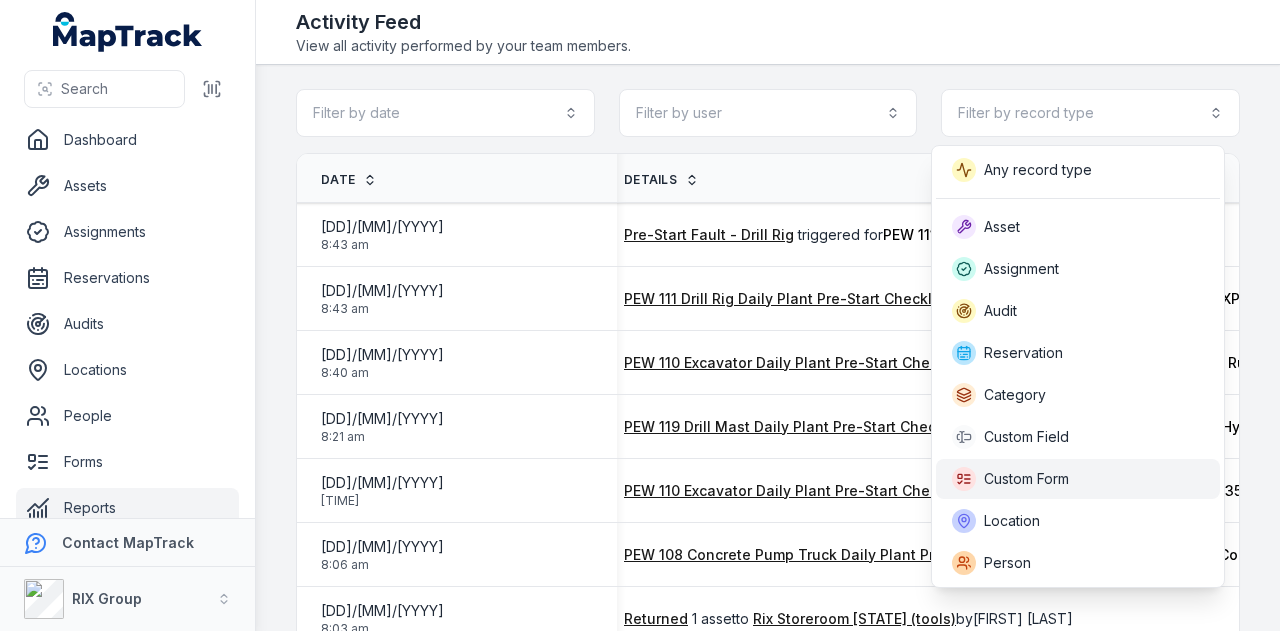 click on "Custom Form" at bounding box center [1026, 479] 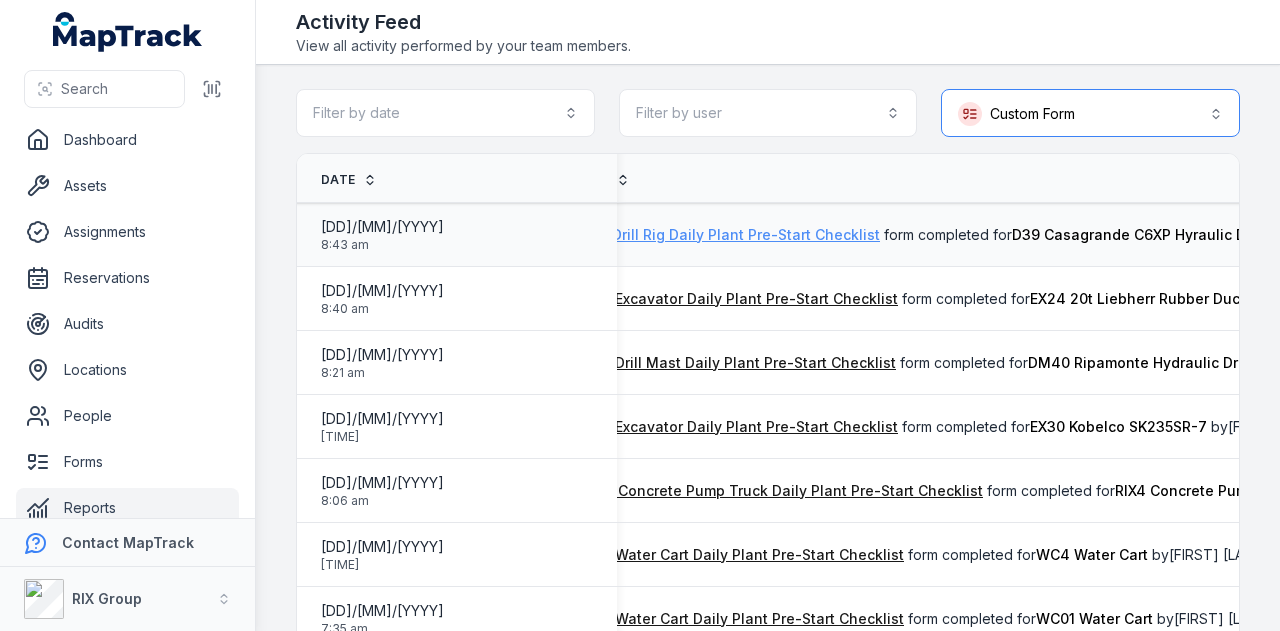 scroll, scrollTop: 0, scrollLeft: 304, axis: horizontal 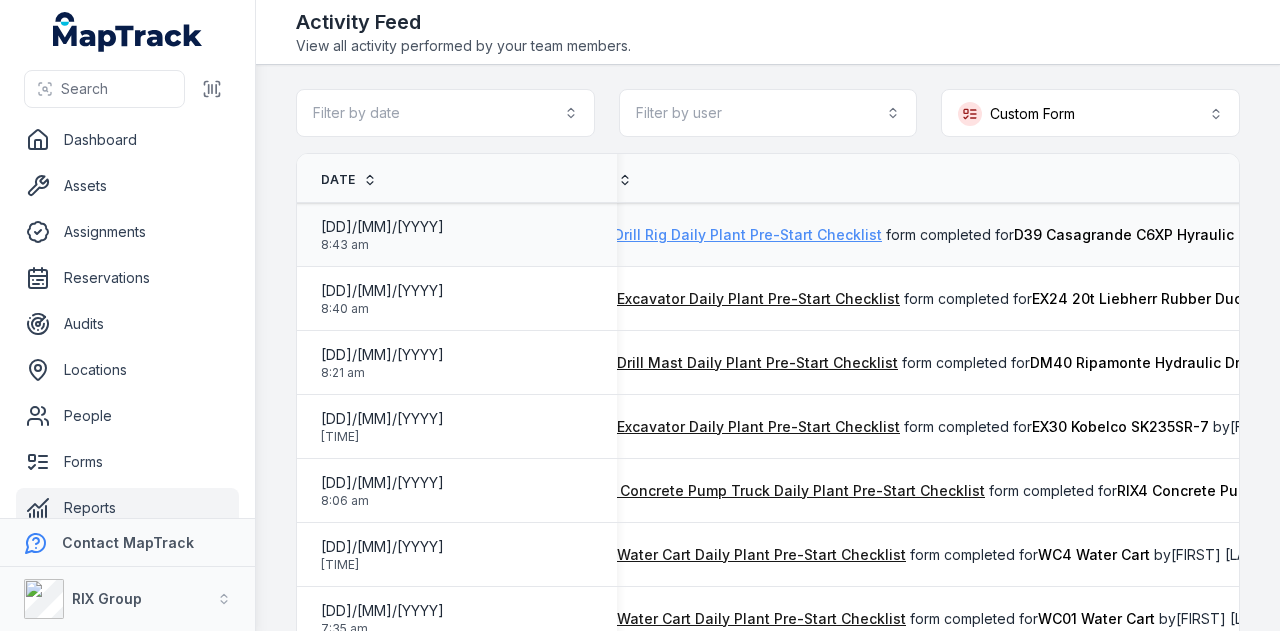 click on "PEW 111 Drill Rig Daily Plant Pre-Start Checklist" at bounding box center (719, 235) 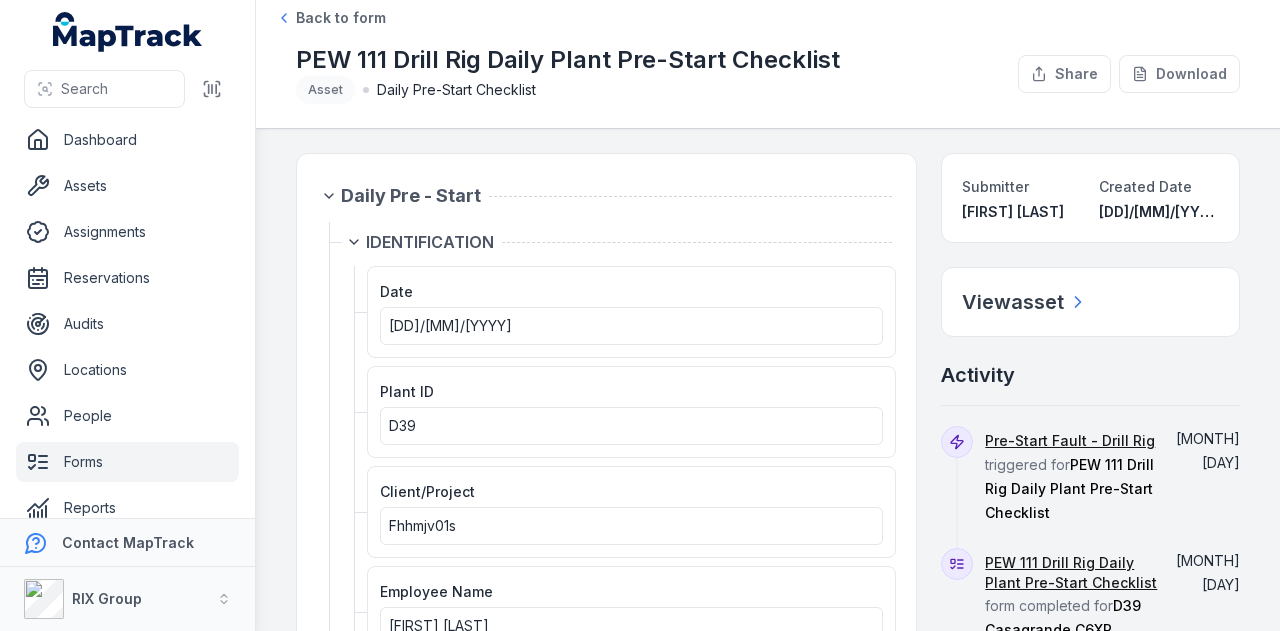scroll, scrollTop: 0, scrollLeft: 0, axis: both 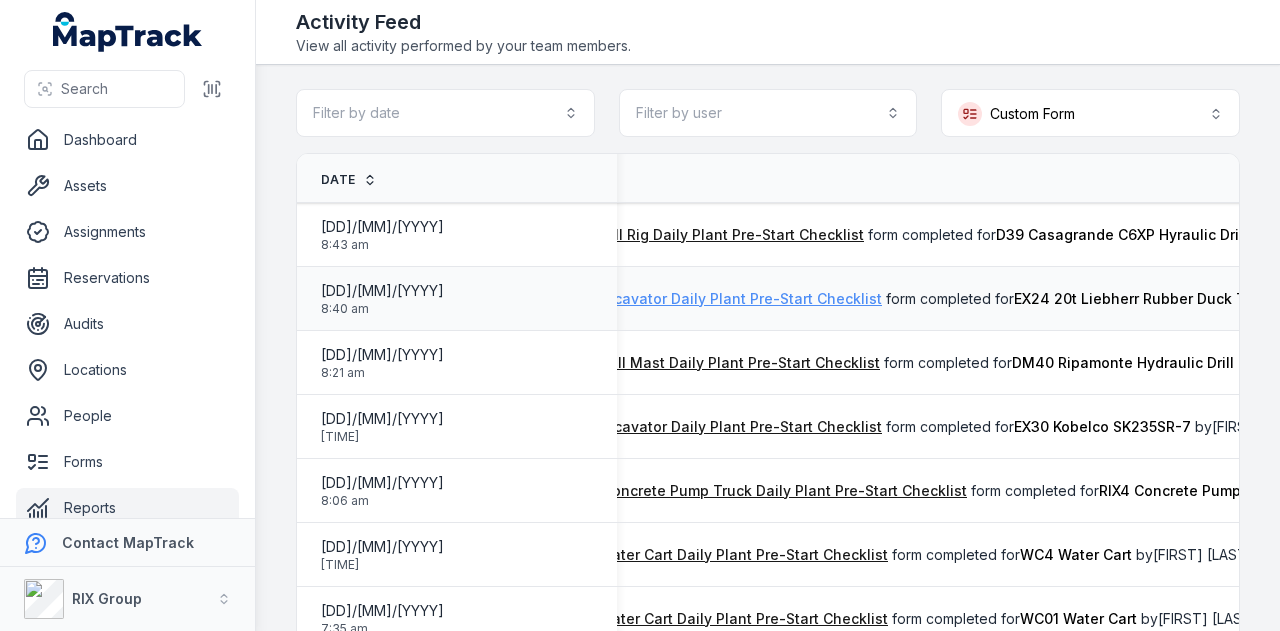 click on "PEW 110 Excavator Daily Plant Pre-Start Checklist" at bounding box center [710, 299] 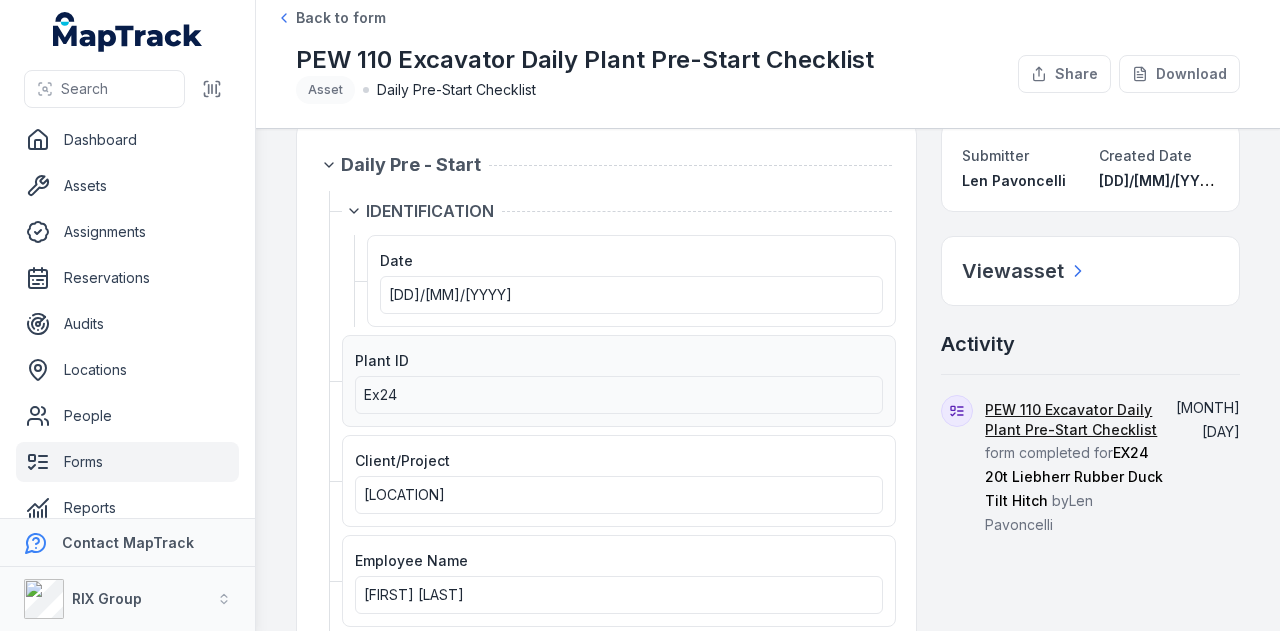 scroll, scrollTop: 0, scrollLeft: 0, axis: both 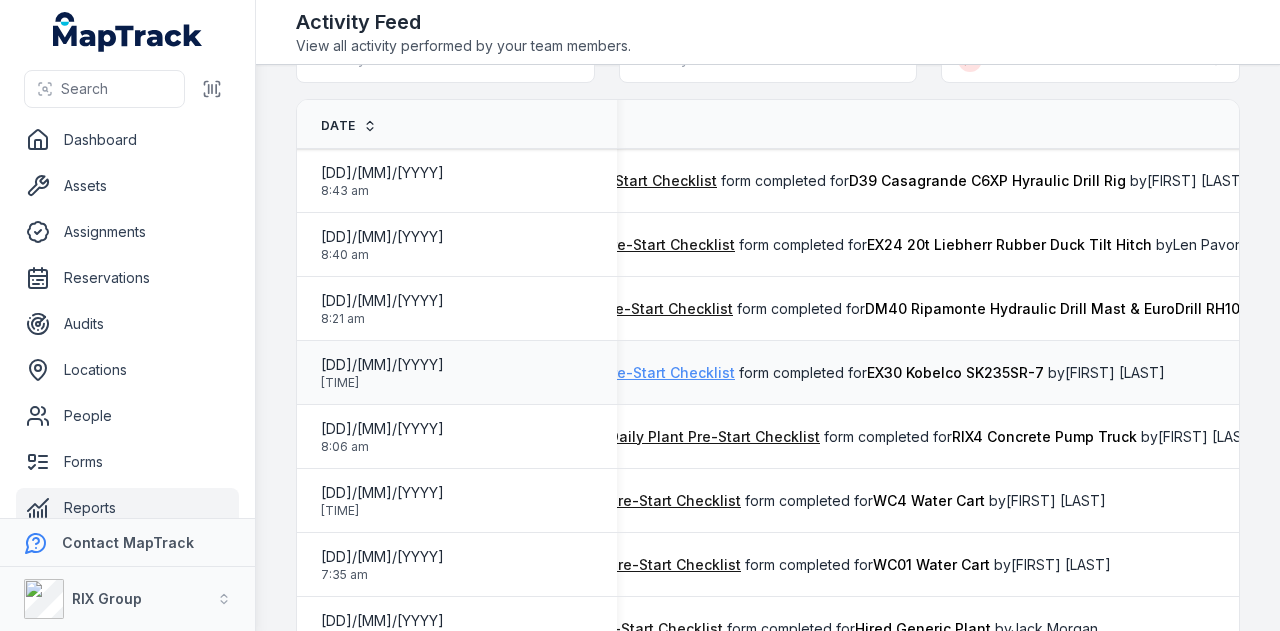 click on "PEW 110 Excavator Daily Plant Pre-Start Checklist" at bounding box center (563, 373) 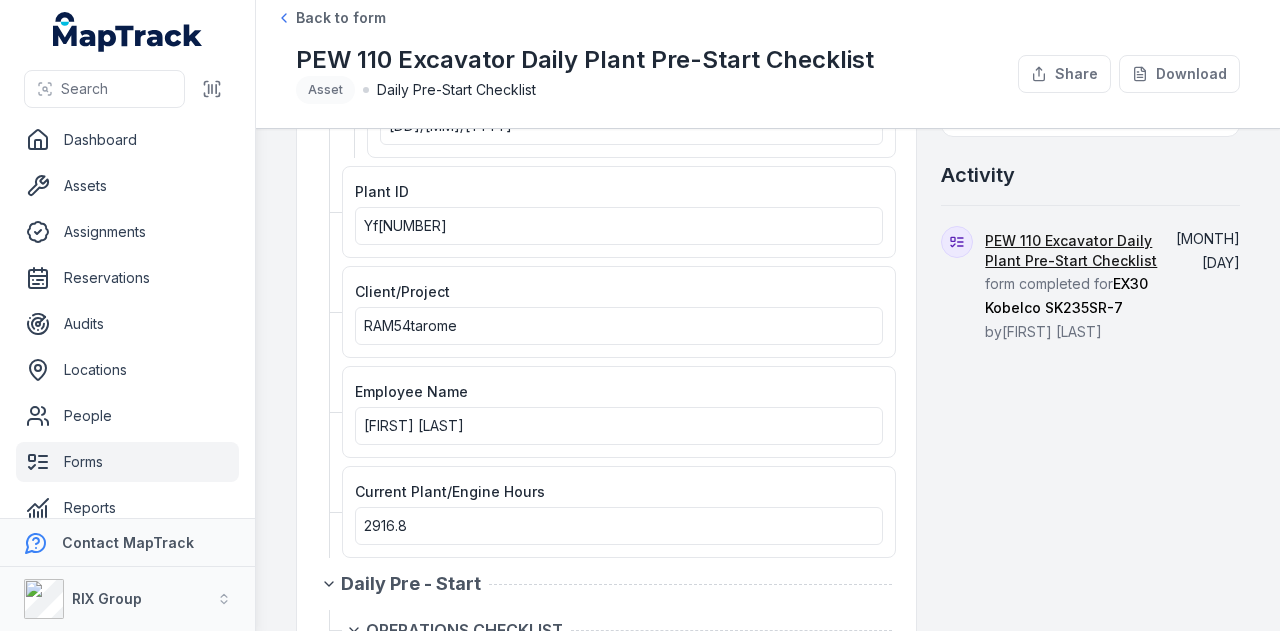 scroll, scrollTop: 0, scrollLeft: 0, axis: both 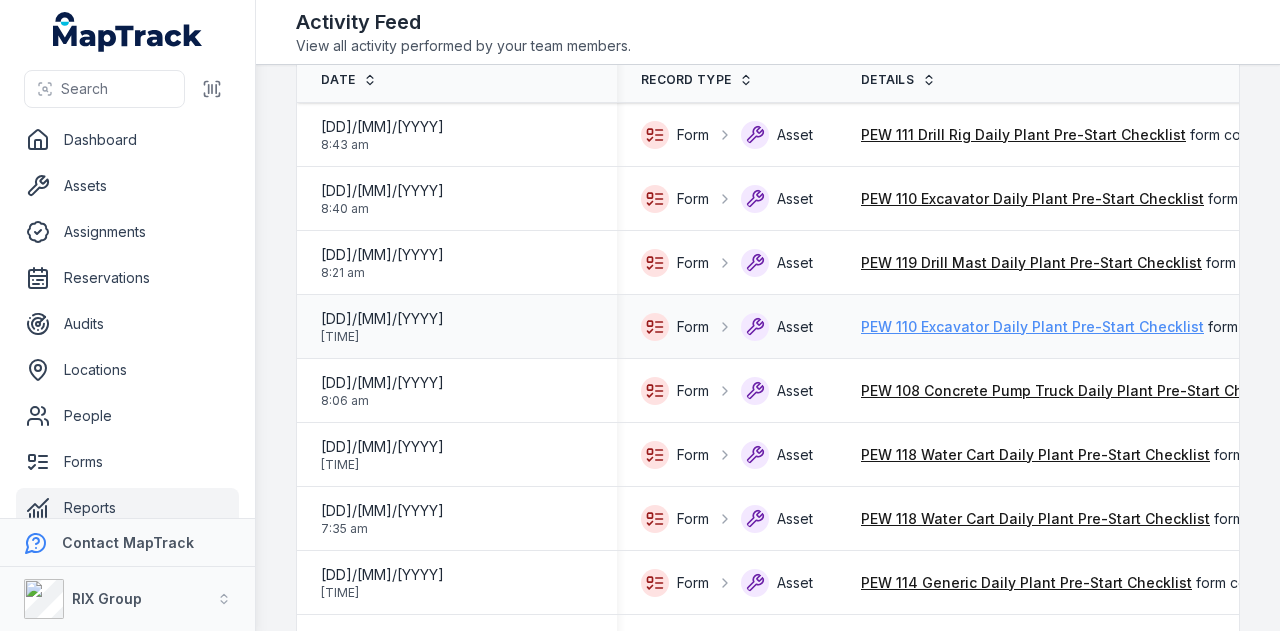 click on "PEW 110 Excavator Daily Plant Pre-Start Checklist" at bounding box center (1032, 327) 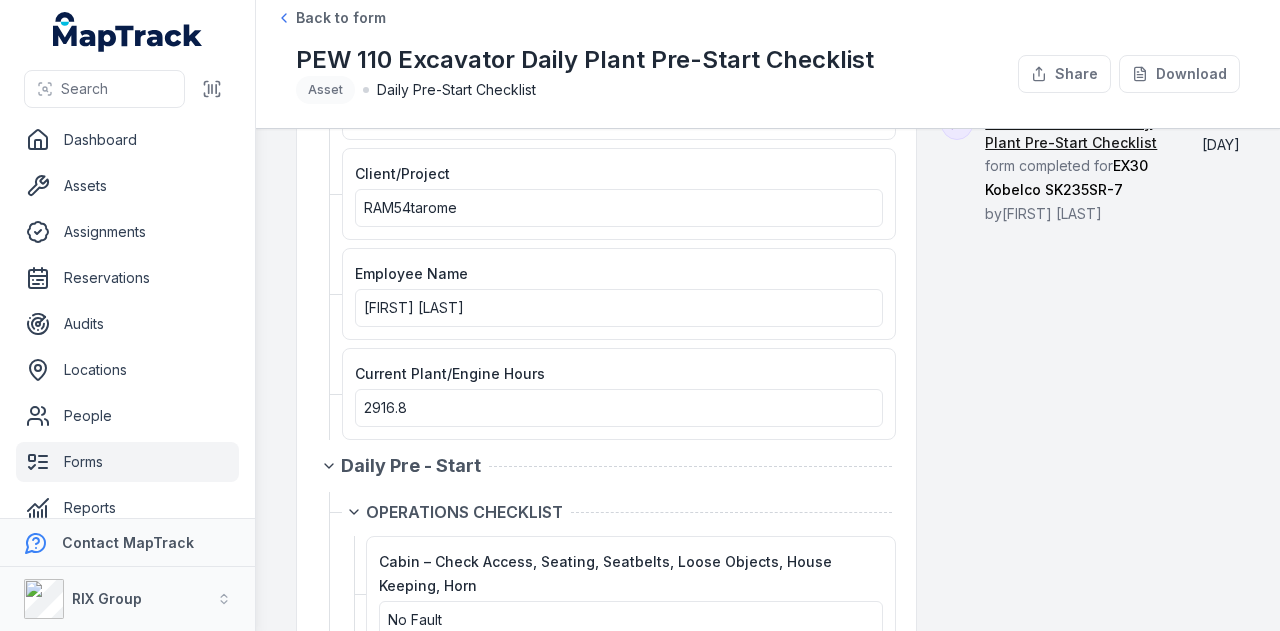 scroll, scrollTop: 200, scrollLeft: 0, axis: vertical 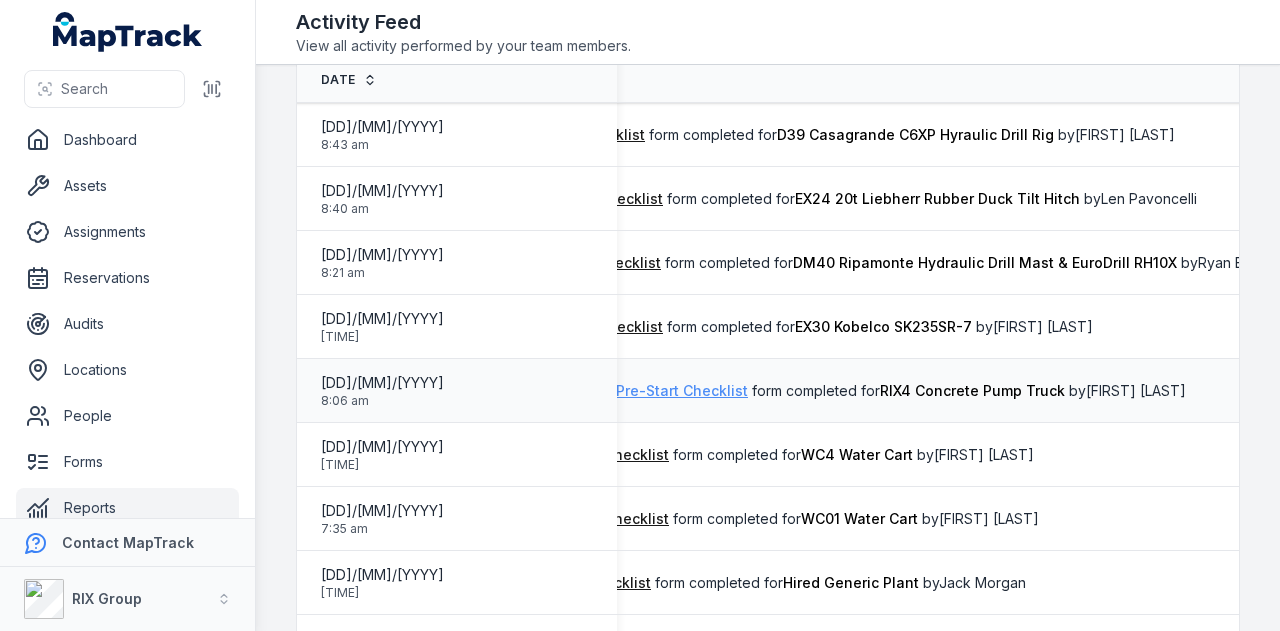 click on "PEW 108 Concrete Pump Truck Daily Plant Pre-Start Checklist" at bounding box center (534, 391) 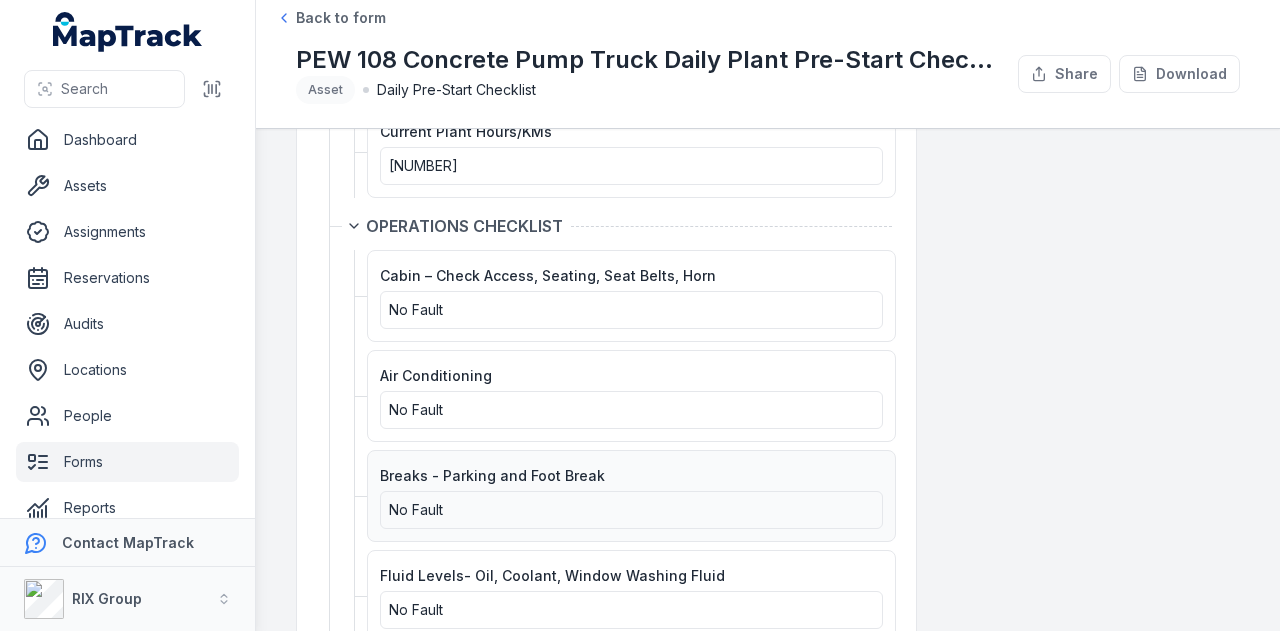 scroll, scrollTop: 600, scrollLeft: 0, axis: vertical 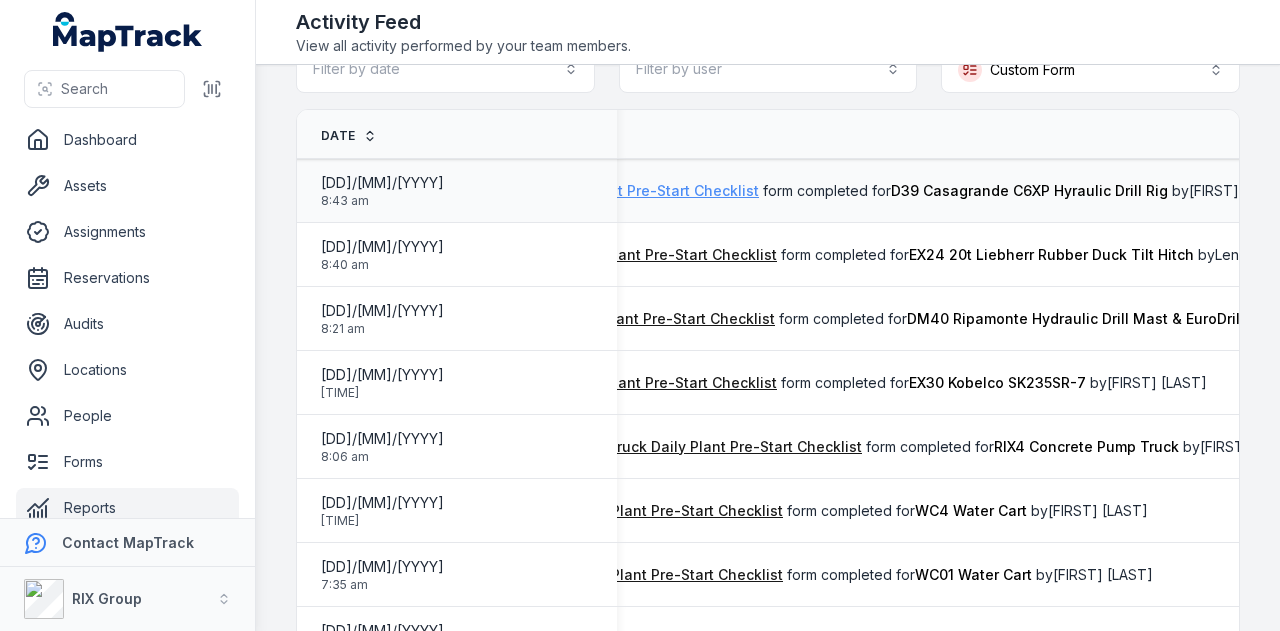click on "PEW 111 Drill Rig Daily Plant Pre-Start Checklist" at bounding box center (596, 191) 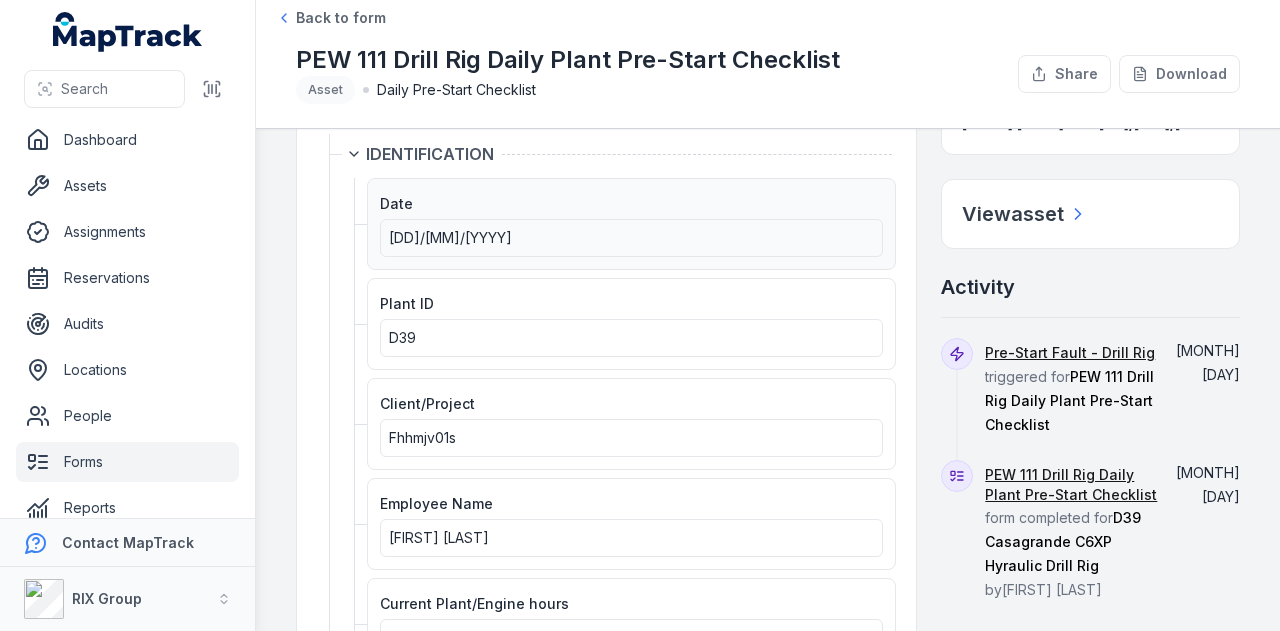 scroll, scrollTop: 200, scrollLeft: 0, axis: vertical 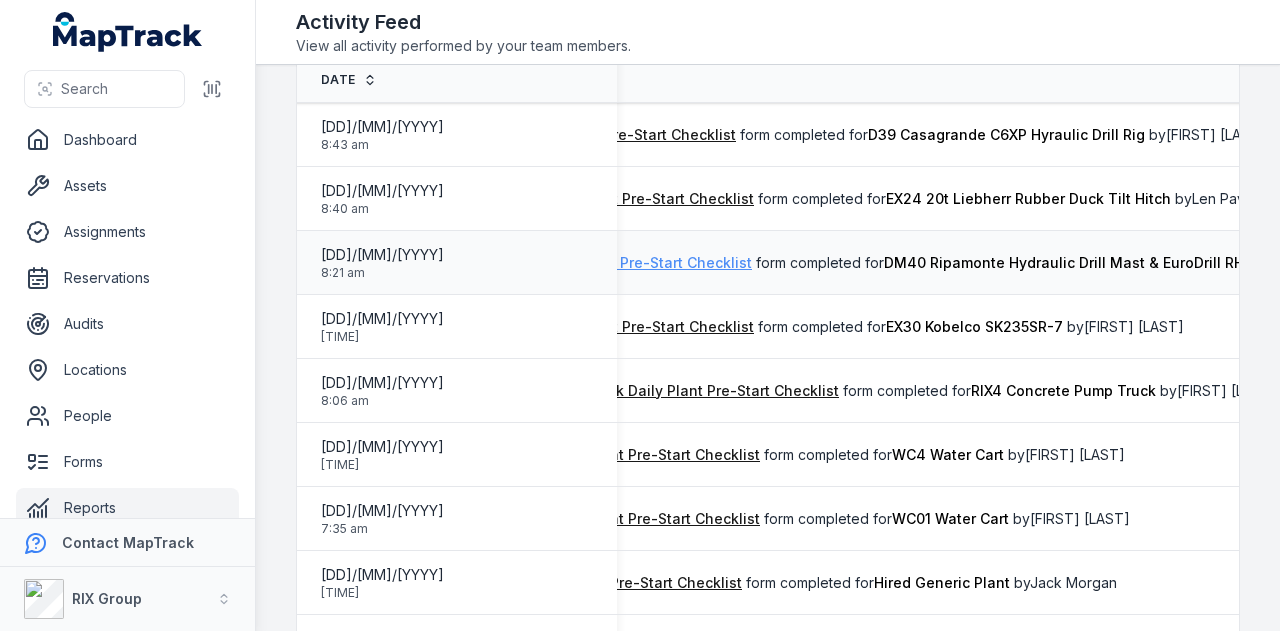 click on "PEW 119 Drill Mast Daily Plant Pre-Start Checklist" at bounding box center [581, 263] 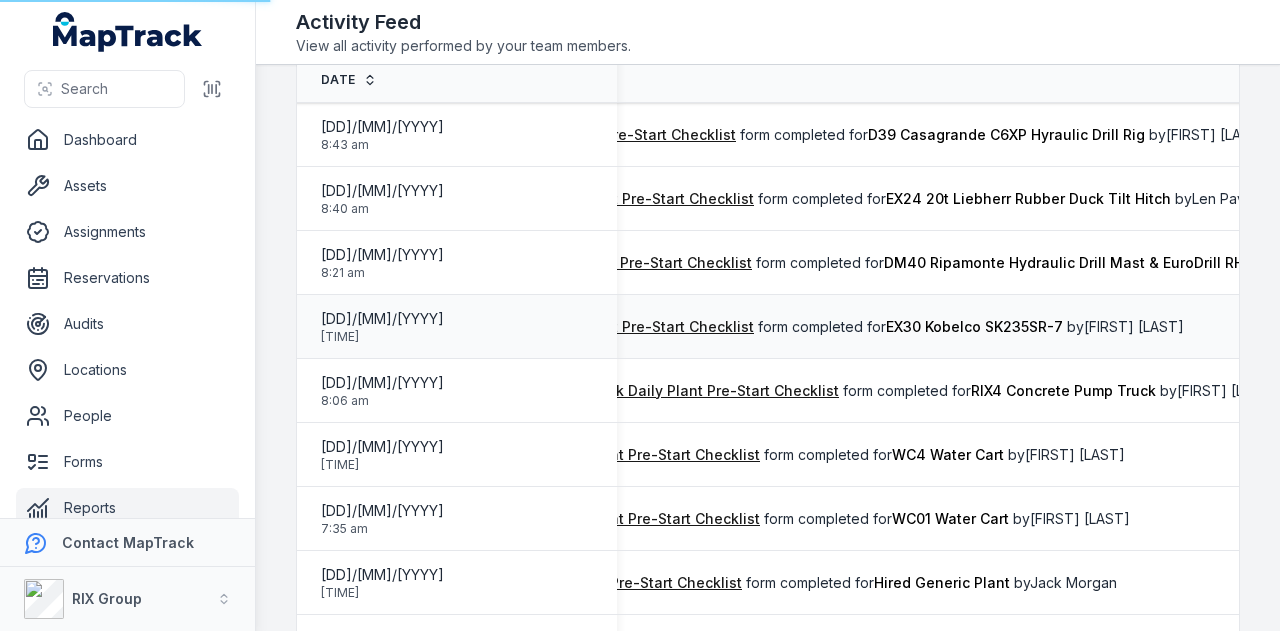 scroll, scrollTop: 200, scrollLeft: 0, axis: vertical 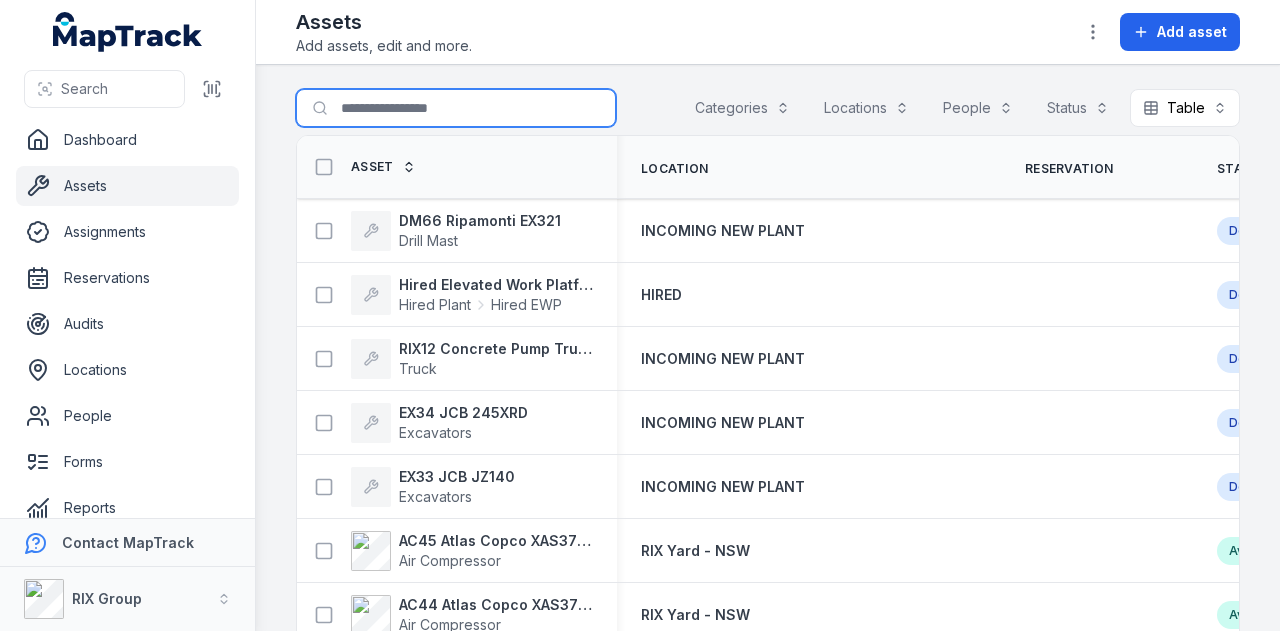 click on "Search for  assets" at bounding box center (456, 108) 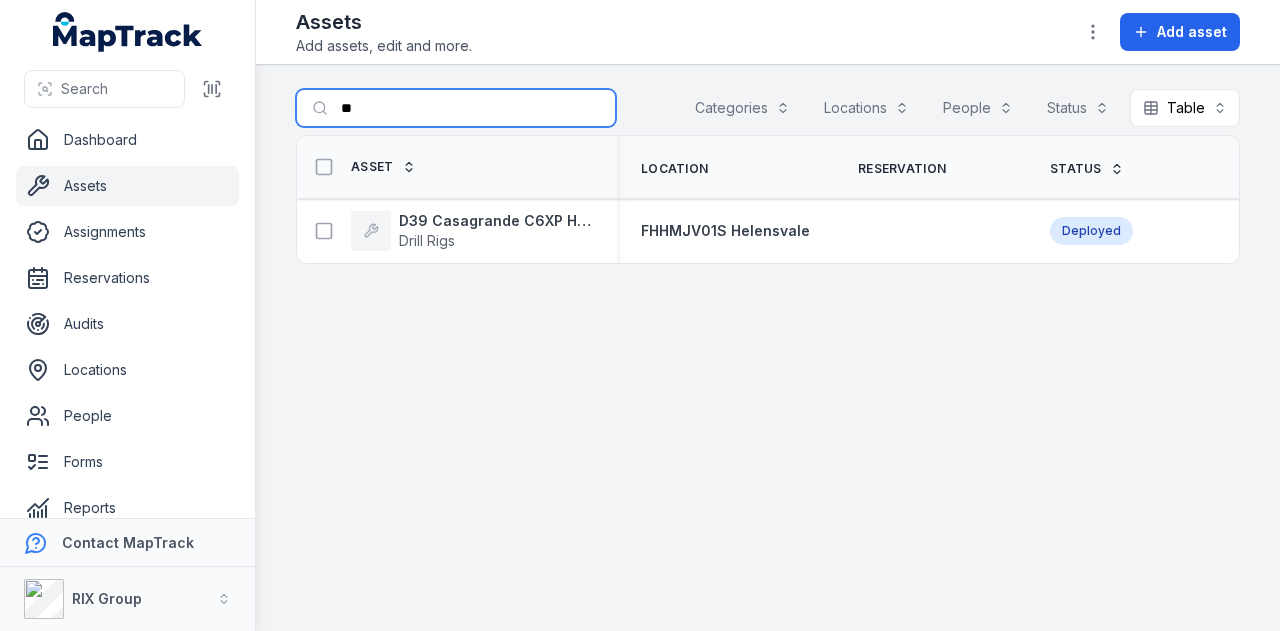 type on "*" 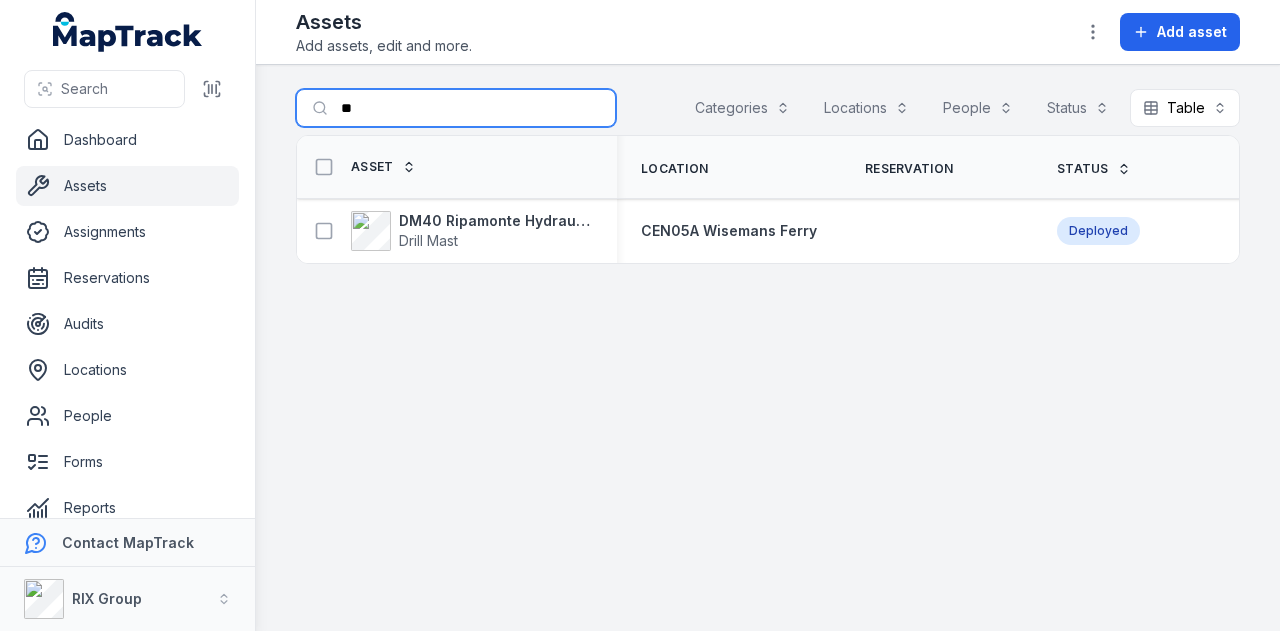 type on "*" 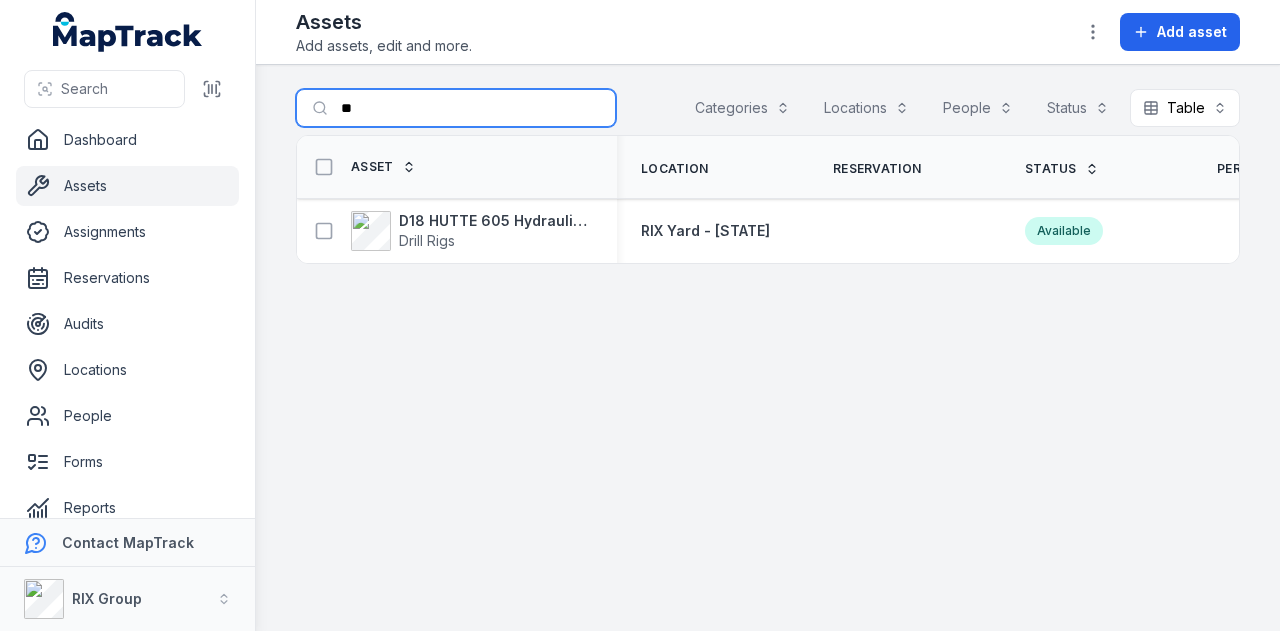 type on "*" 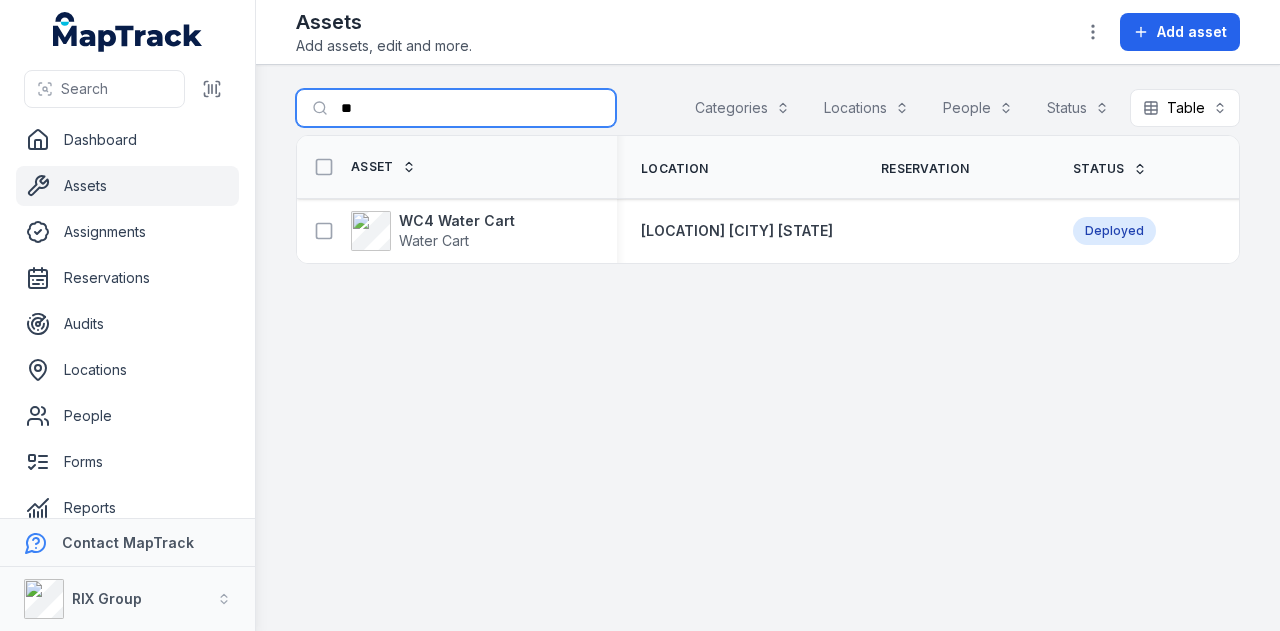 type on "*" 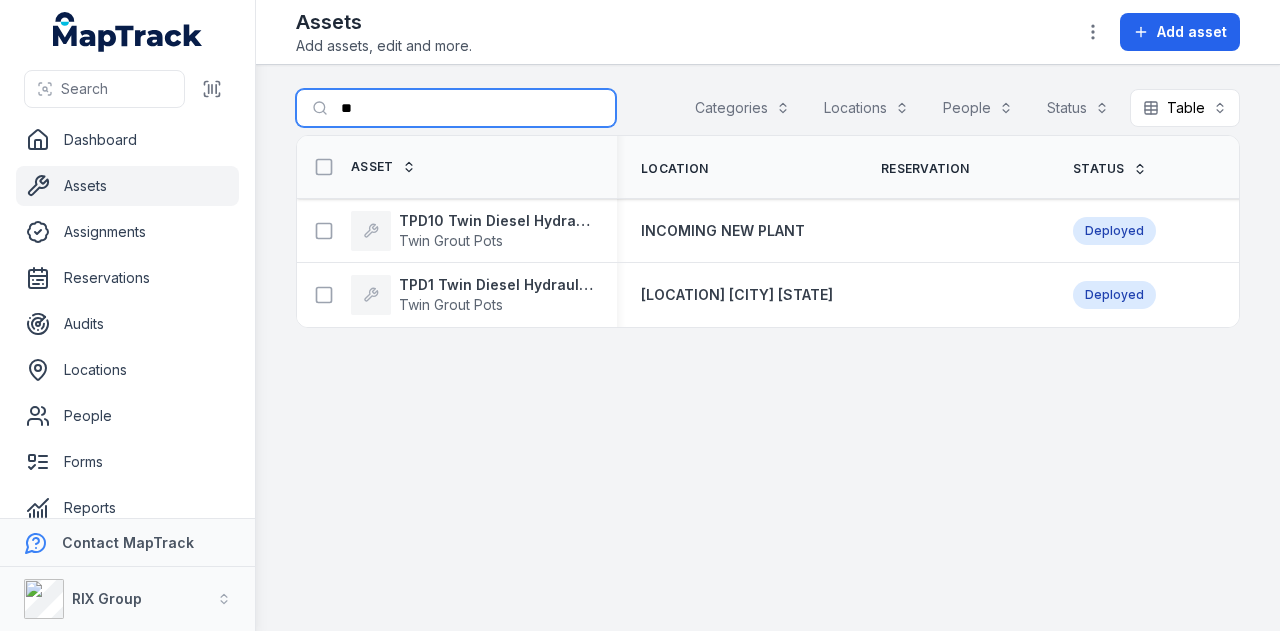 type on "*" 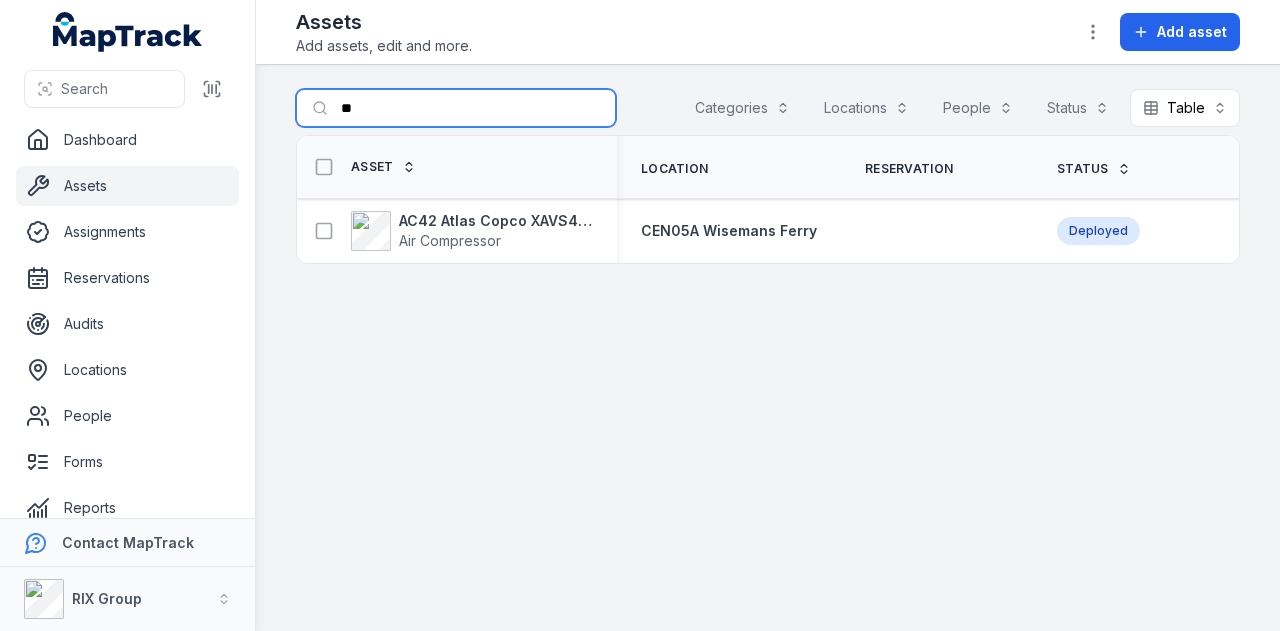 type on "*" 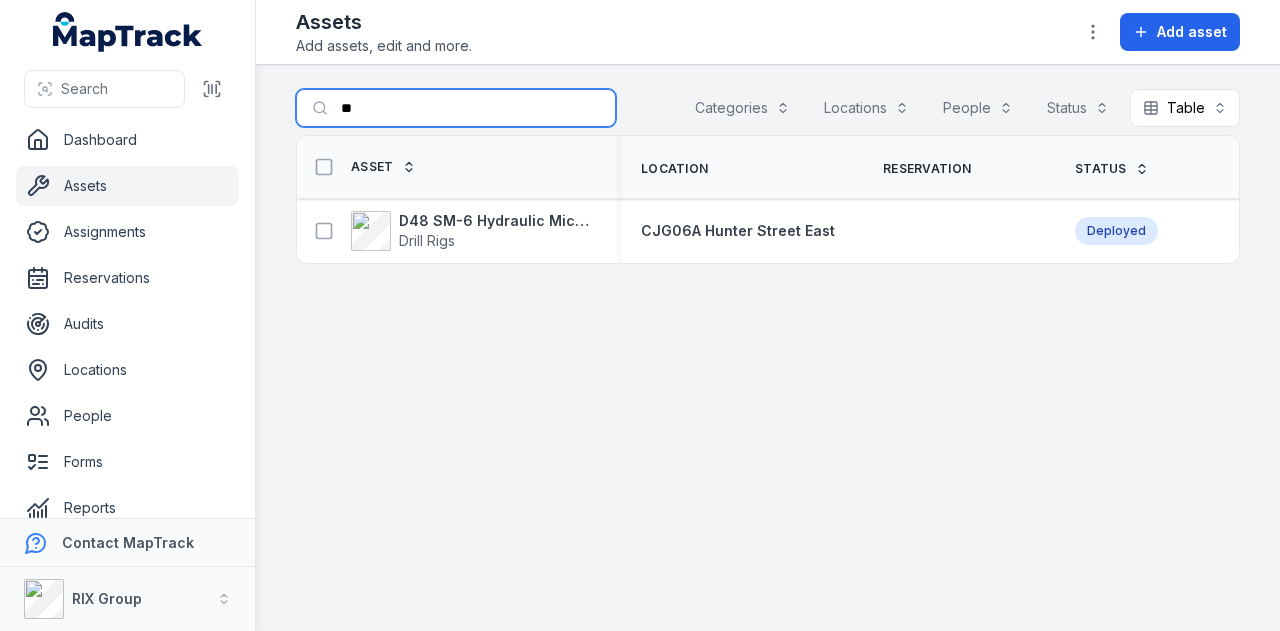 type on "*" 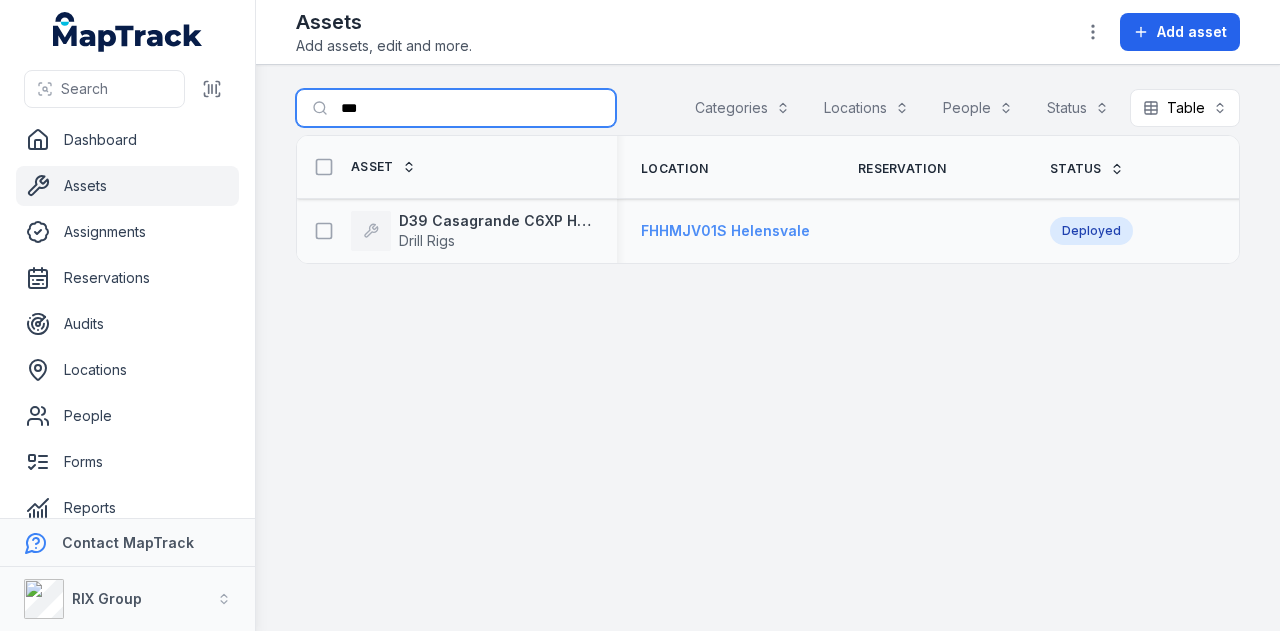 type on "***" 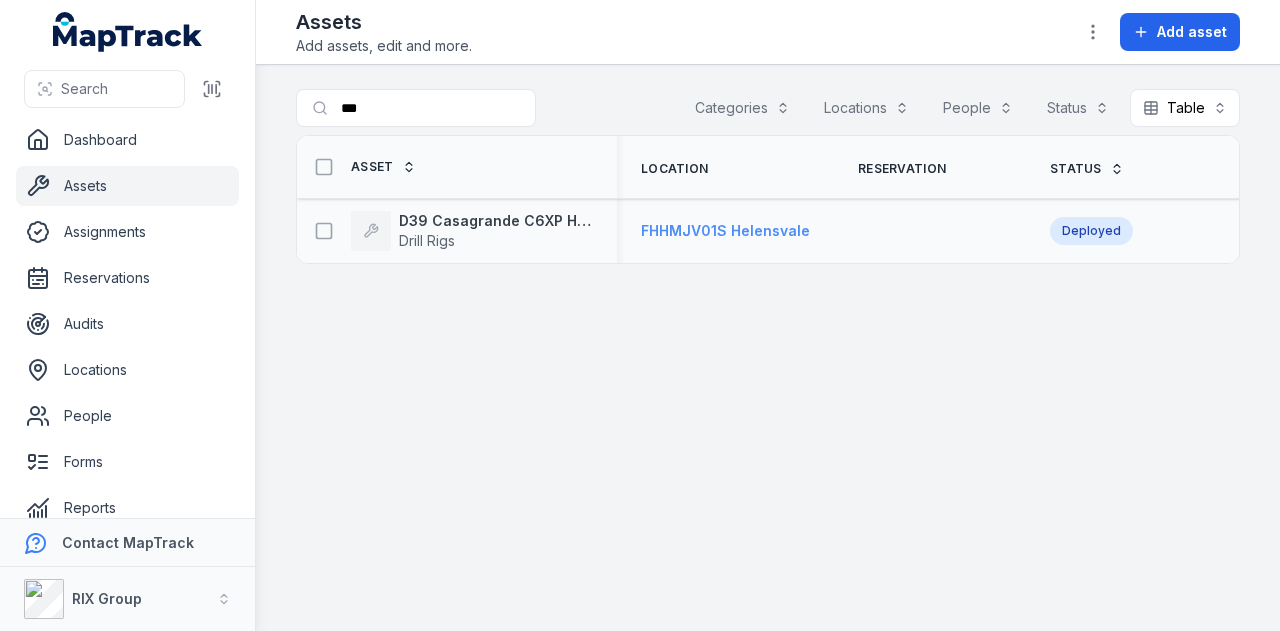 click on "FHHMJV01S Helensvale" at bounding box center (725, 230) 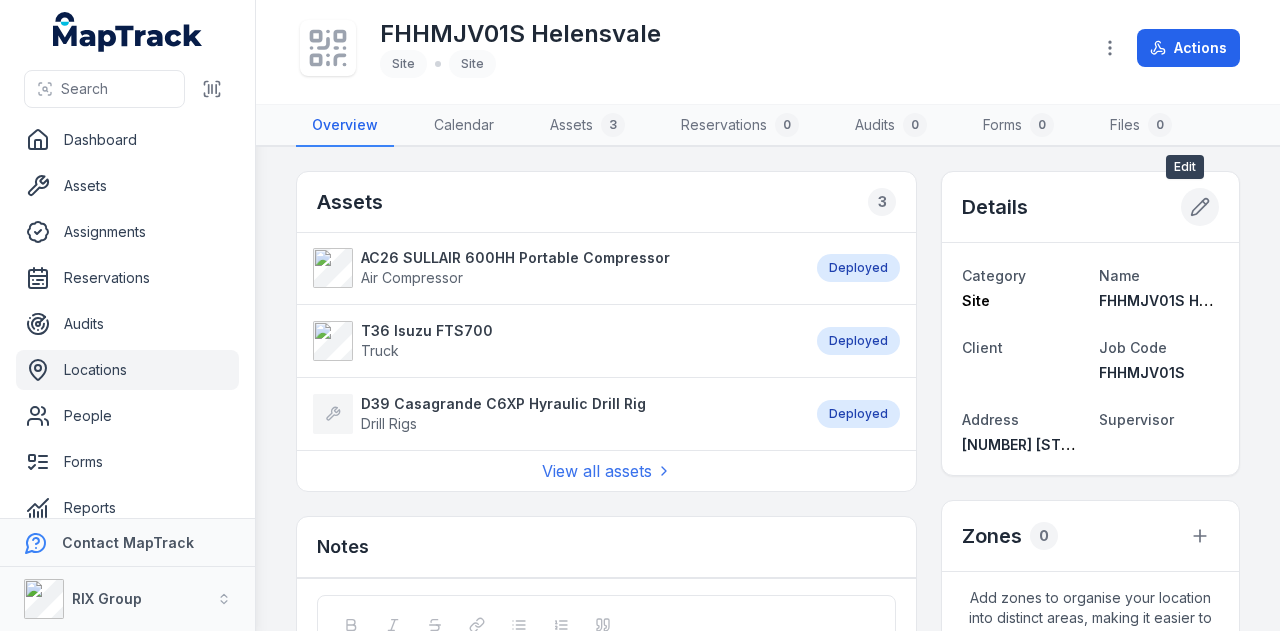 click at bounding box center [1200, 207] 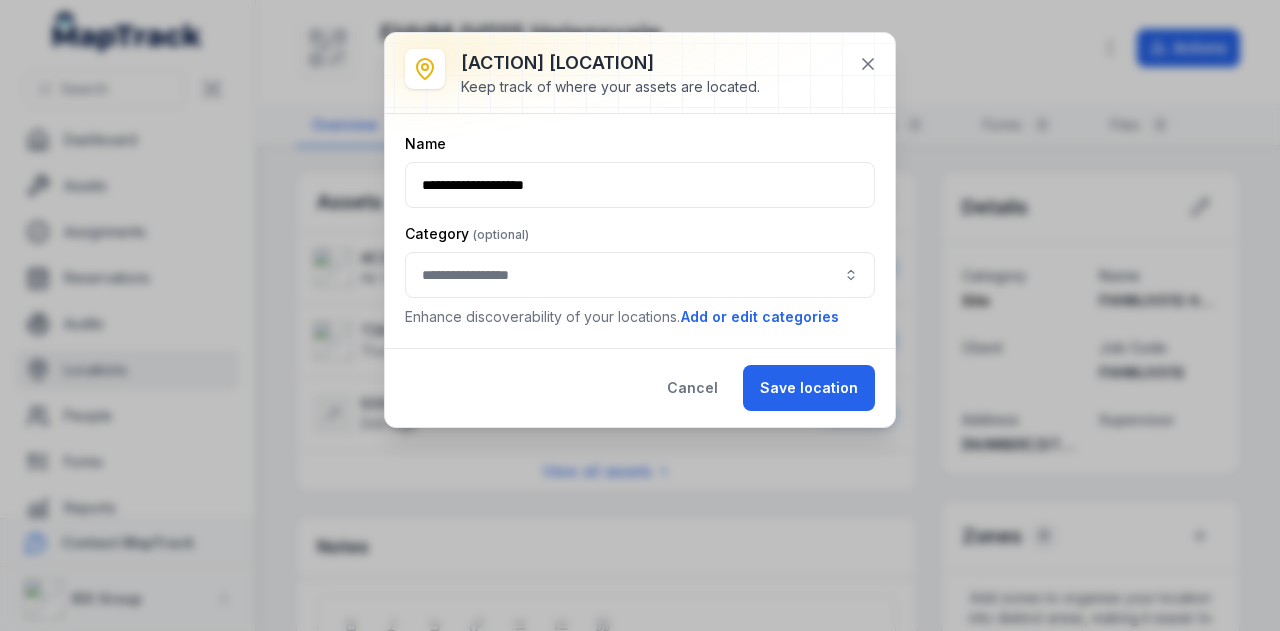type on "****" 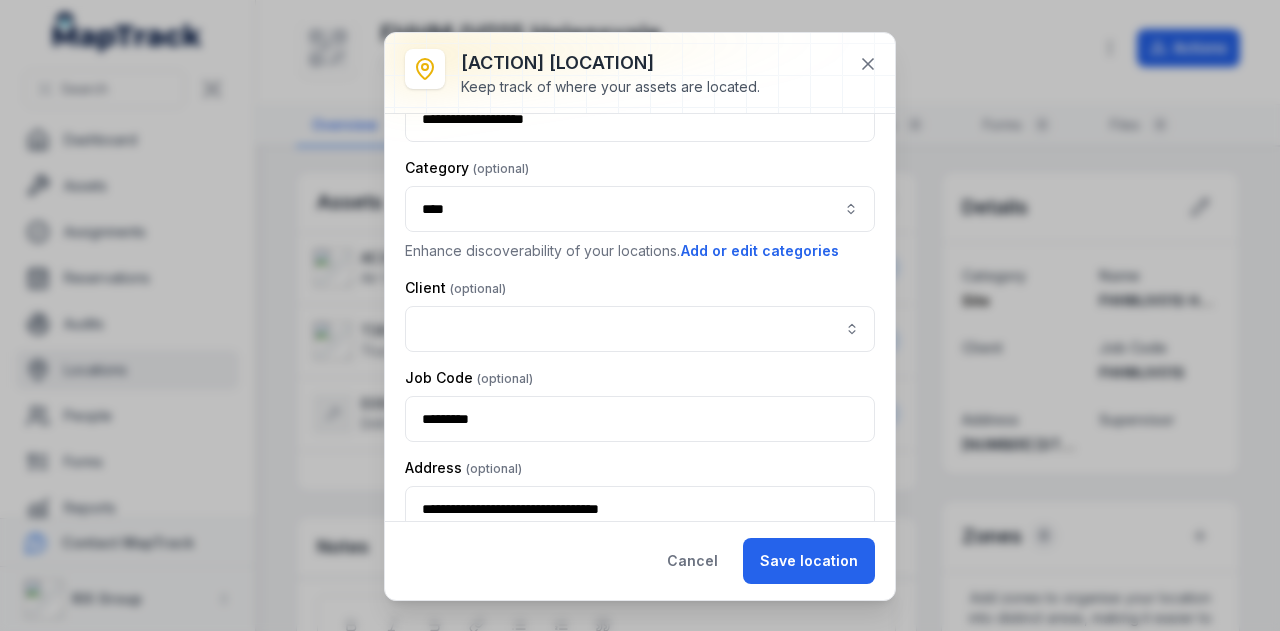 scroll, scrollTop: 180, scrollLeft: 0, axis: vertical 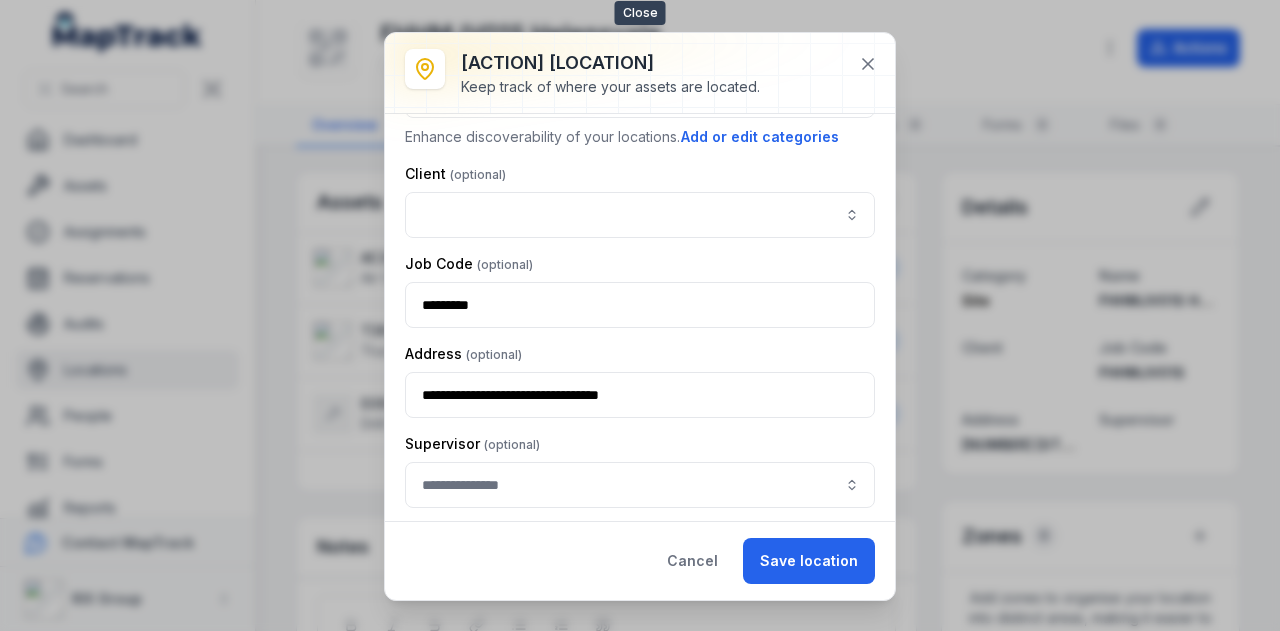 click on "**********" at bounding box center [640, 316] 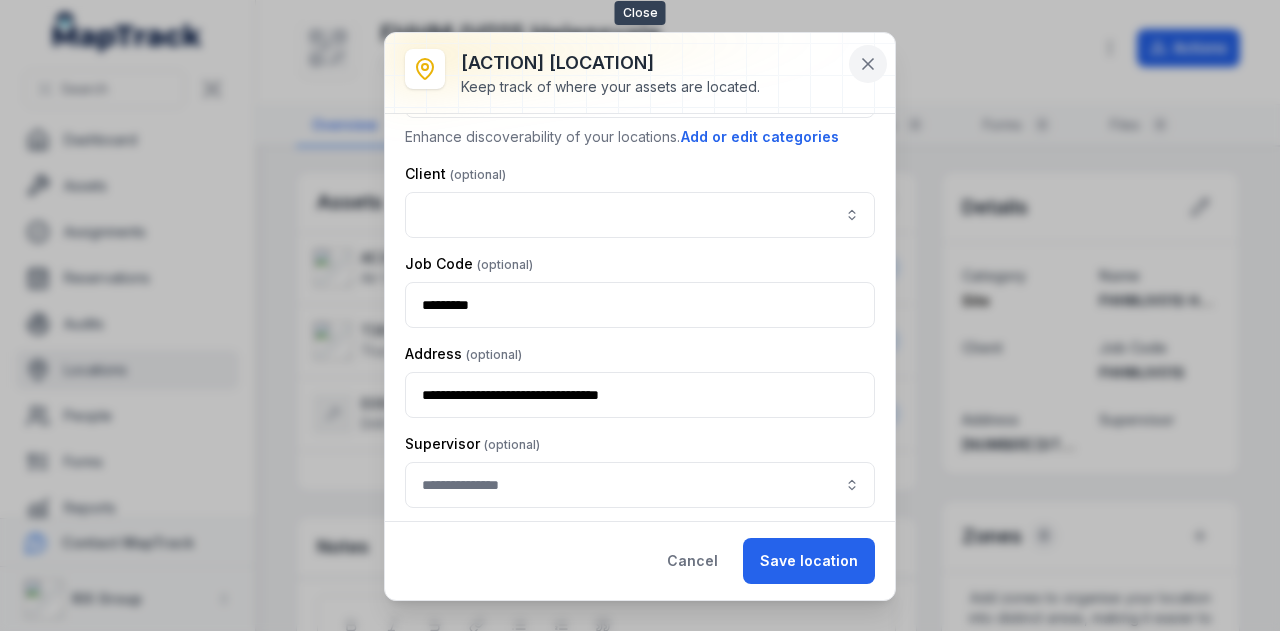 click 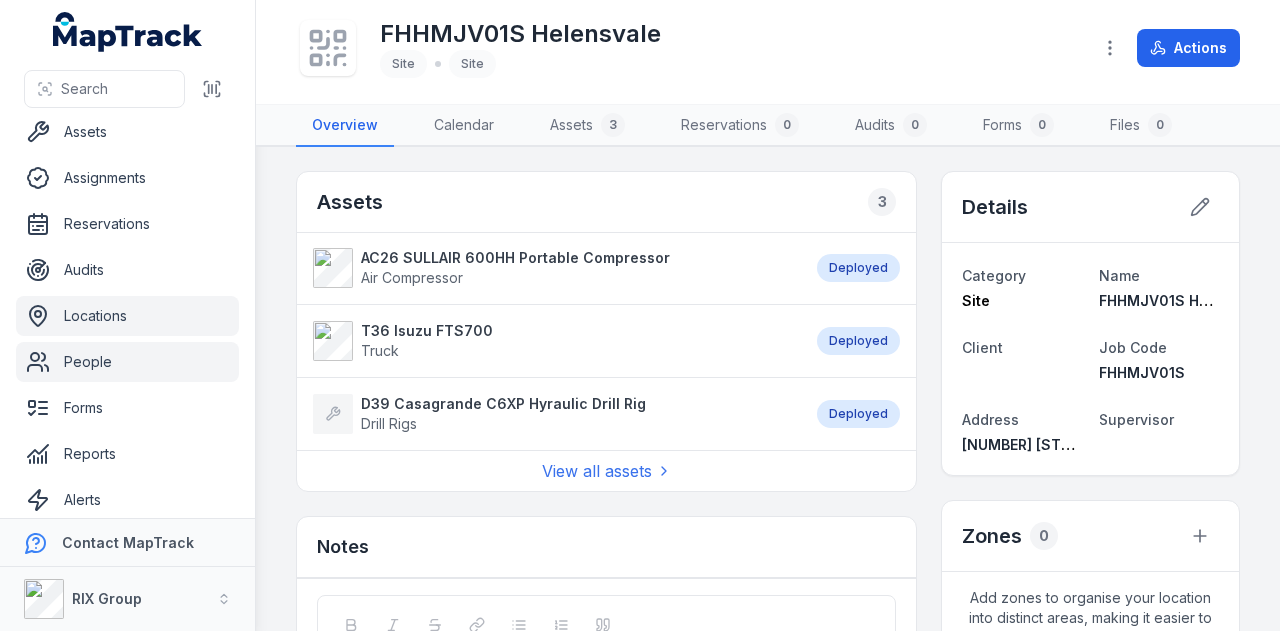 scroll, scrollTop: 100, scrollLeft: 0, axis: vertical 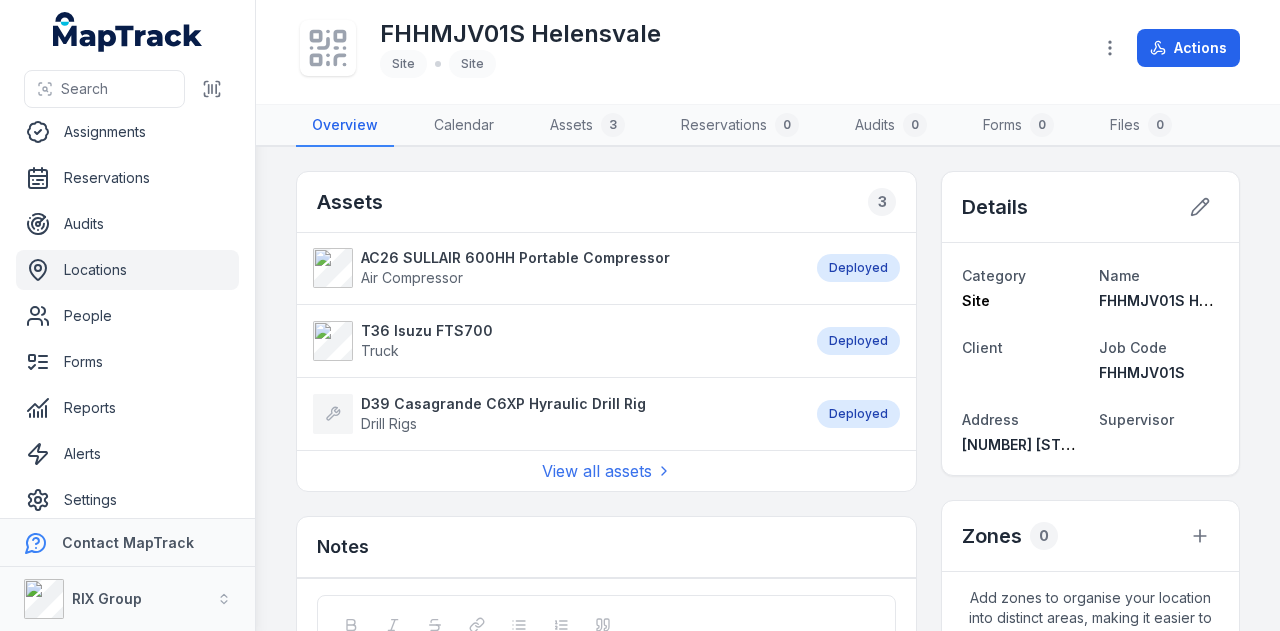 click on "Locations" at bounding box center (127, 270) 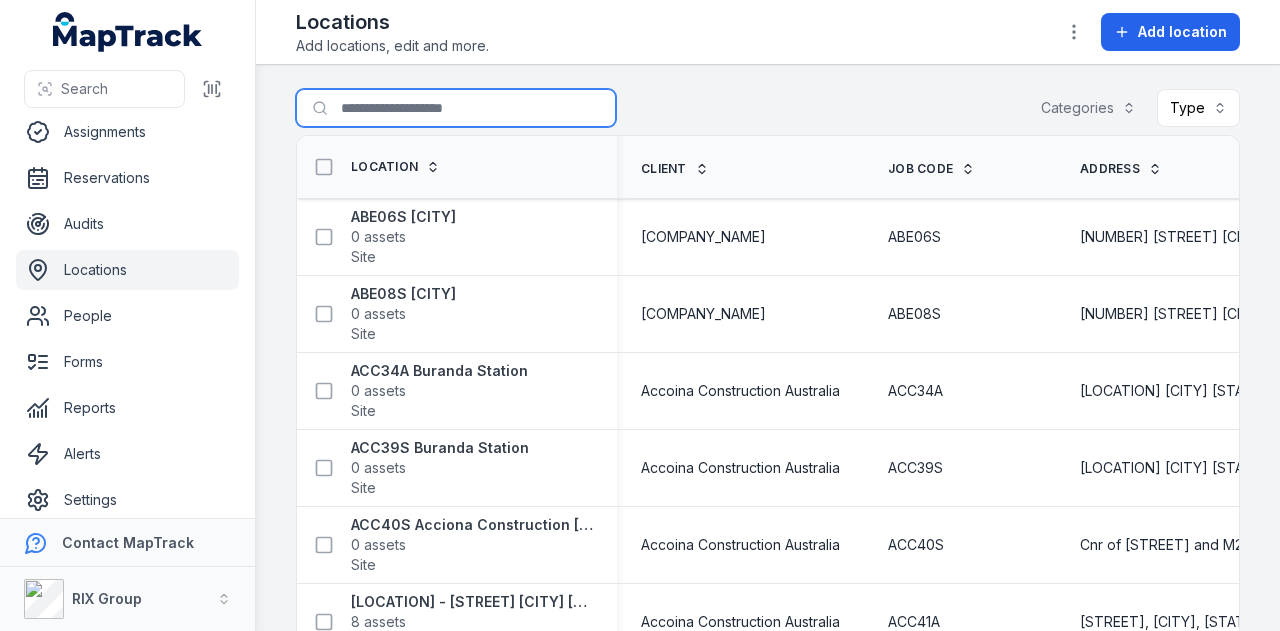 click on "Search for  locations" at bounding box center [456, 108] 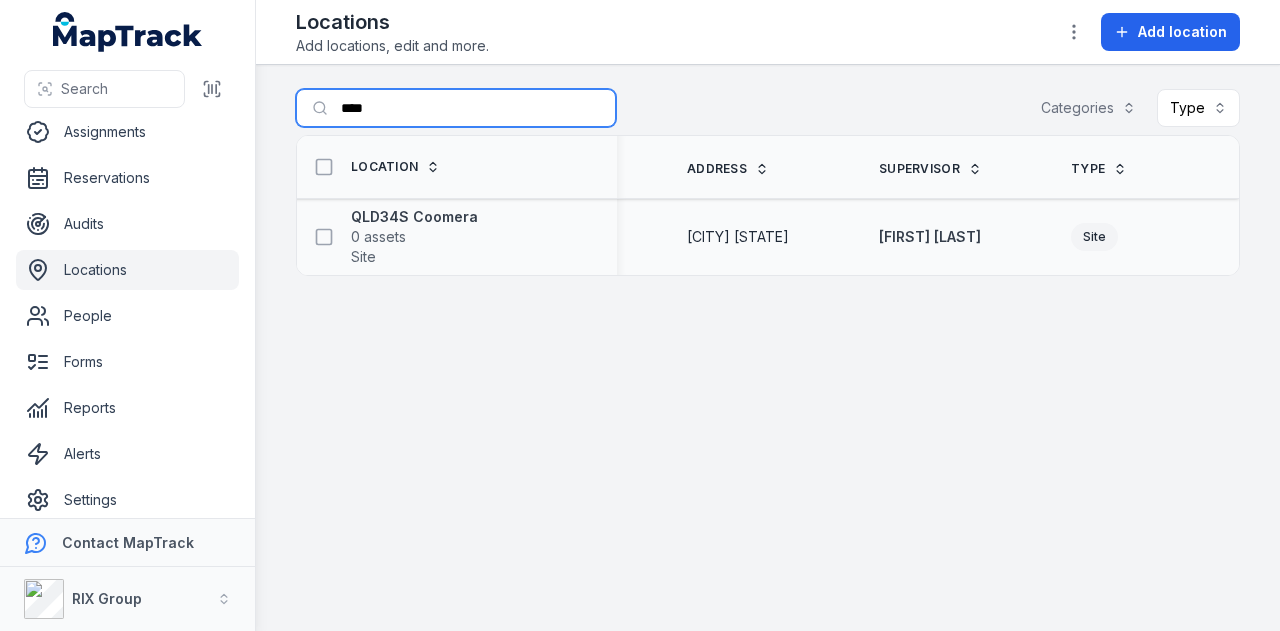scroll, scrollTop: 0, scrollLeft: 0, axis: both 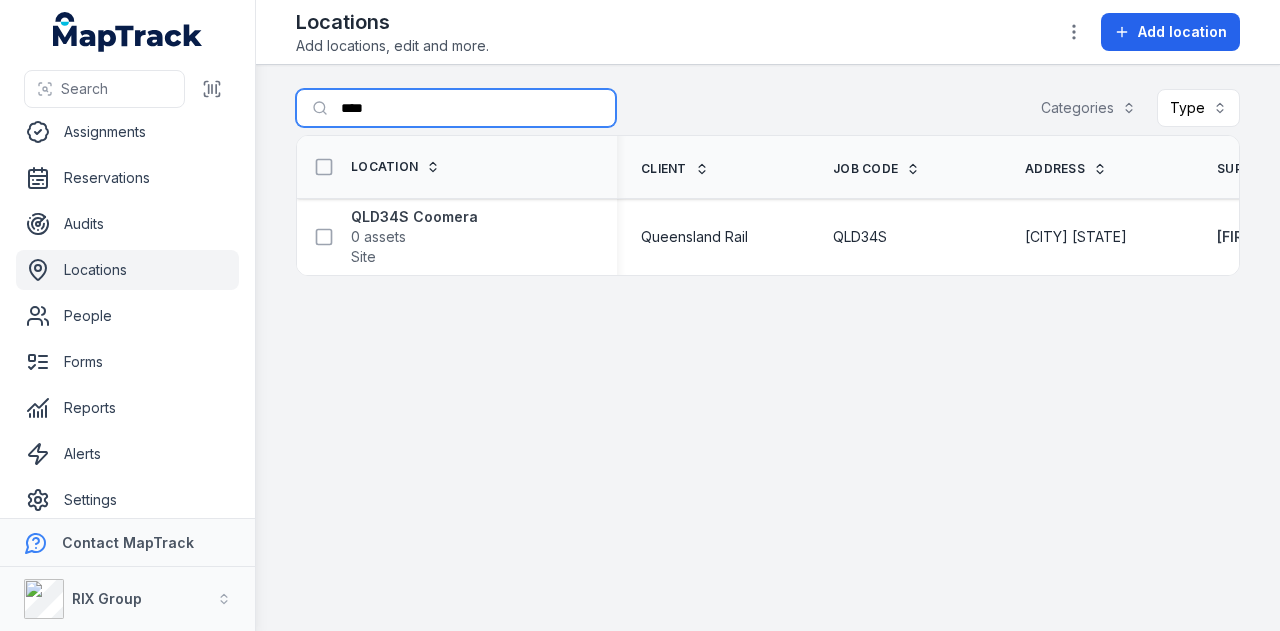 type on "****" 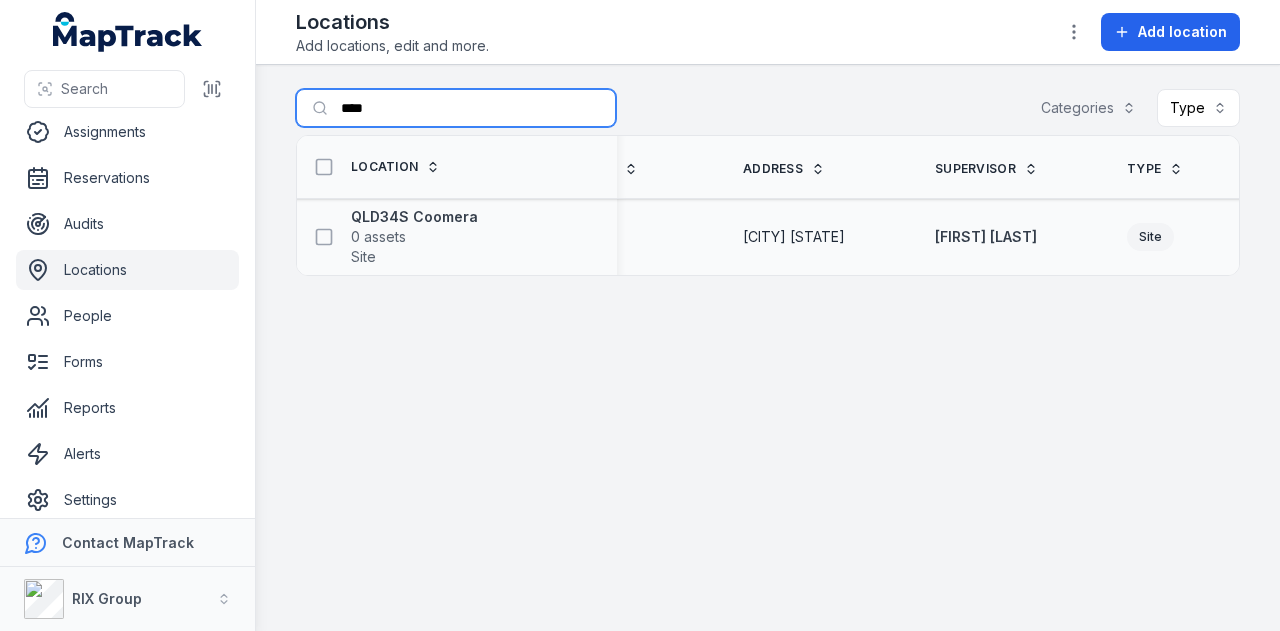 scroll, scrollTop: 0, scrollLeft: 278, axis: horizontal 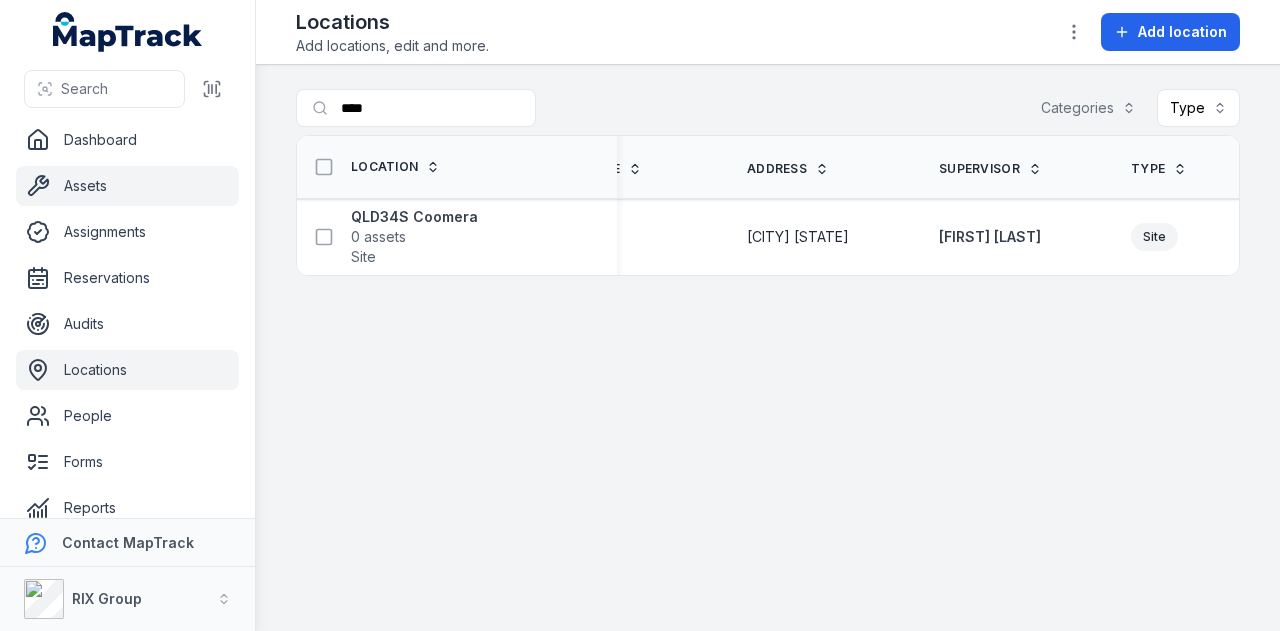 click on "Assets" at bounding box center [127, 186] 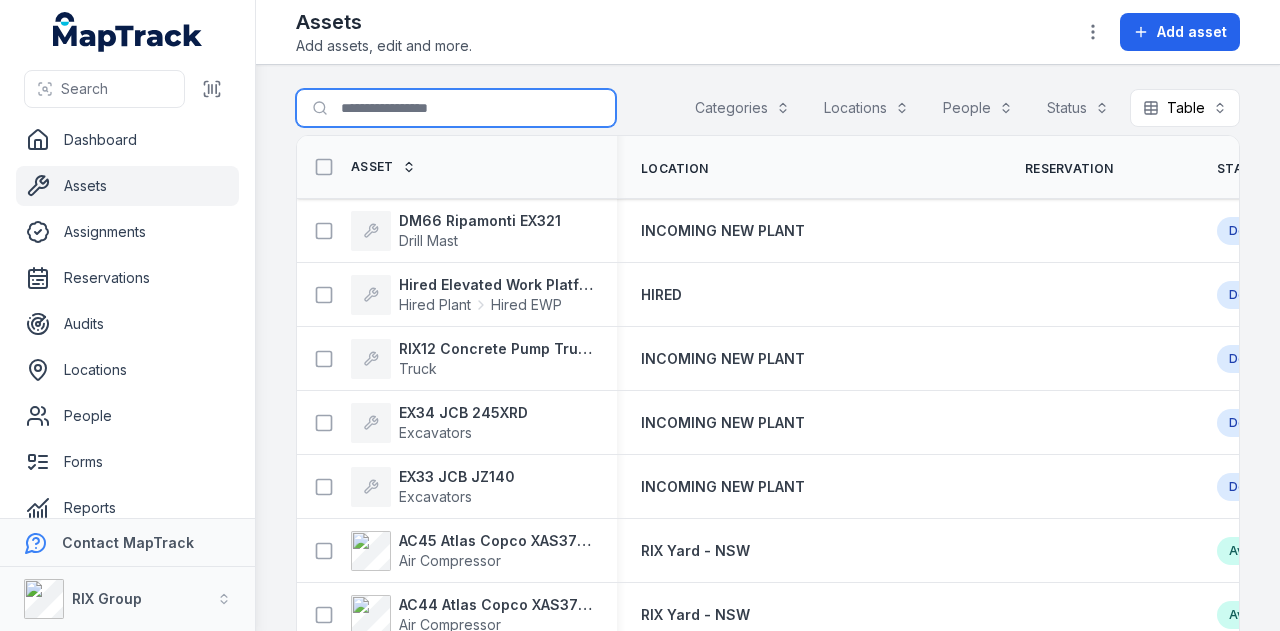 click on "Search for  assets" at bounding box center (456, 108) 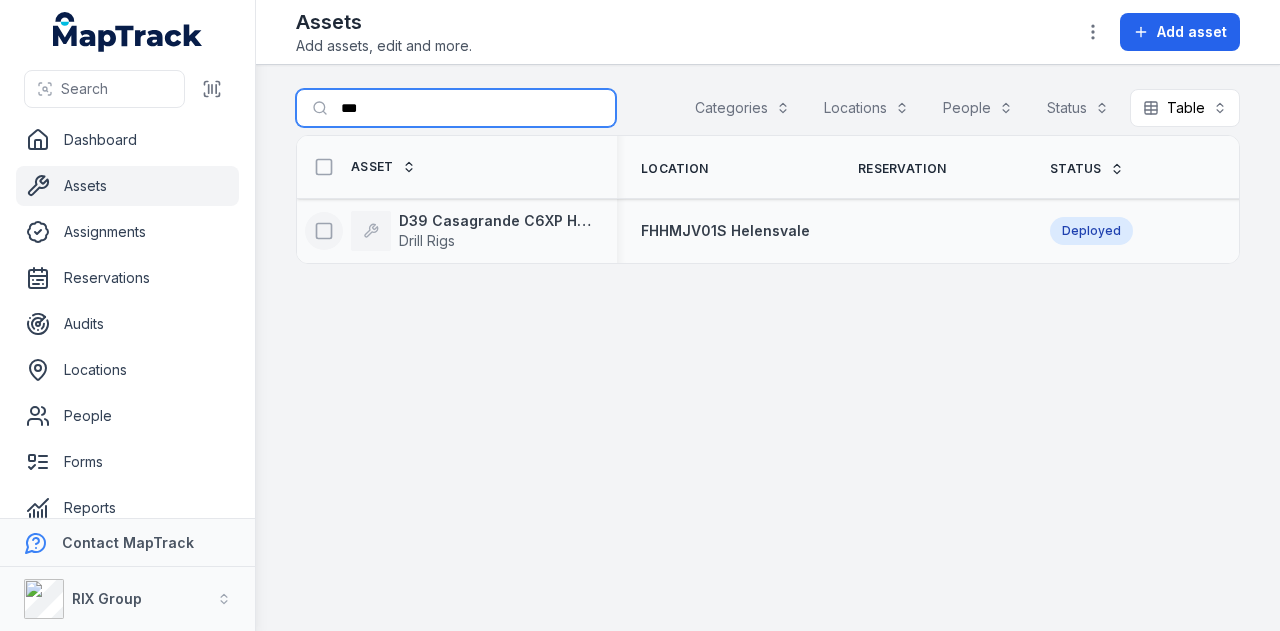 type on "***" 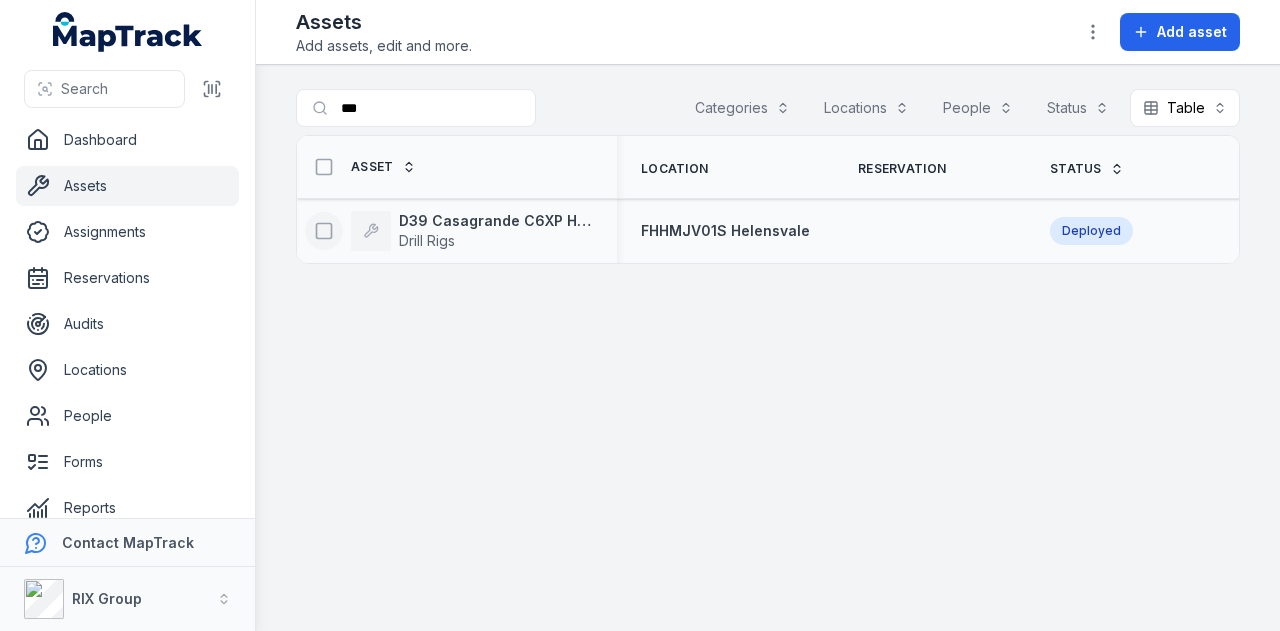 click 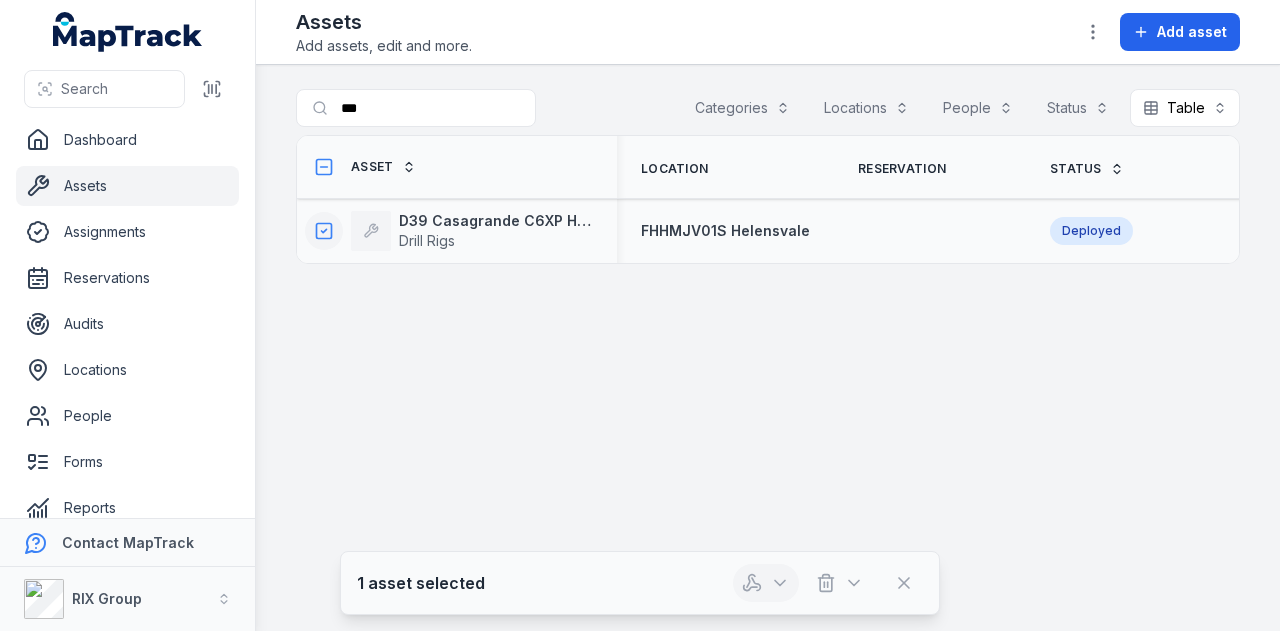 click 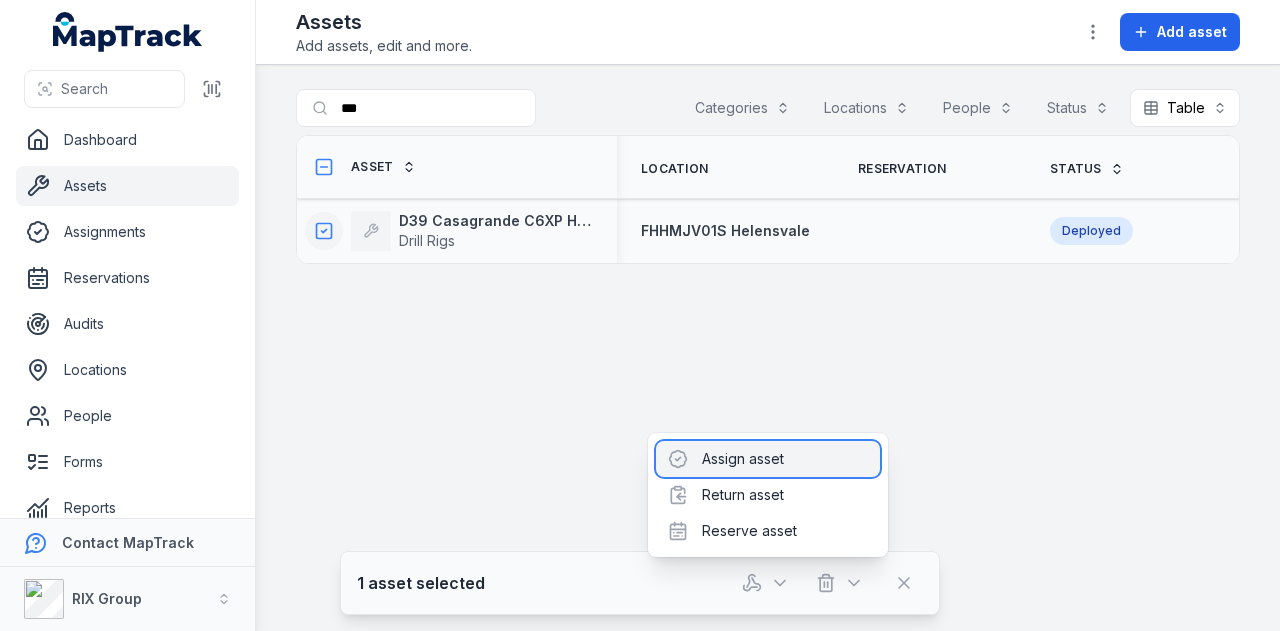 click on "Assign asset" at bounding box center [768, 459] 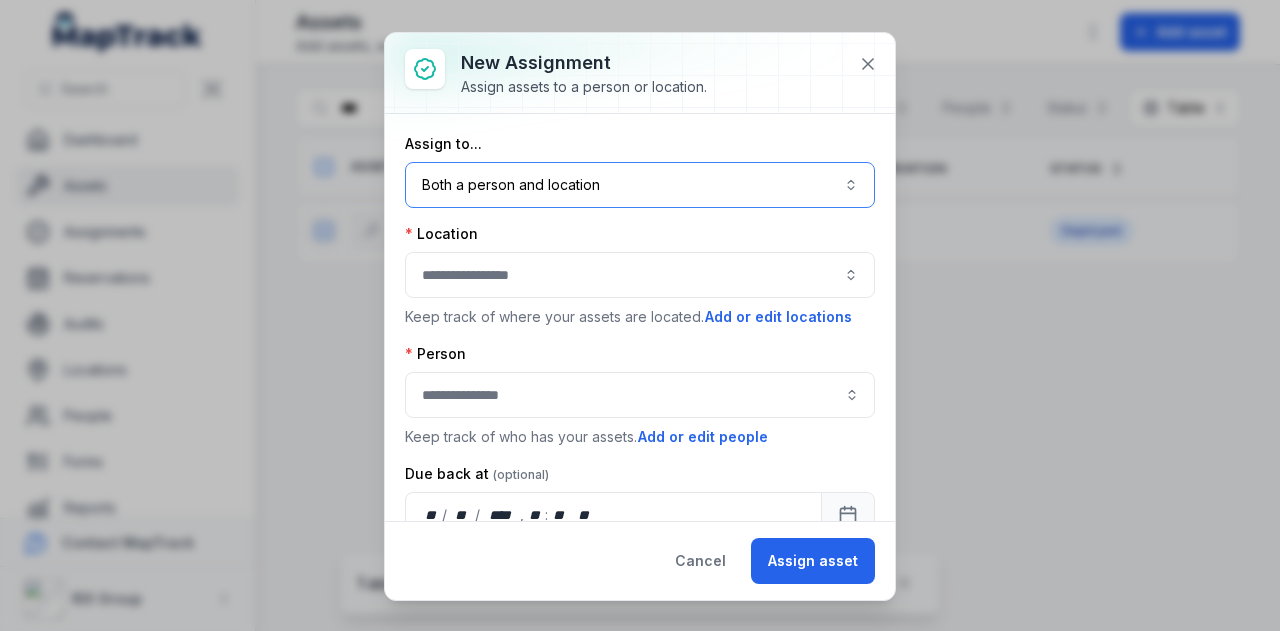click on "Both a person and location ****" at bounding box center [640, 185] 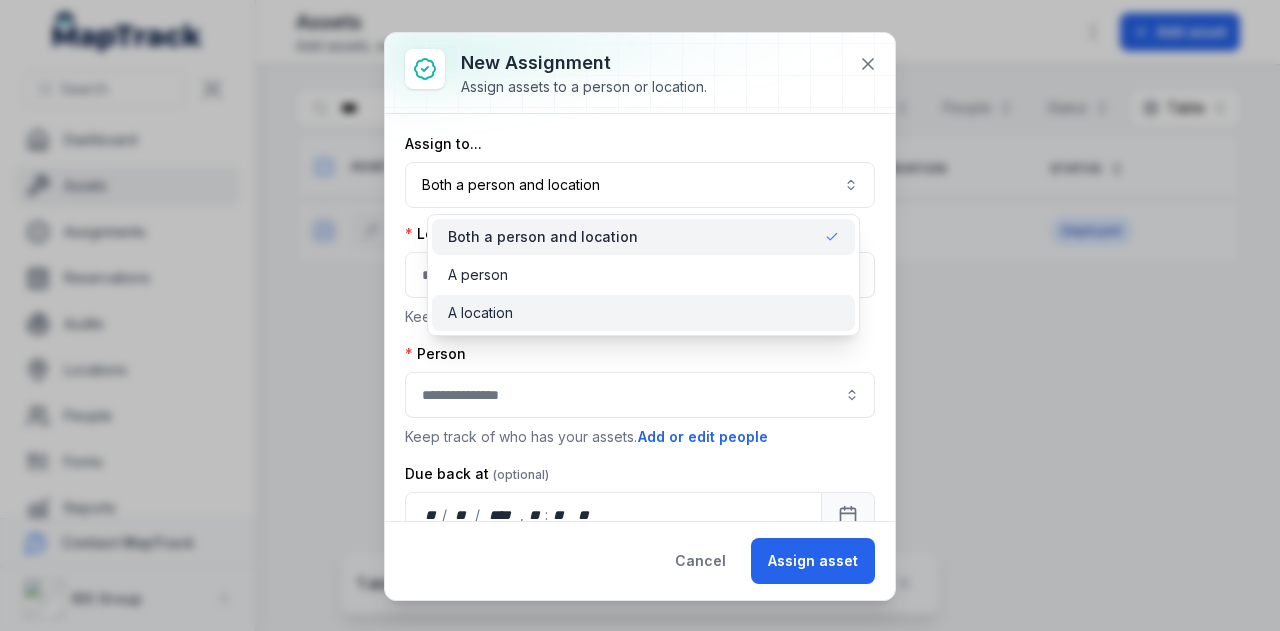 click on "A location" at bounding box center (643, 313) 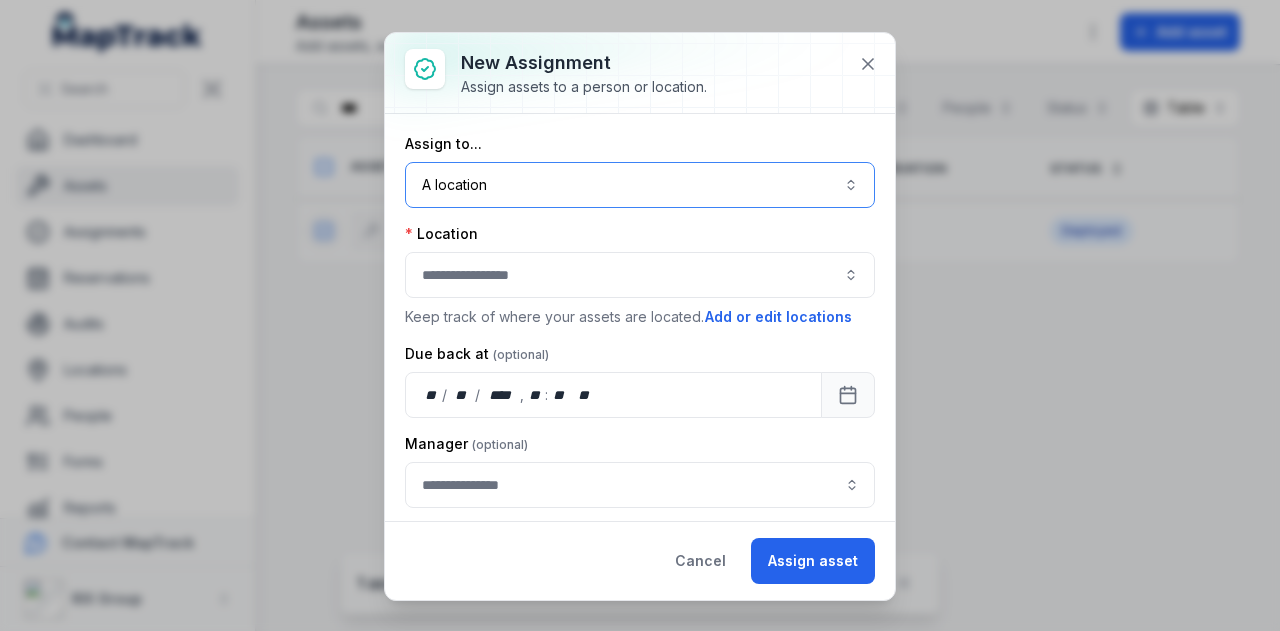 click at bounding box center [640, 275] 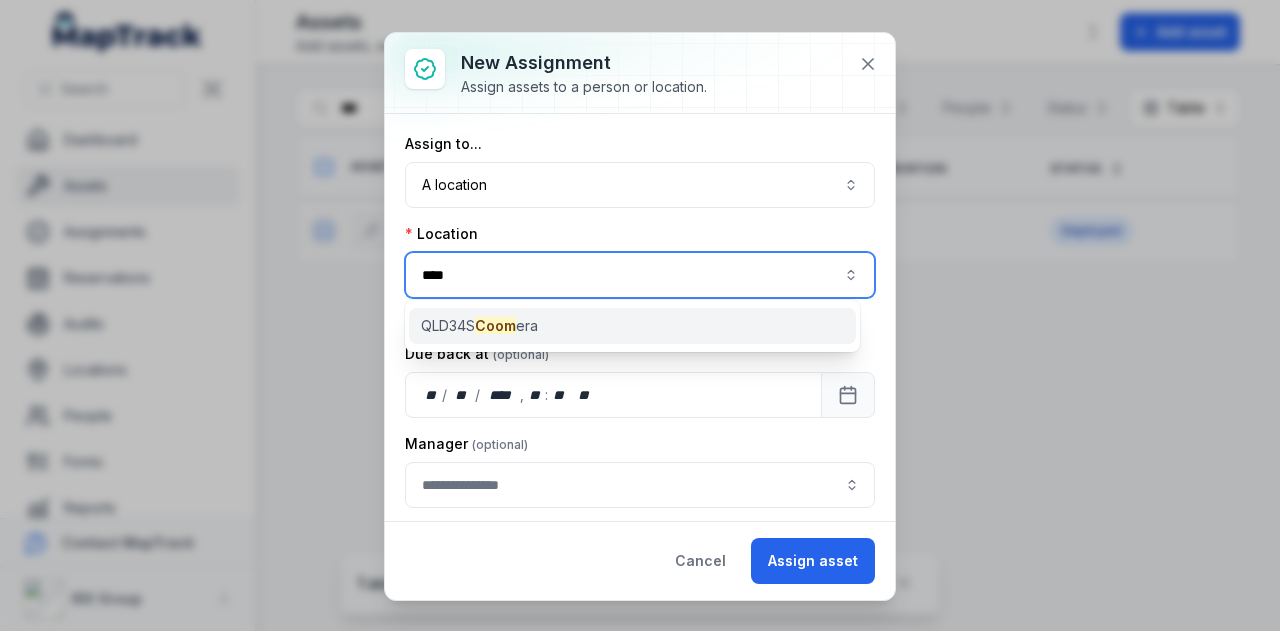 type on "****" 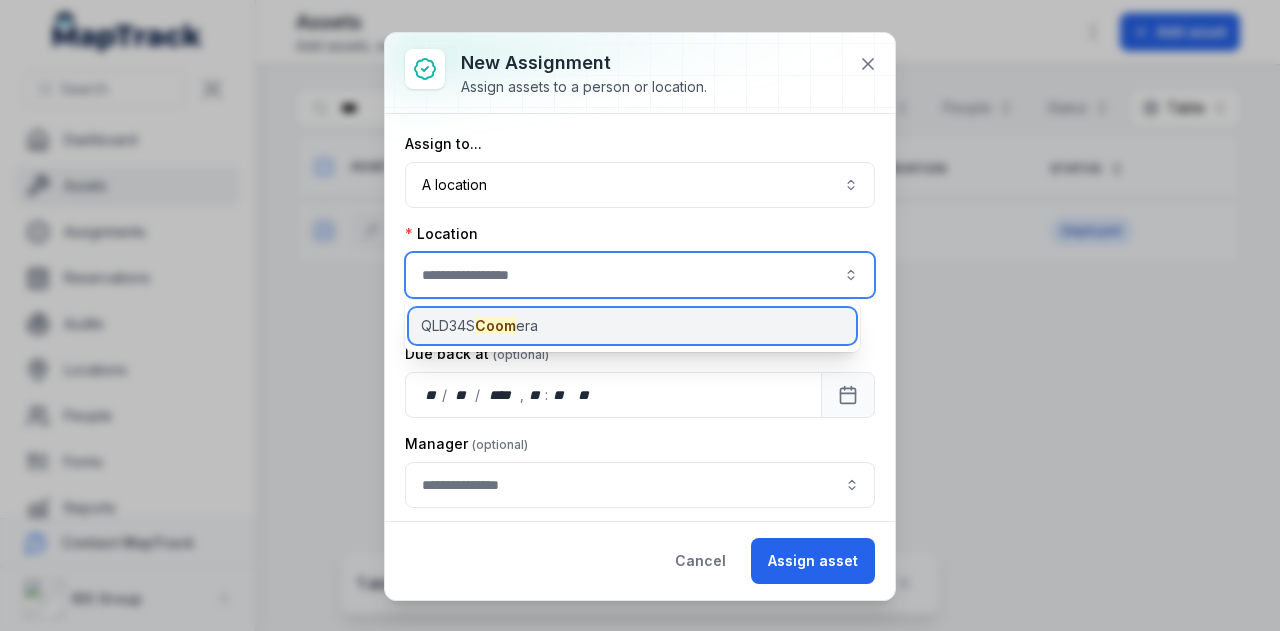 click on "QLD34S  Coom era" at bounding box center [632, 326] 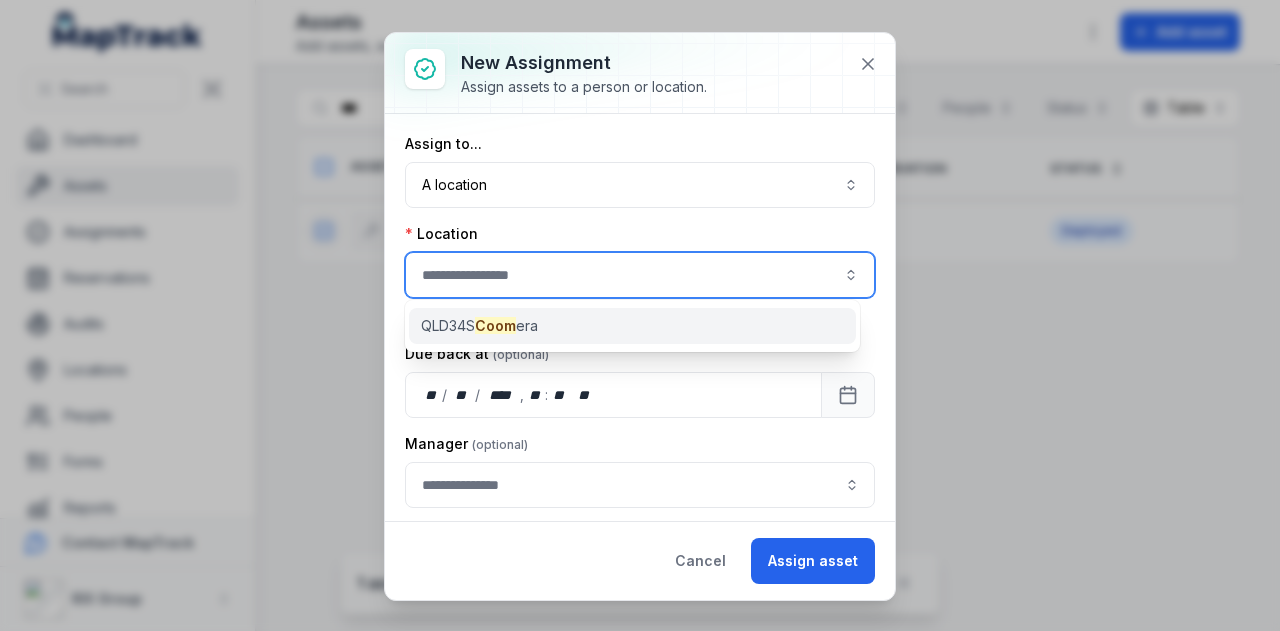 type on "**********" 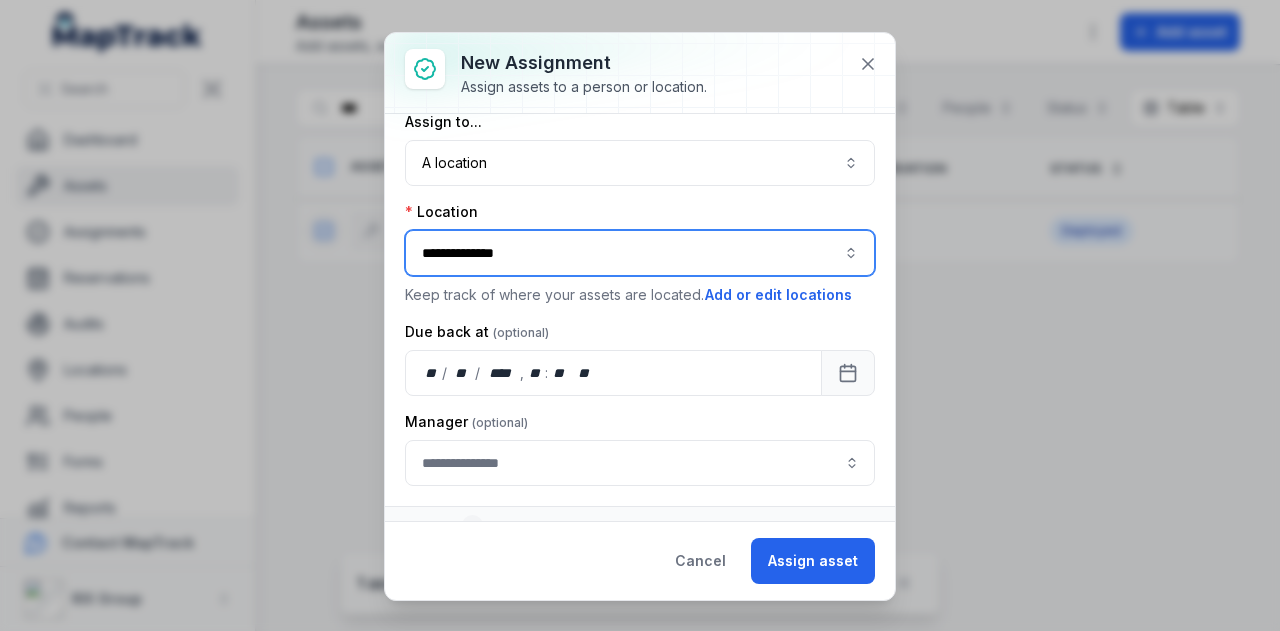 scroll, scrollTop: 42, scrollLeft: 0, axis: vertical 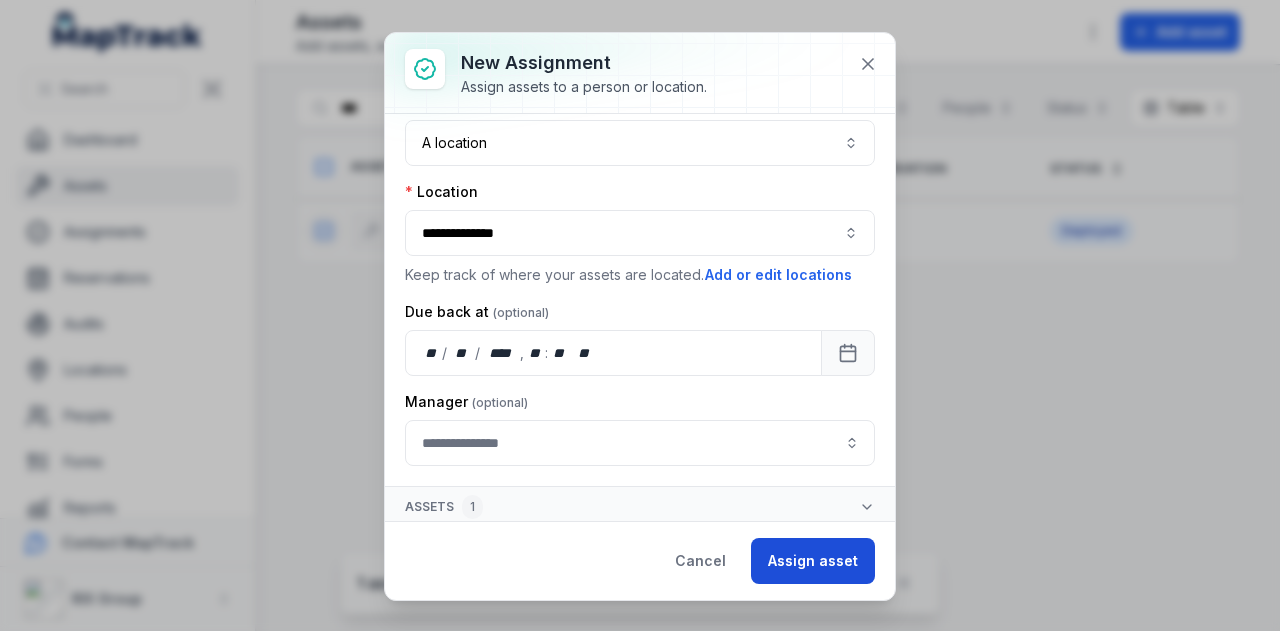 click on "Assign asset" at bounding box center [813, 561] 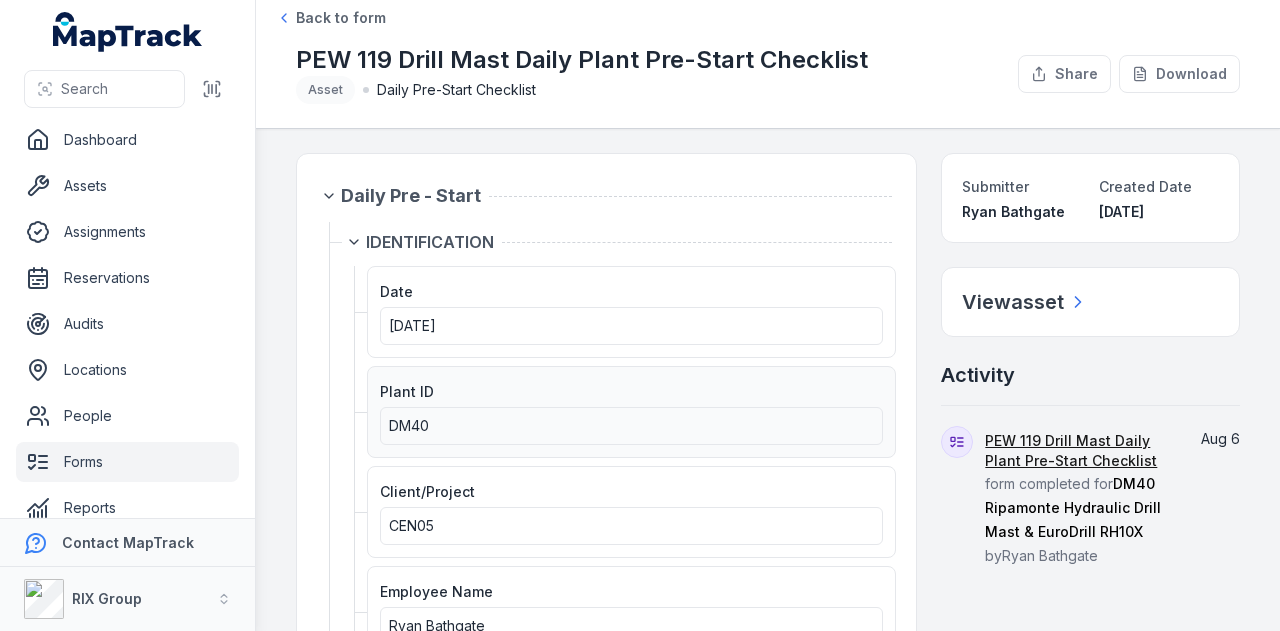 scroll, scrollTop: 0, scrollLeft: 0, axis: both 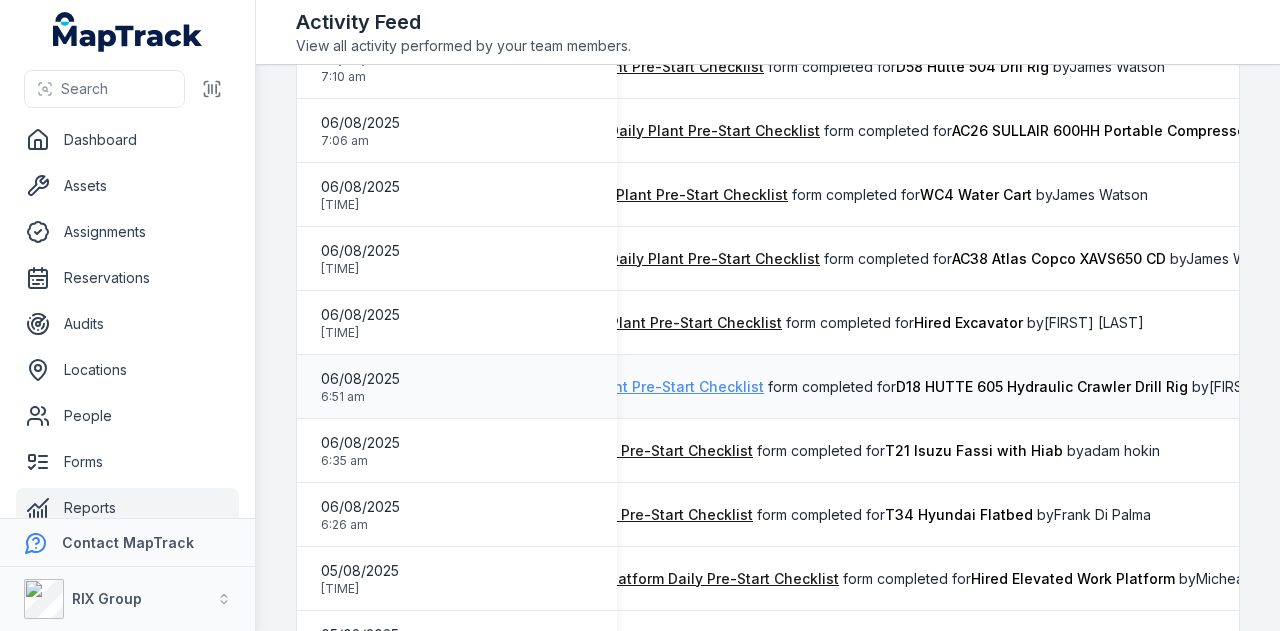 click on "PEW 111 Drill Rig Daily Plant Pre-Start Checklist" at bounding box center (601, 387) 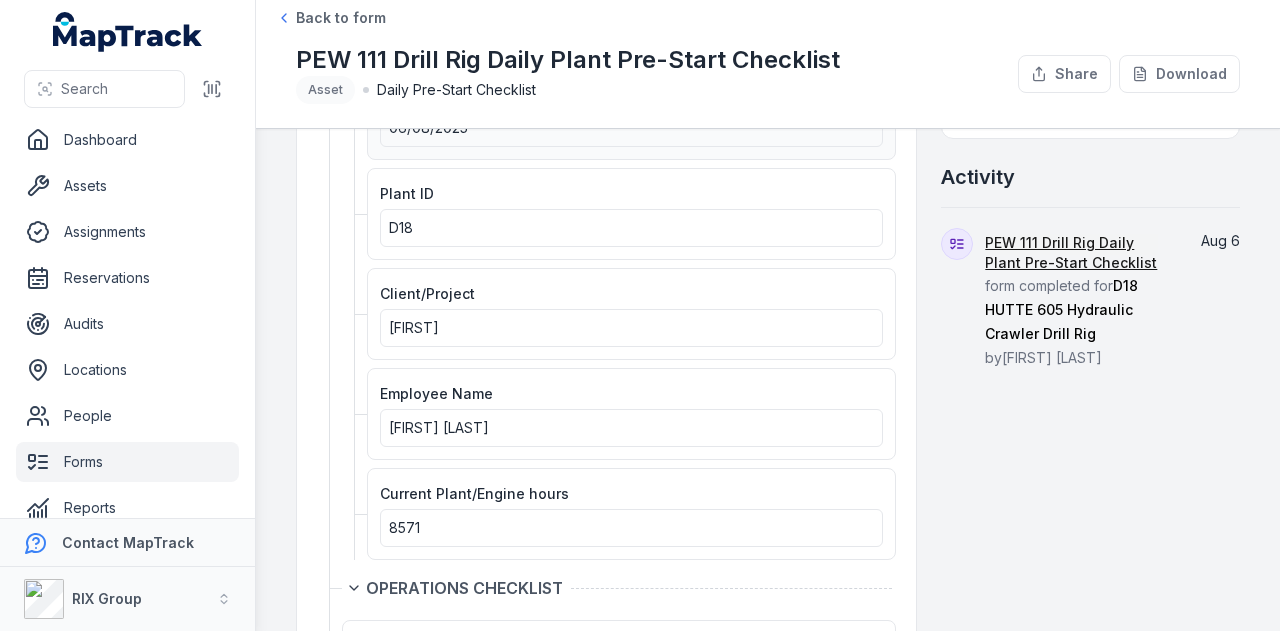 scroll, scrollTop: 200, scrollLeft: 0, axis: vertical 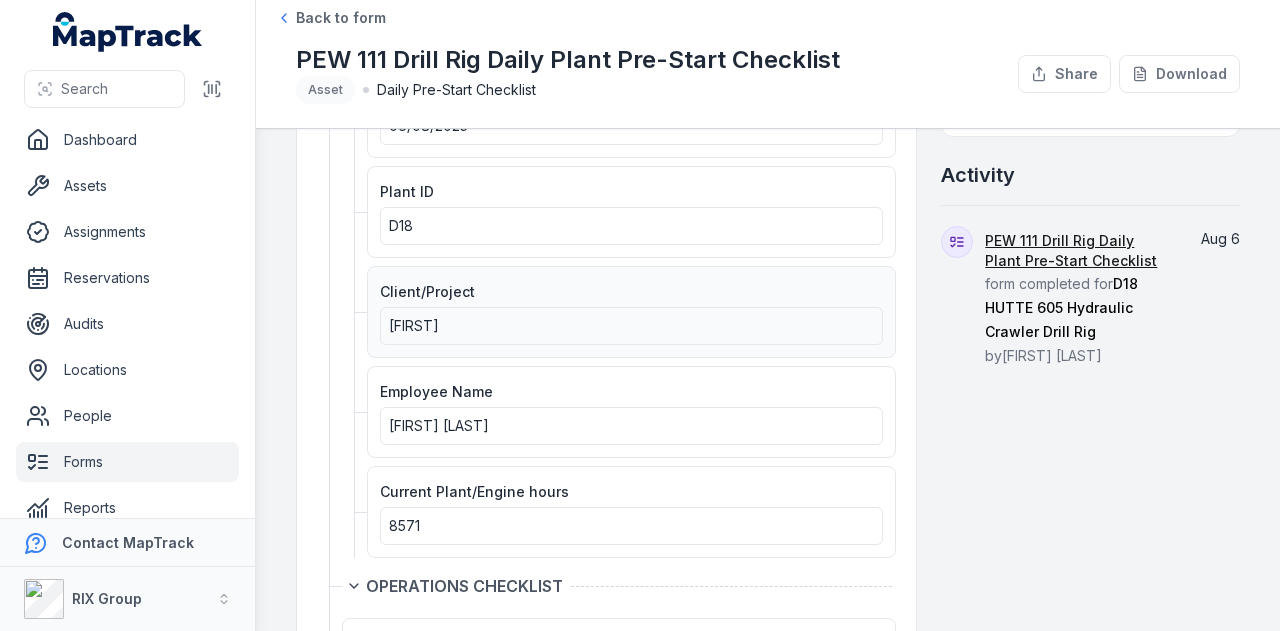 drag, startPoint x: 500, startPoint y: 323, endPoint x: 396, endPoint y: 324, distance: 104.00481 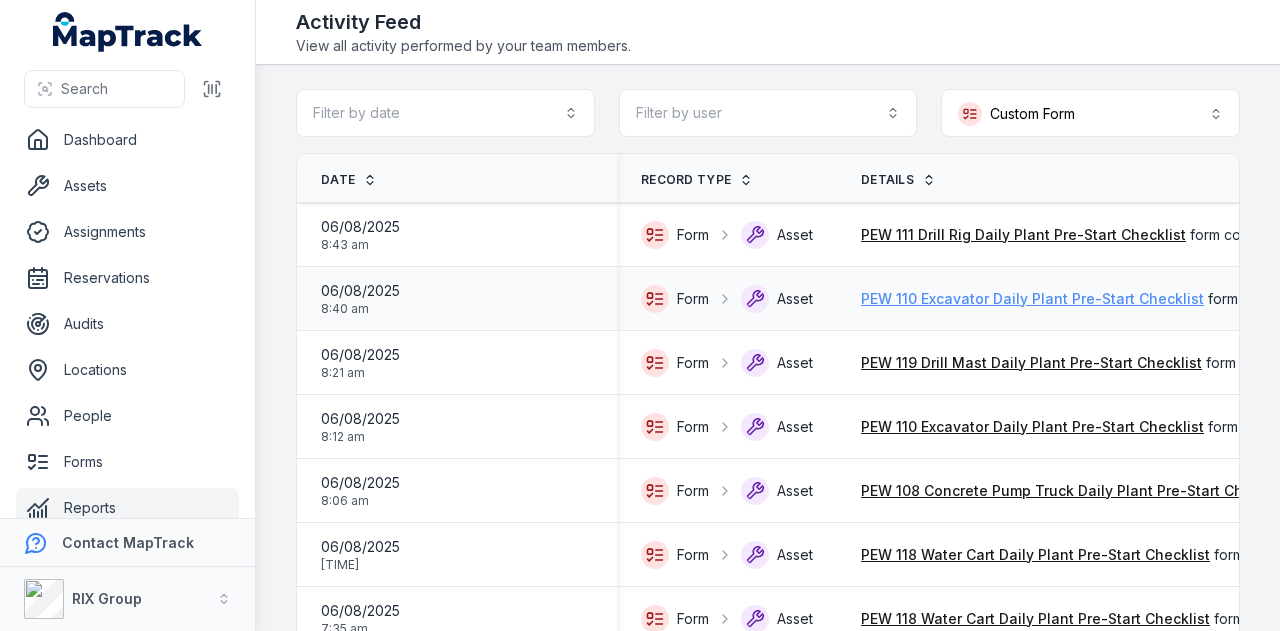 scroll, scrollTop: 100, scrollLeft: 0, axis: vertical 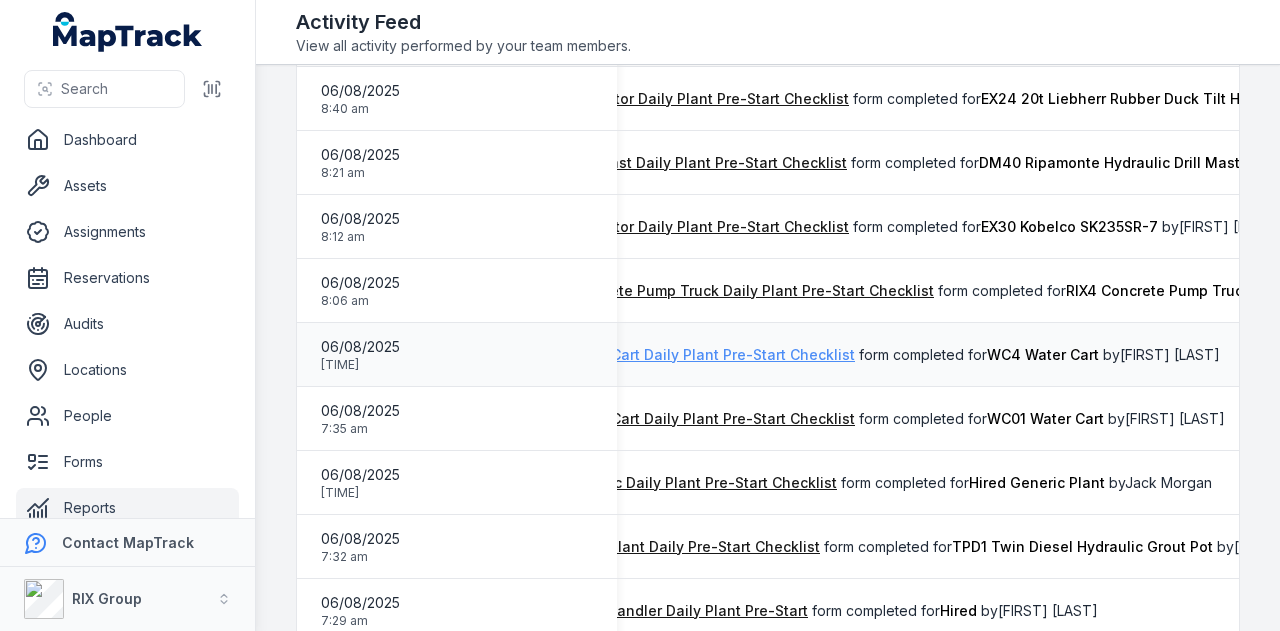 click on "PEW 118 Water Cart Daily Plant Pre-Start Checklist" at bounding box center [680, 355] 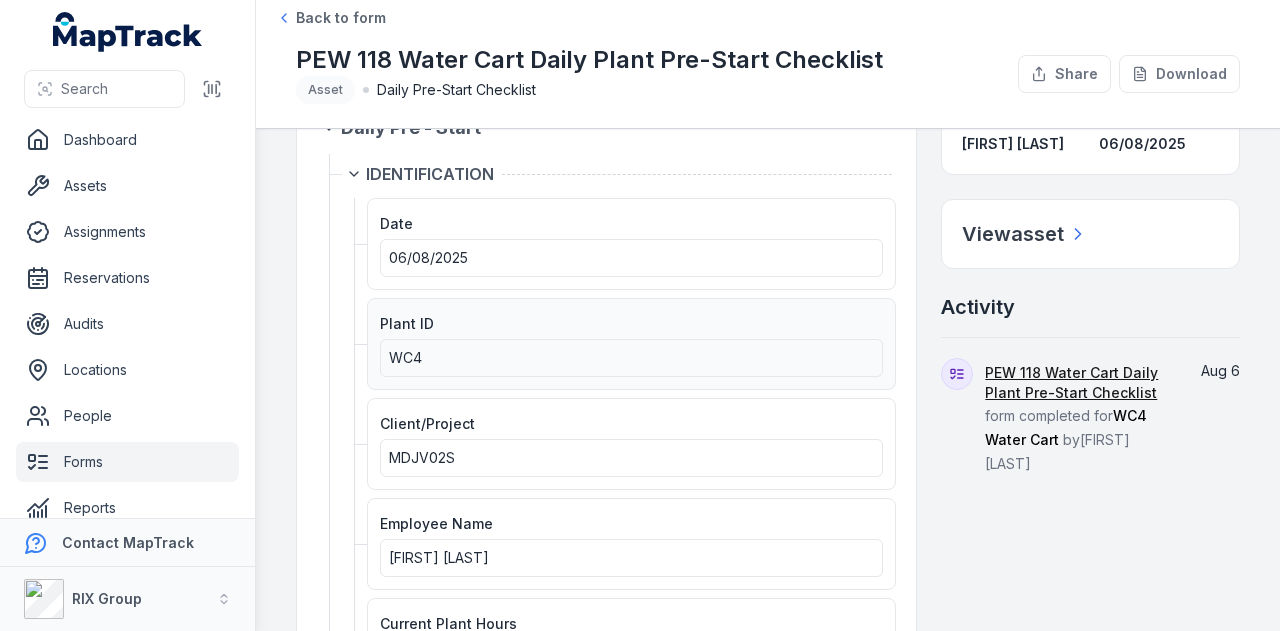 scroll, scrollTop: 100, scrollLeft: 0, axis: vertical 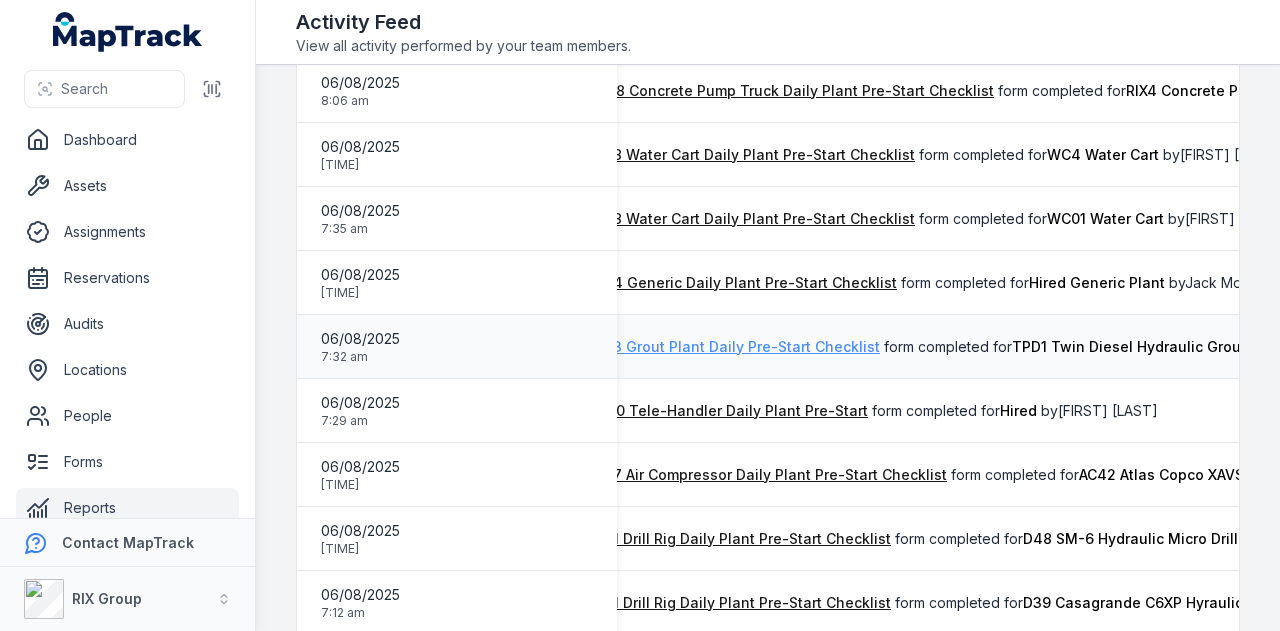 click on "PEW 113 Grout Plant Daily Pre-Start  Checklist" at bounding box center [723, 347] 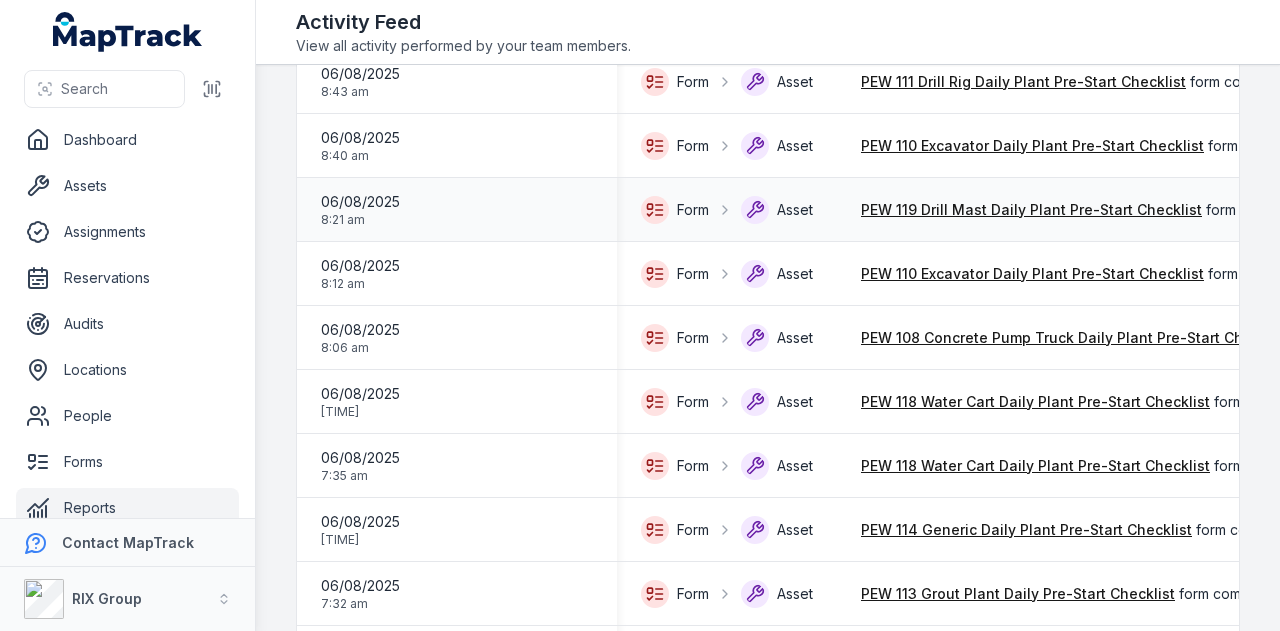 scroll, scrollTop: 200, scrollLeft: 0, axis: vertical 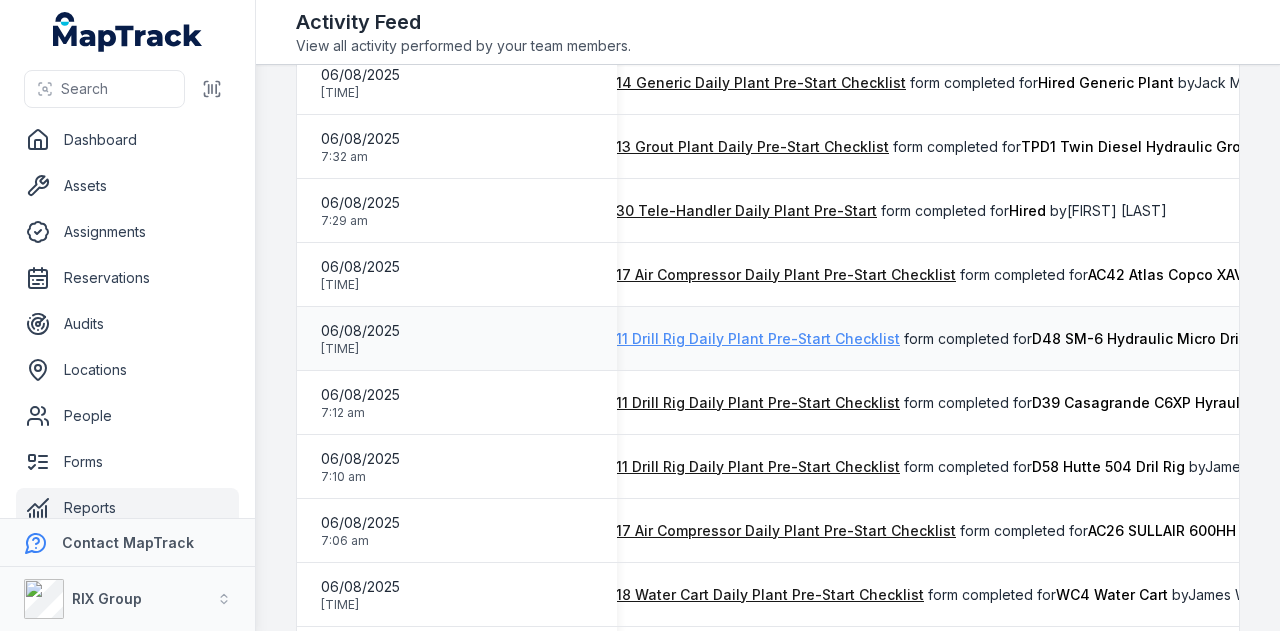 click on "PEW 111 Drill Rig Daily Plant Pre-Start Checklist" at bounding box center [737, 339] 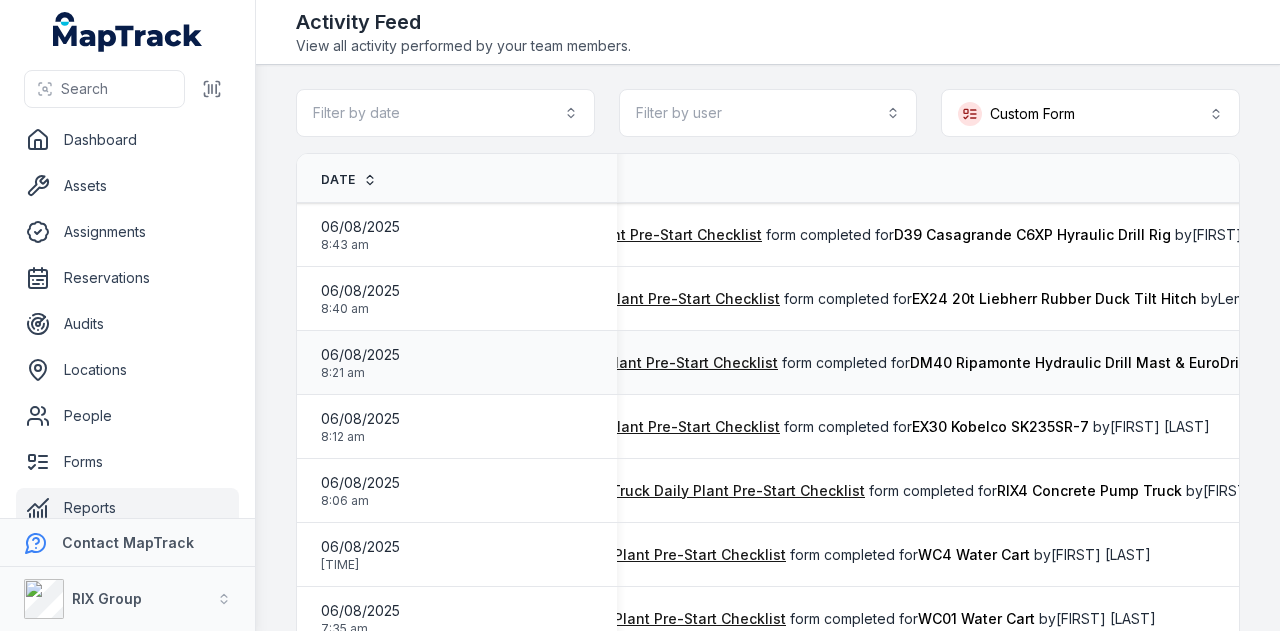 scroll, scrollTop: 0, scrollLeft: 426, axis: horizontal 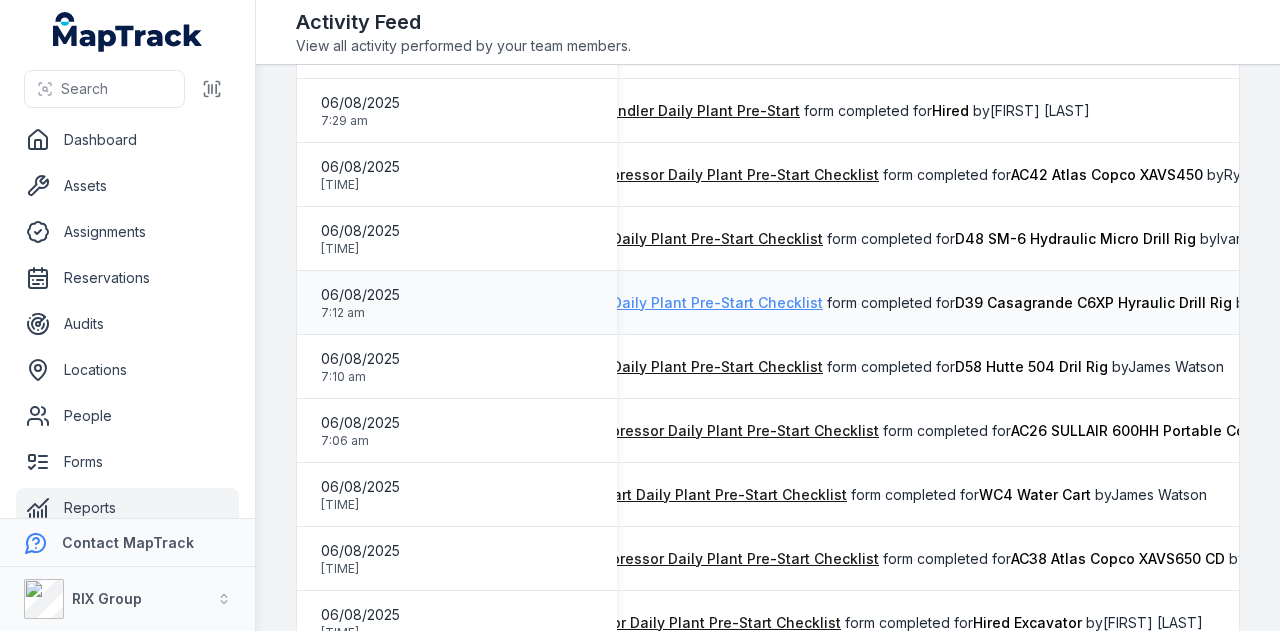 click on "PEW 111 Drill Rig Daily Plant Pre-Start Checklist" at bounding box center [660, 303] 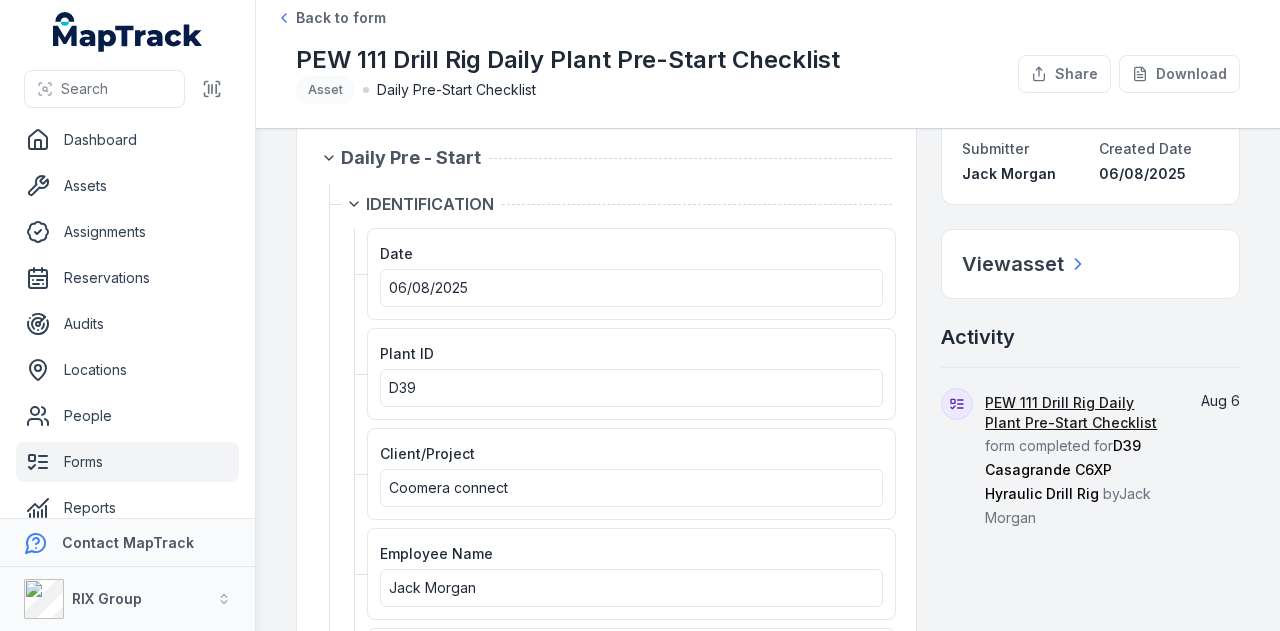 scroll, scrollTop: 0, scrollLeft: 0, axis: both 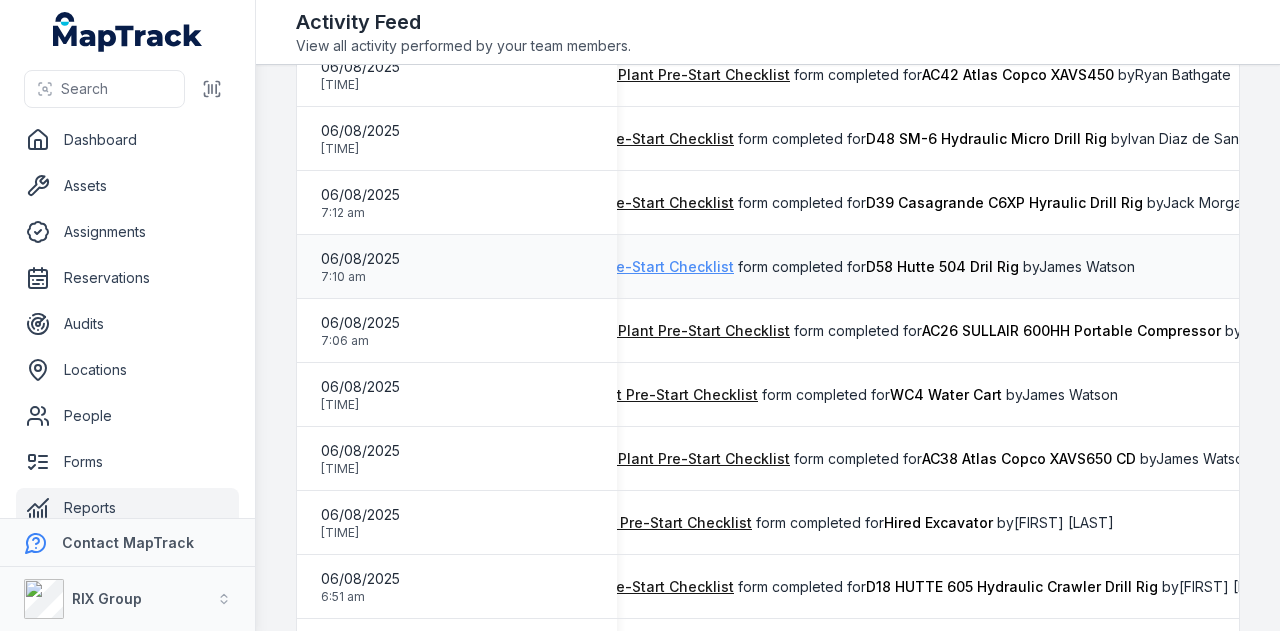 click on "PEW 111 Drill Rig Daily Plant Pre-Start Checklist" at bounding box center (571, 267) 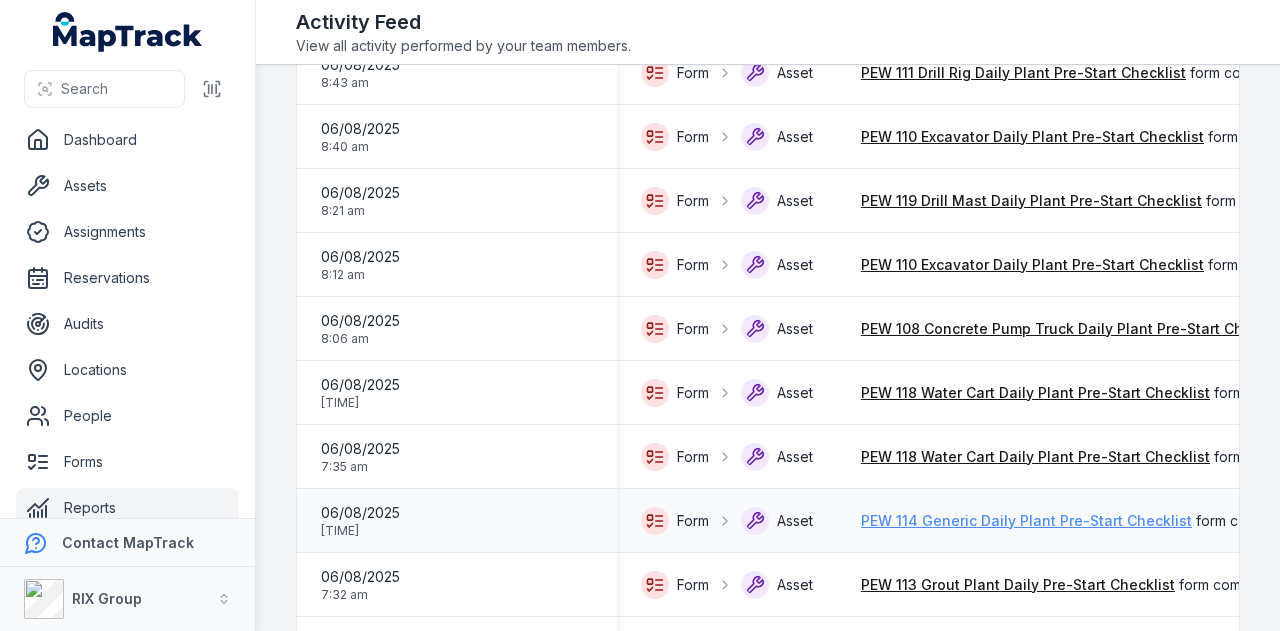 scroll, scrollTop: 300, scrollLeft: 0, axis: vertical 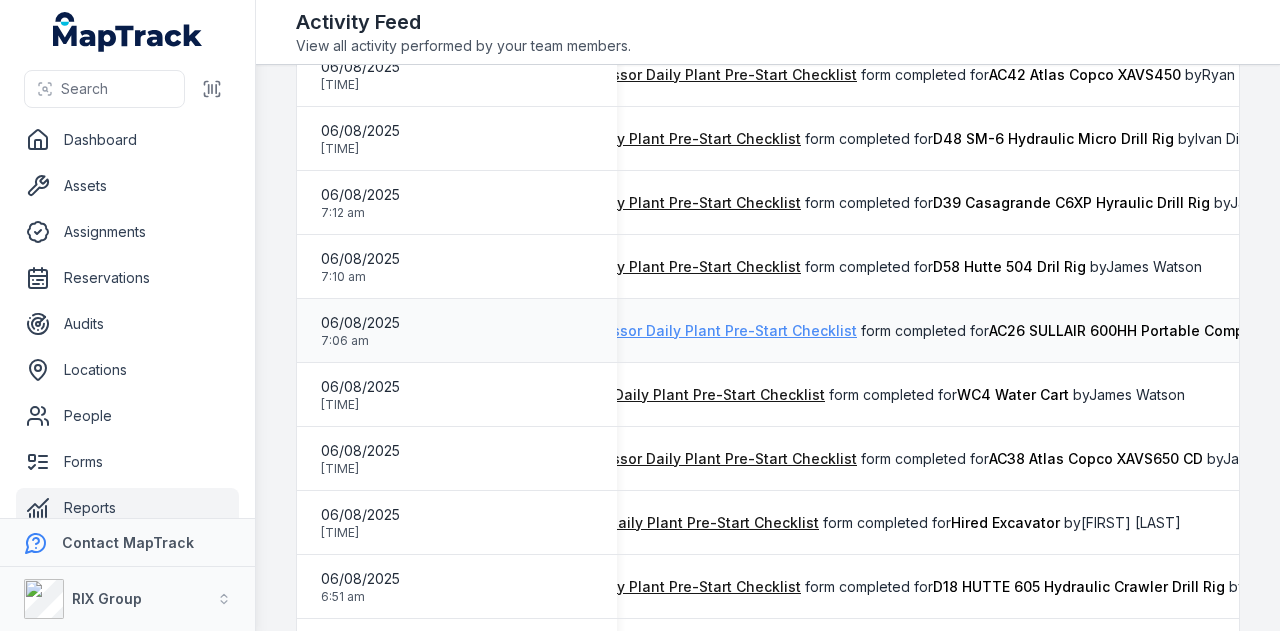 click on "PEW 117 Air Compressor Daily Plant Pre-Start Checklist" at bounding box center (666, 331) 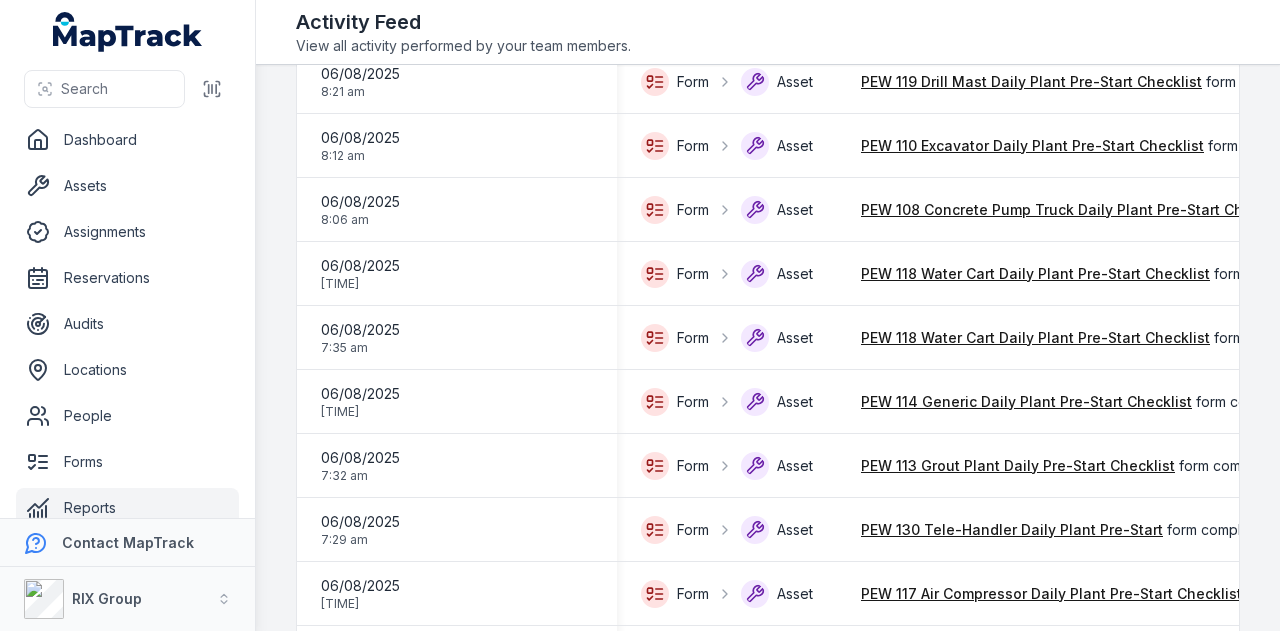 scroll, scrollTop: 400, scrollLeft: 0, axis: vertical 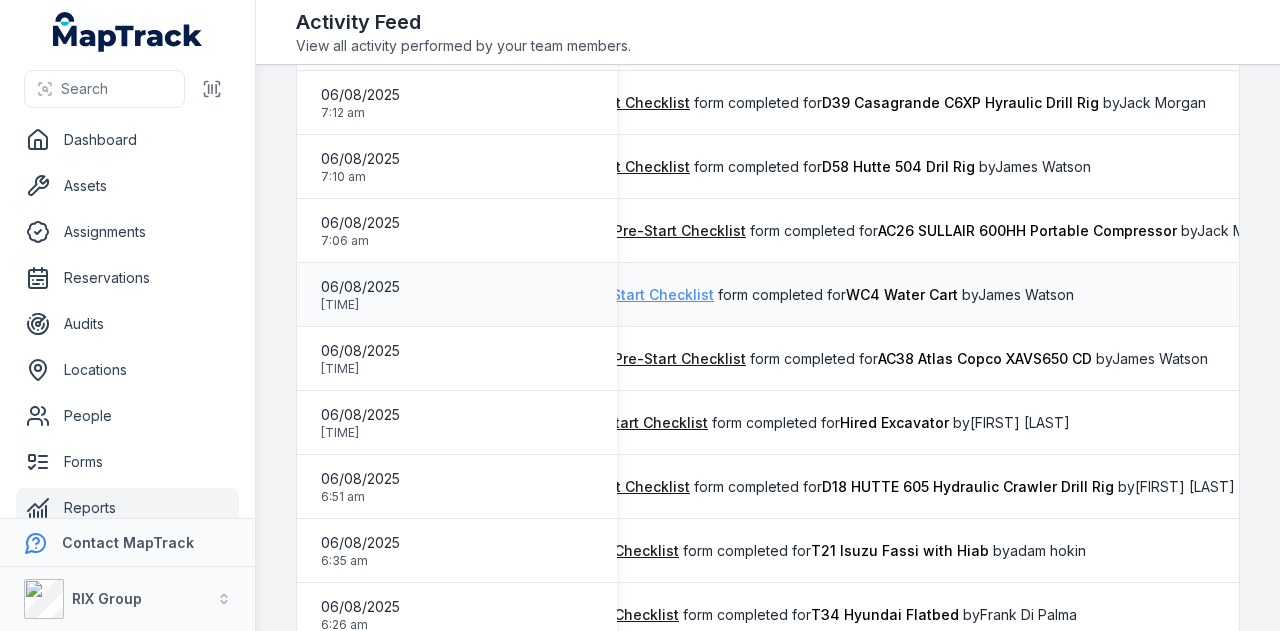 click on "PEW 118 Water Cart Daily Plant Pre-Start Checklist" at bounding box center [539, 295] 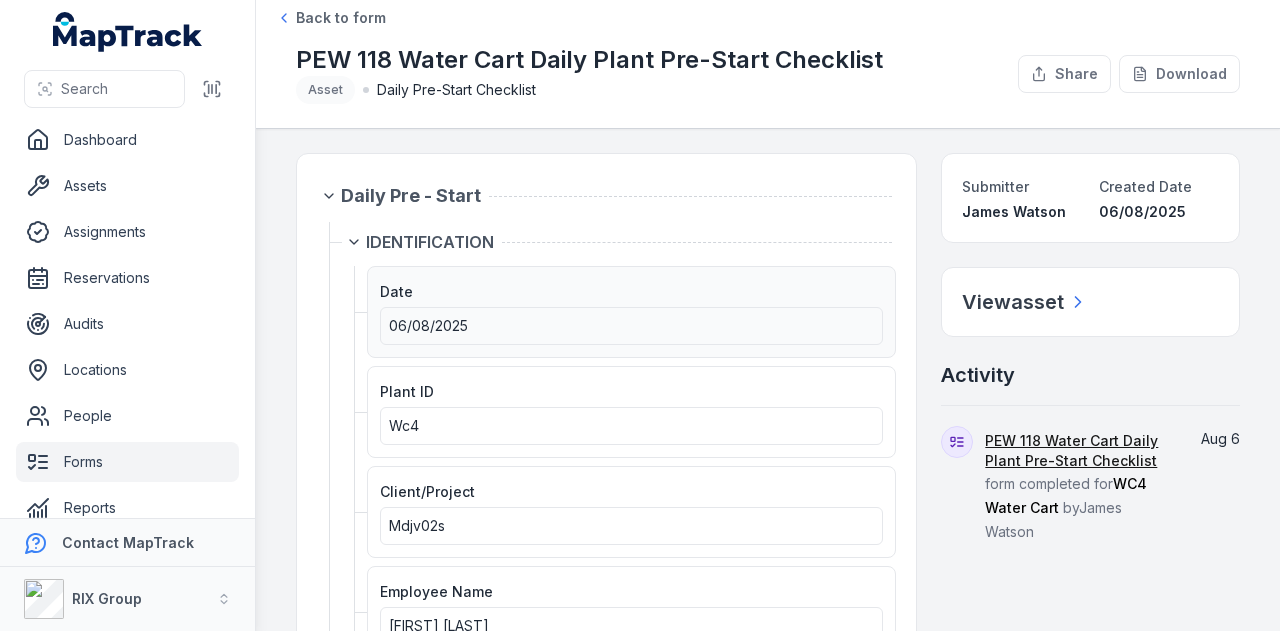 scroll, scrollTop: 100, scrollLeft: 0, axis: vertical 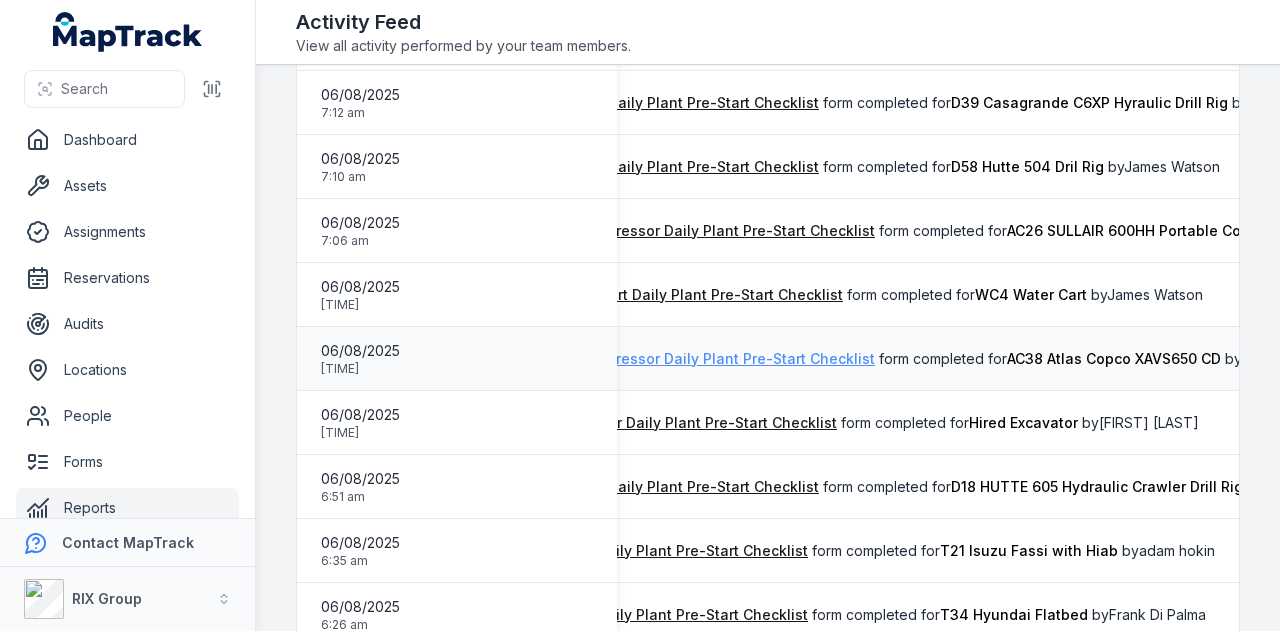 click on "PEW 117 Air Compressor Daily Plant Pre-Start Checklist" at bounding box center [684, 359] 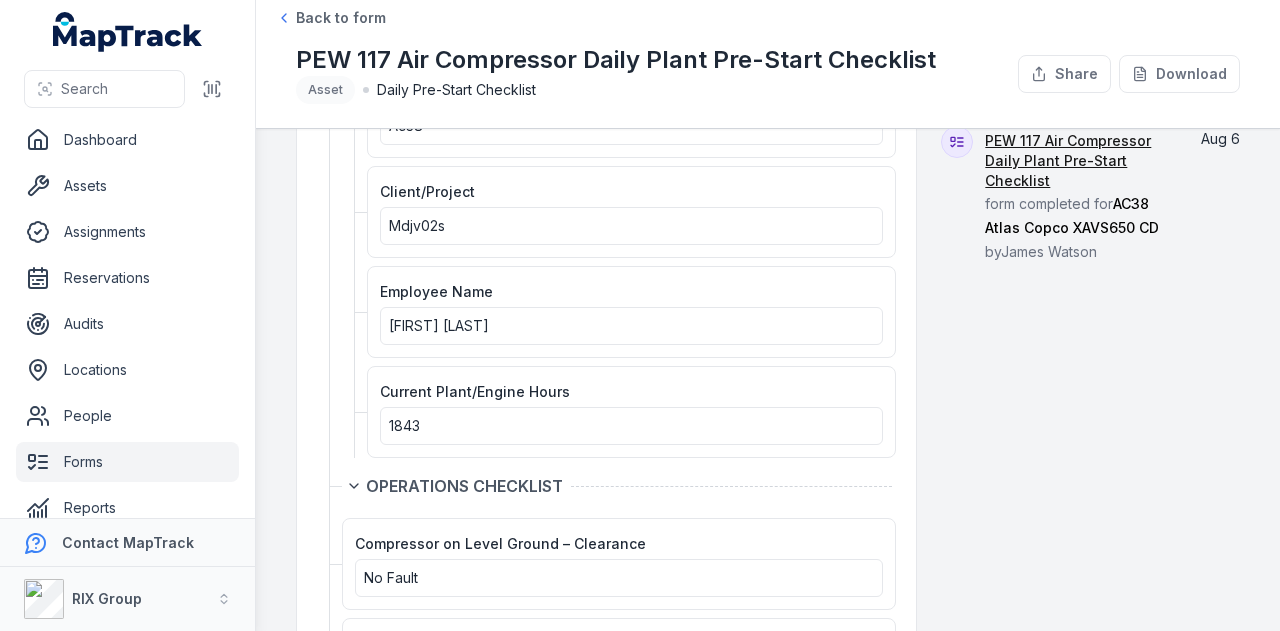 scroll, scrollTop: 100, scrollLeft: 0, axis: vertical 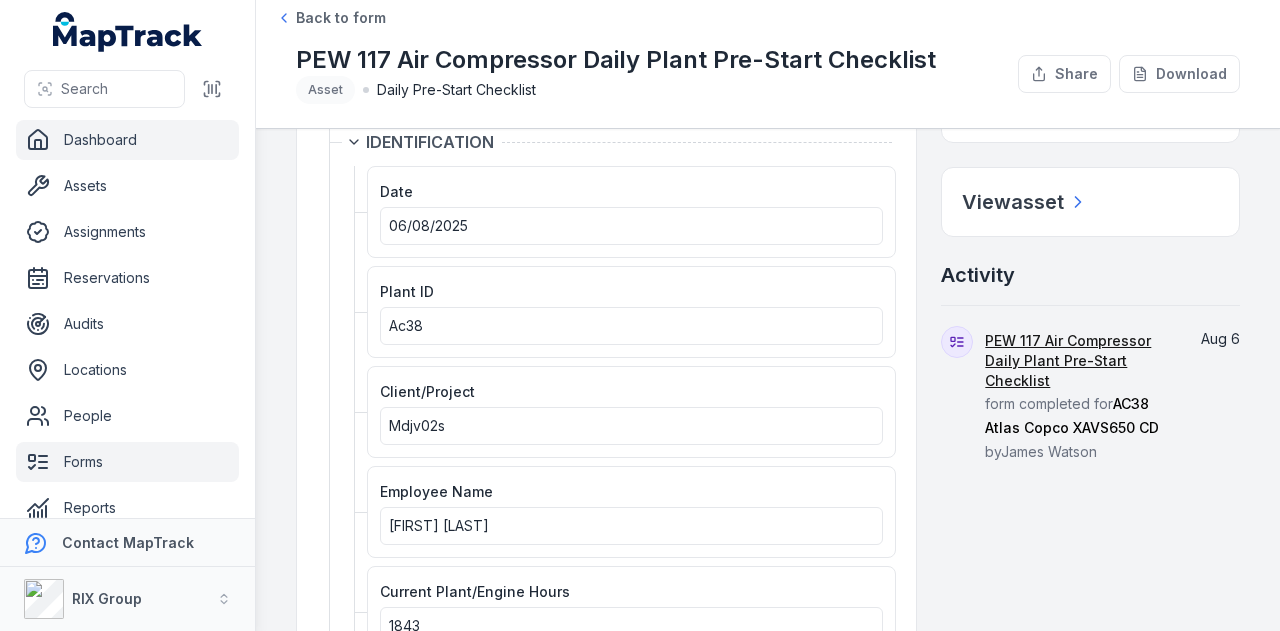 click on "Dashboard" at bounding box center [127, 140] 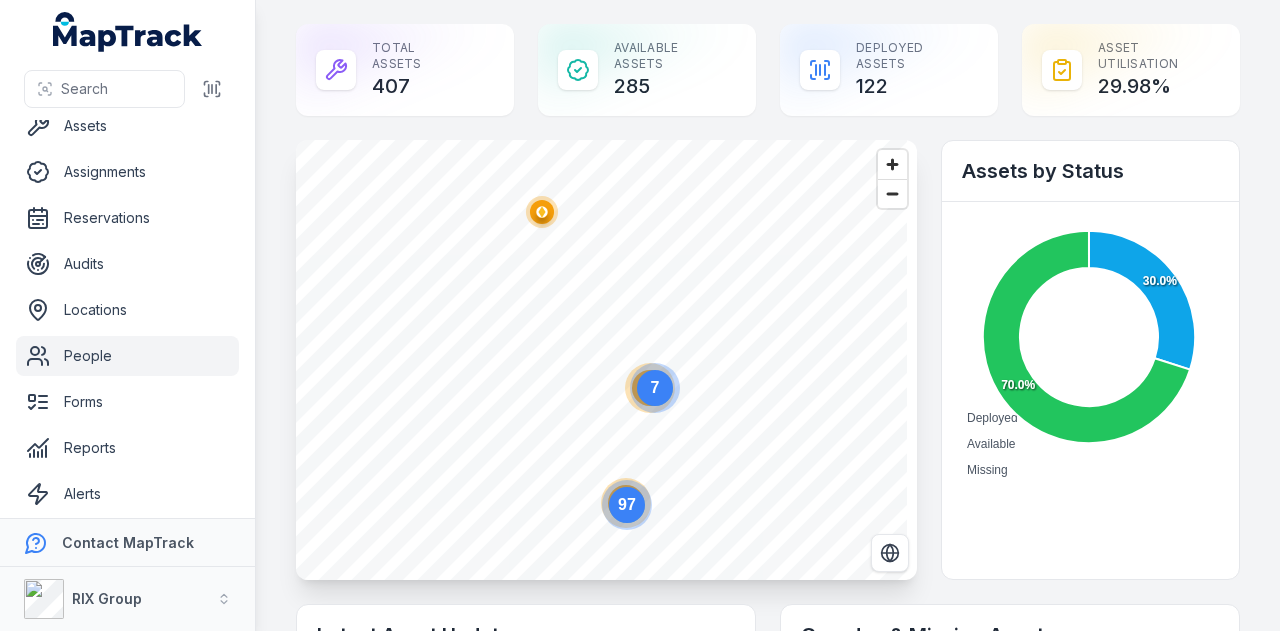 scroll, scrollTop: 113, scrollLeft: 0, axis: vertical 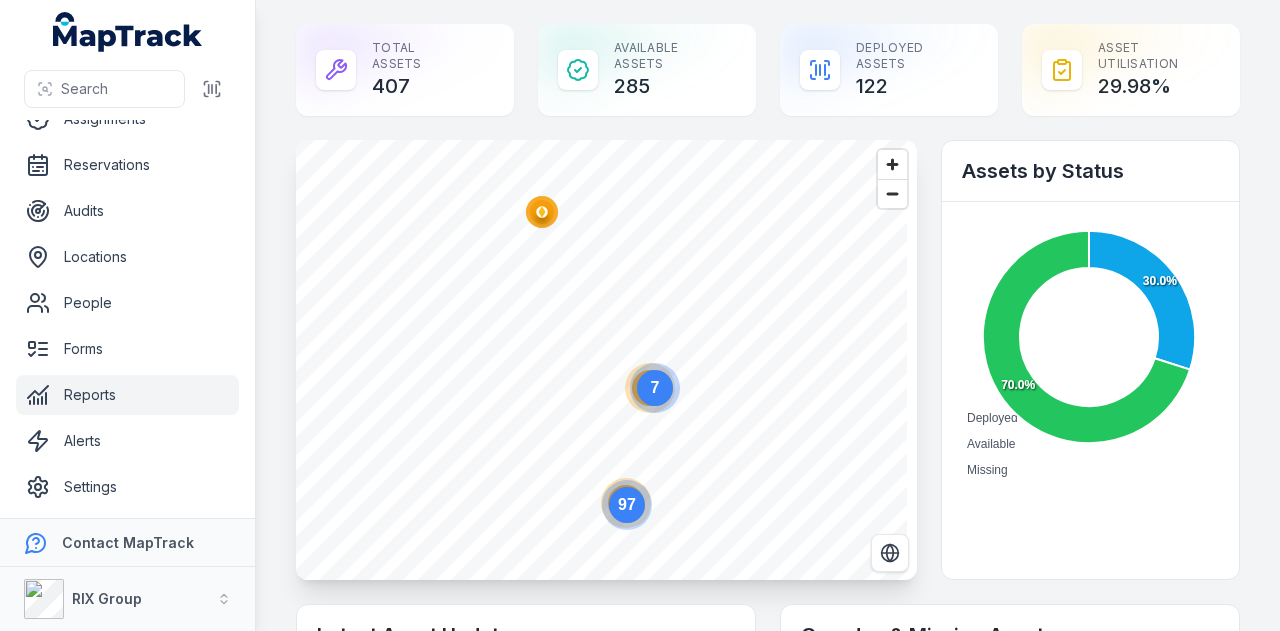 click on "Reports" at bounding box center (127, 395) 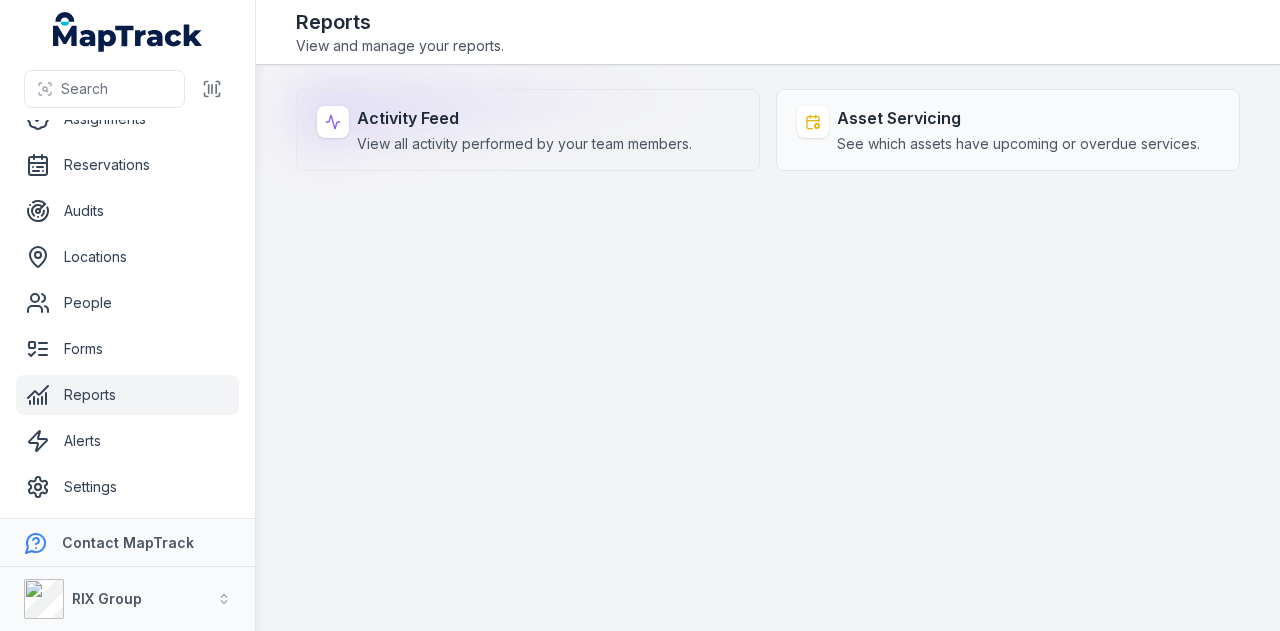 click on "Activity Feed View all activity performed by your team members." at bounding box center (528, 130) 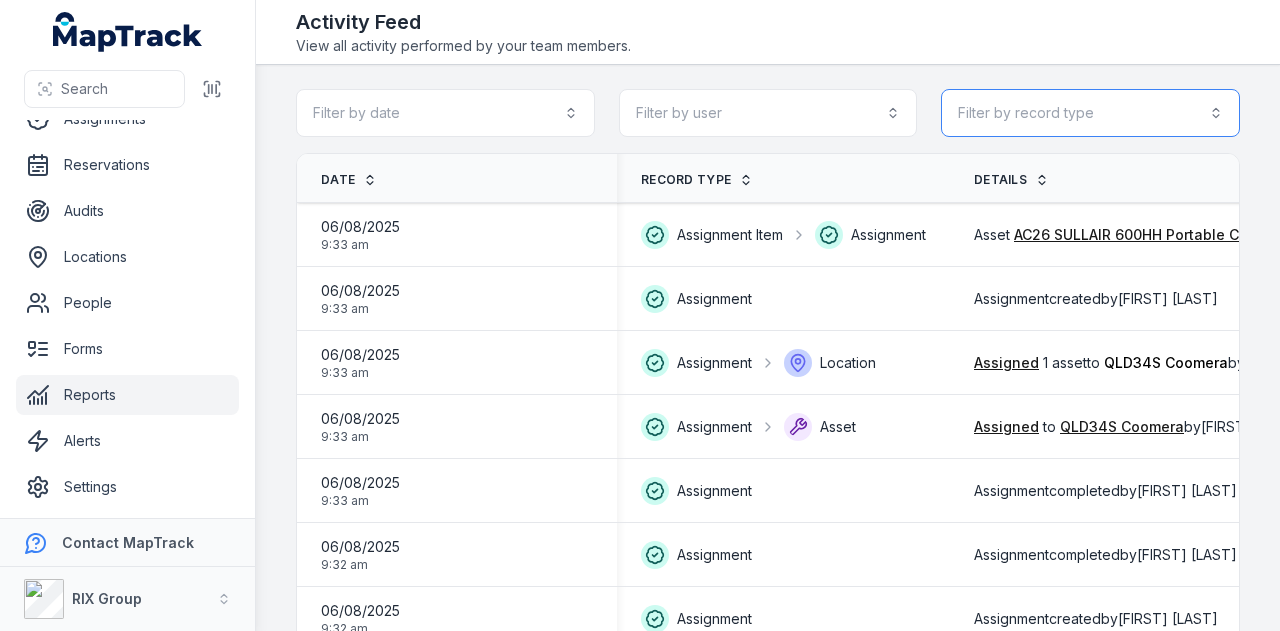 click on "Filter by record type" at bounding box center (1090, 113) 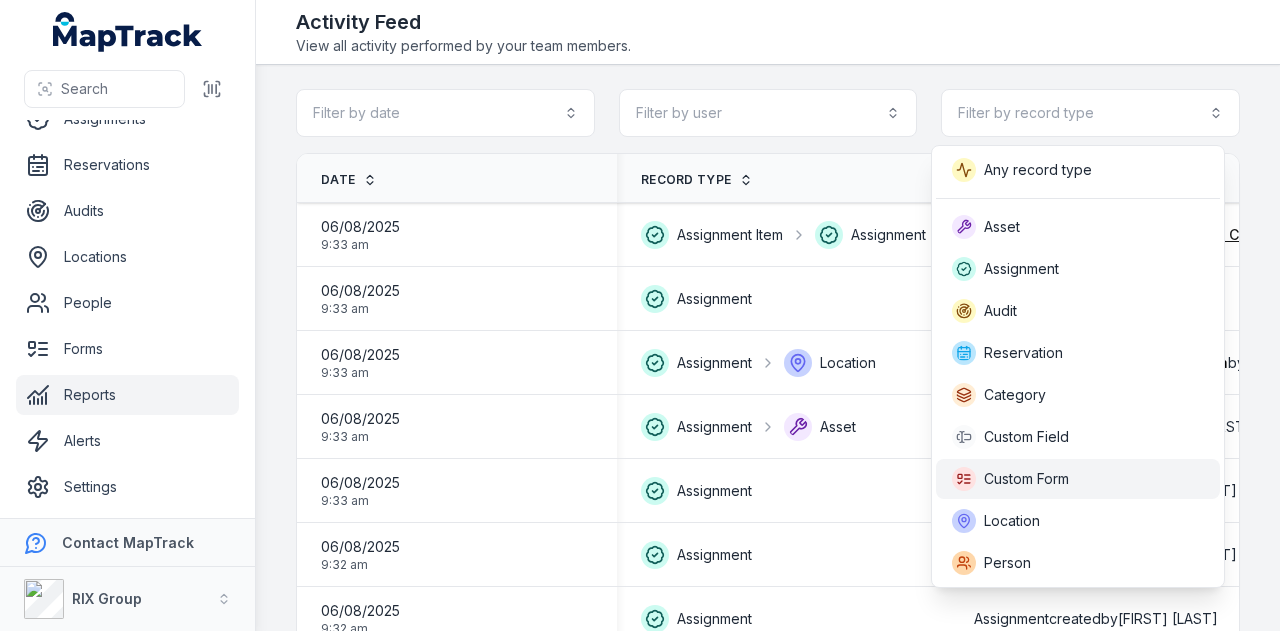 click on "Custom Form" at bounding box center [1078, 479] 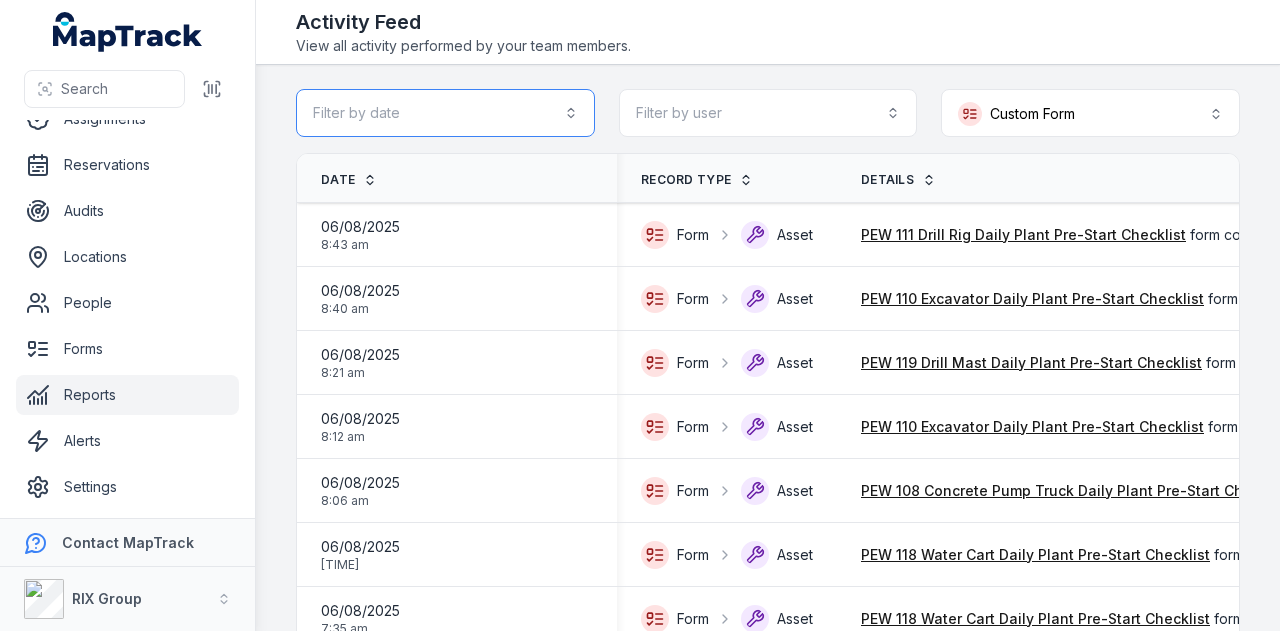 click on "Filter by date" at bounding box center [445, 113] 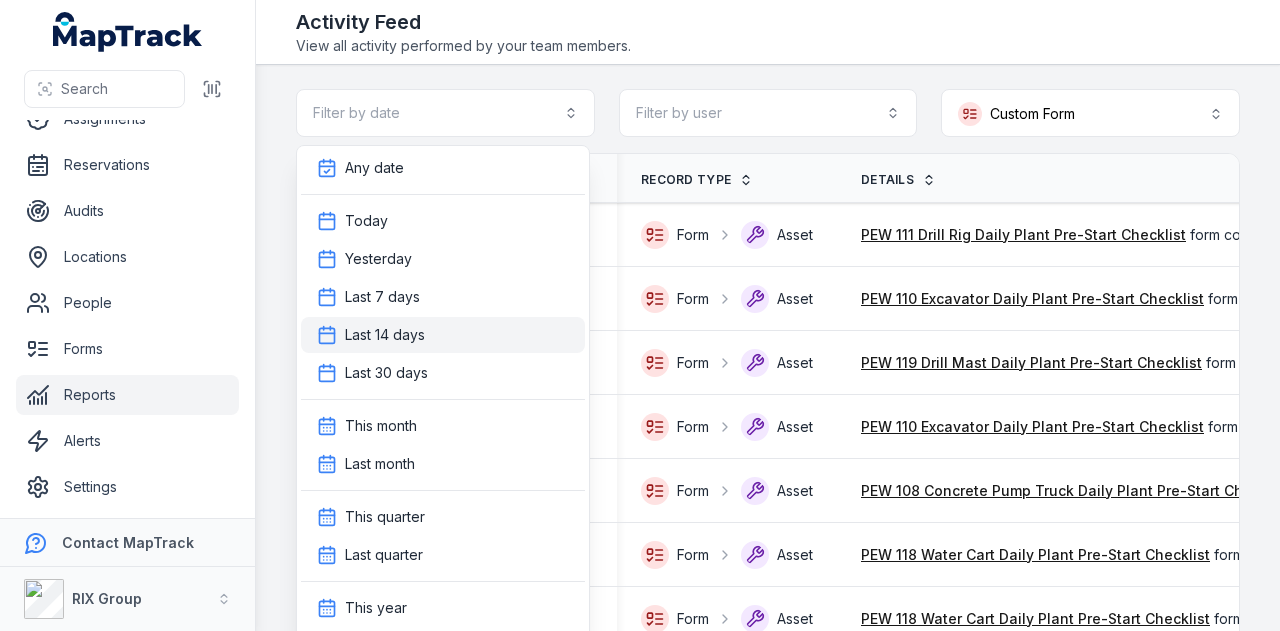 click on "Last 14 days" at bounding box center [443, 335] 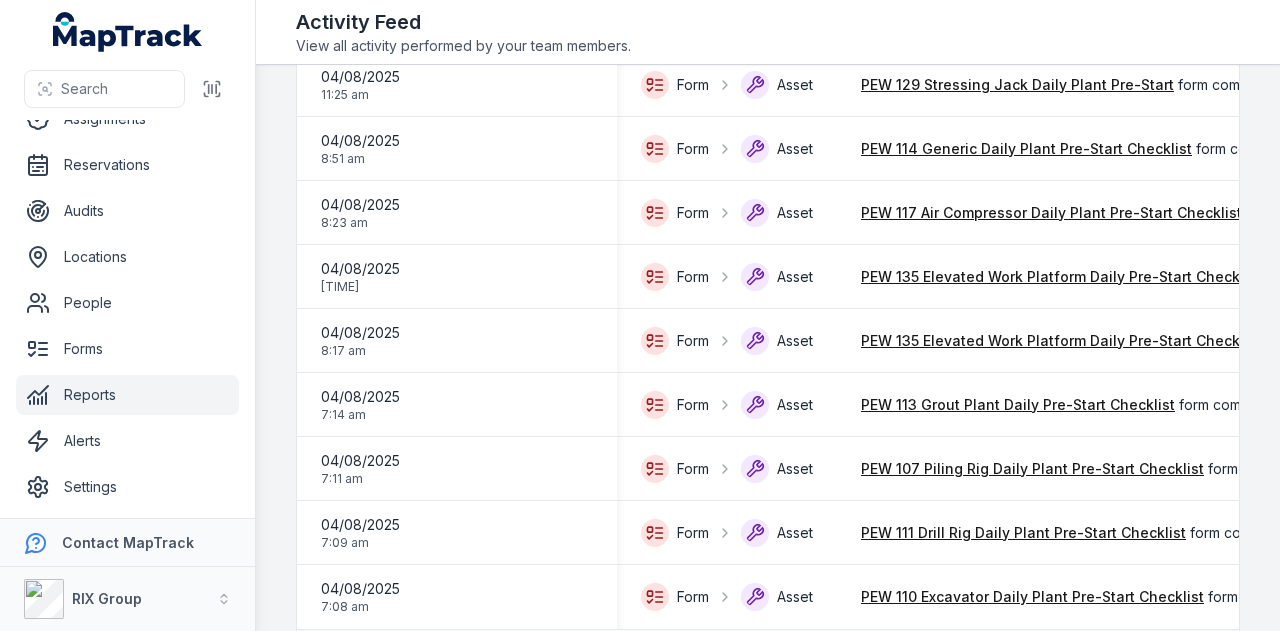 scroll, scrollTop: 2849, scrollLeft: 0, axis: vertical 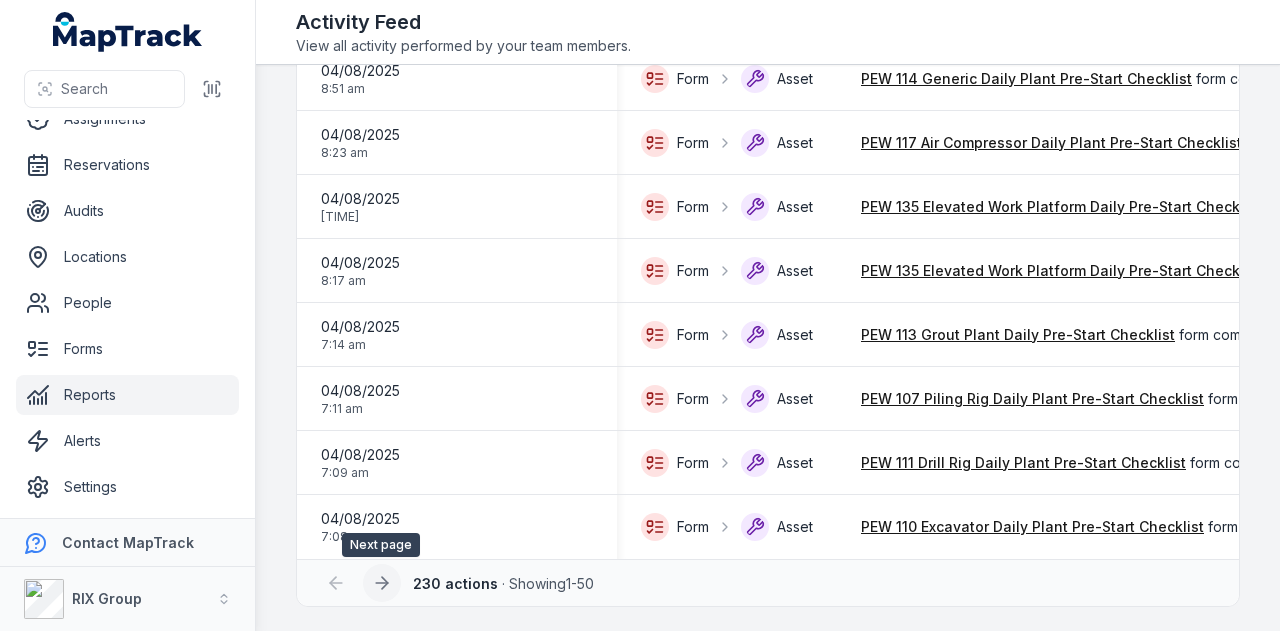 click at bounding box center [382, 583] 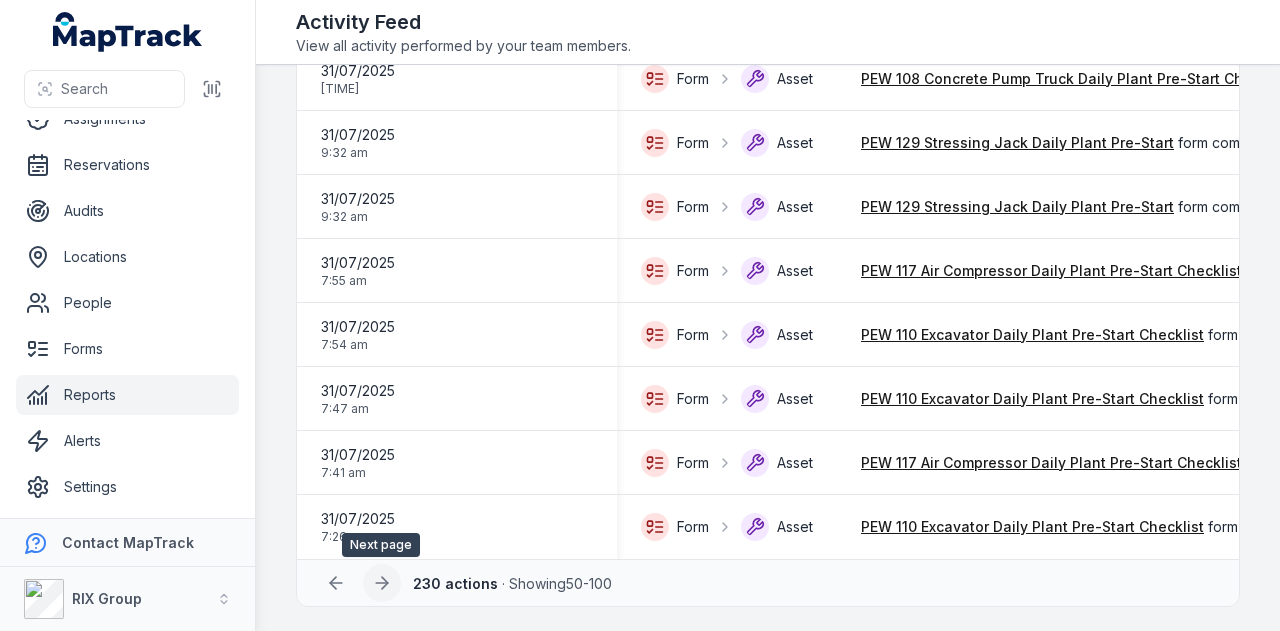 click 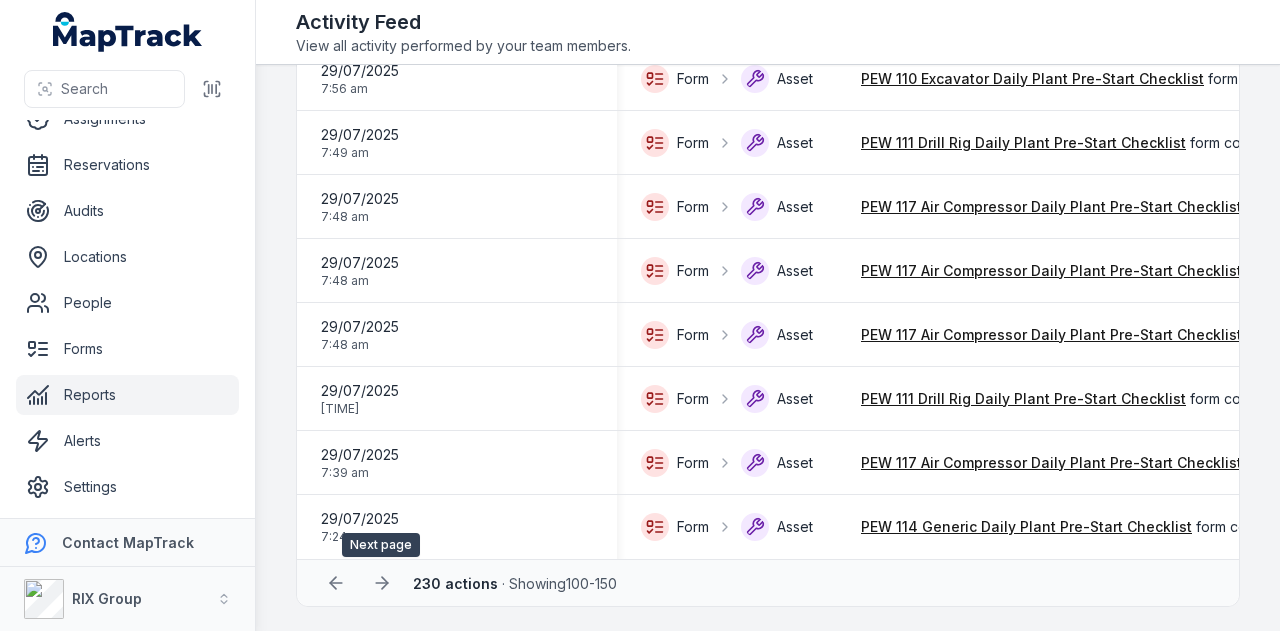 click 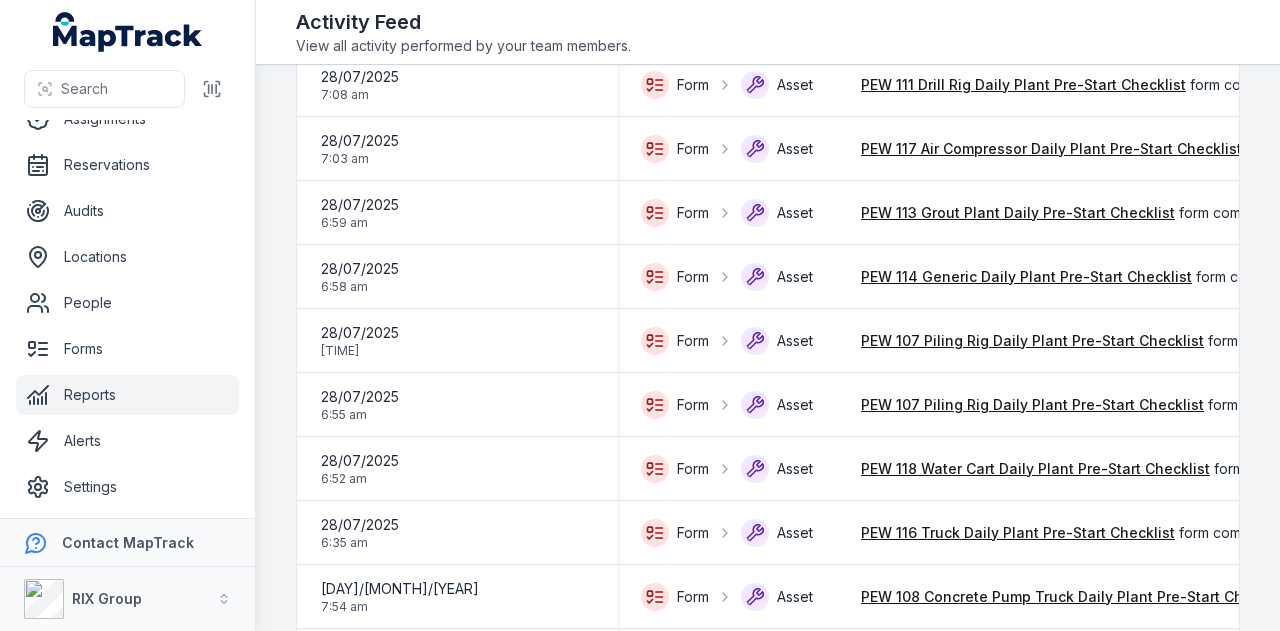 scroll, scrollTop: 981, scrollLeft: 0, axis: vertical 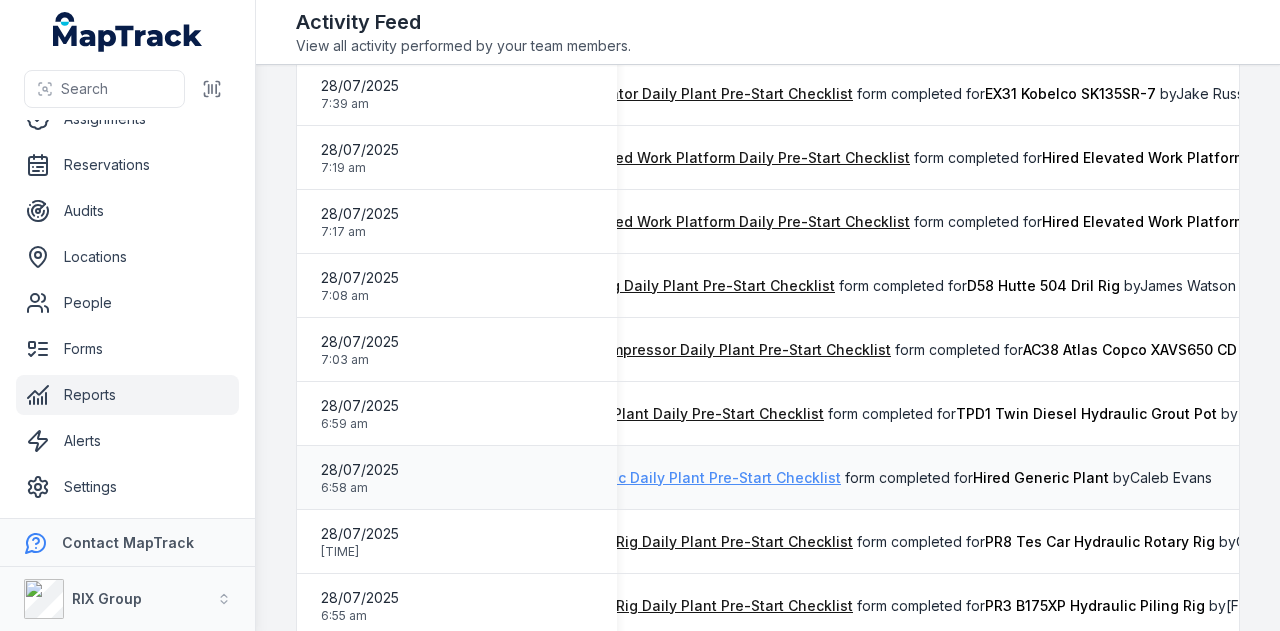 click on "PEW 114 Generic Daily Plant Pre-Start Checklist" at bounding box center [675, 478] 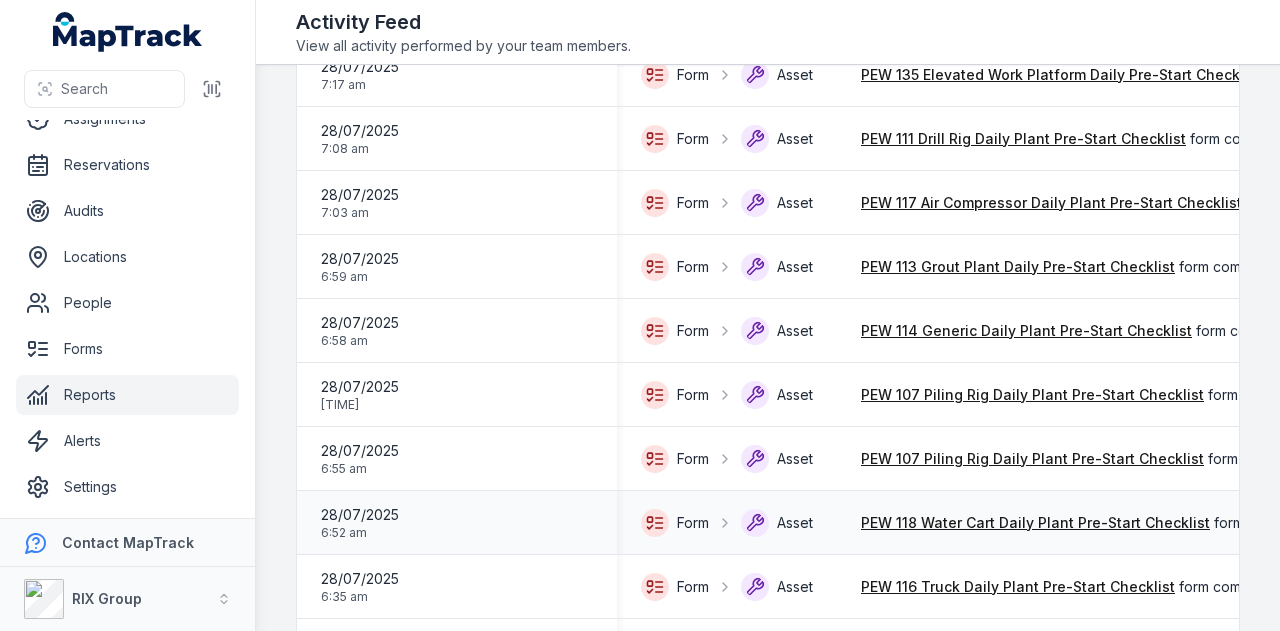 scroll, scrollTop: 900, scrollLeft: 0, axis: vertical 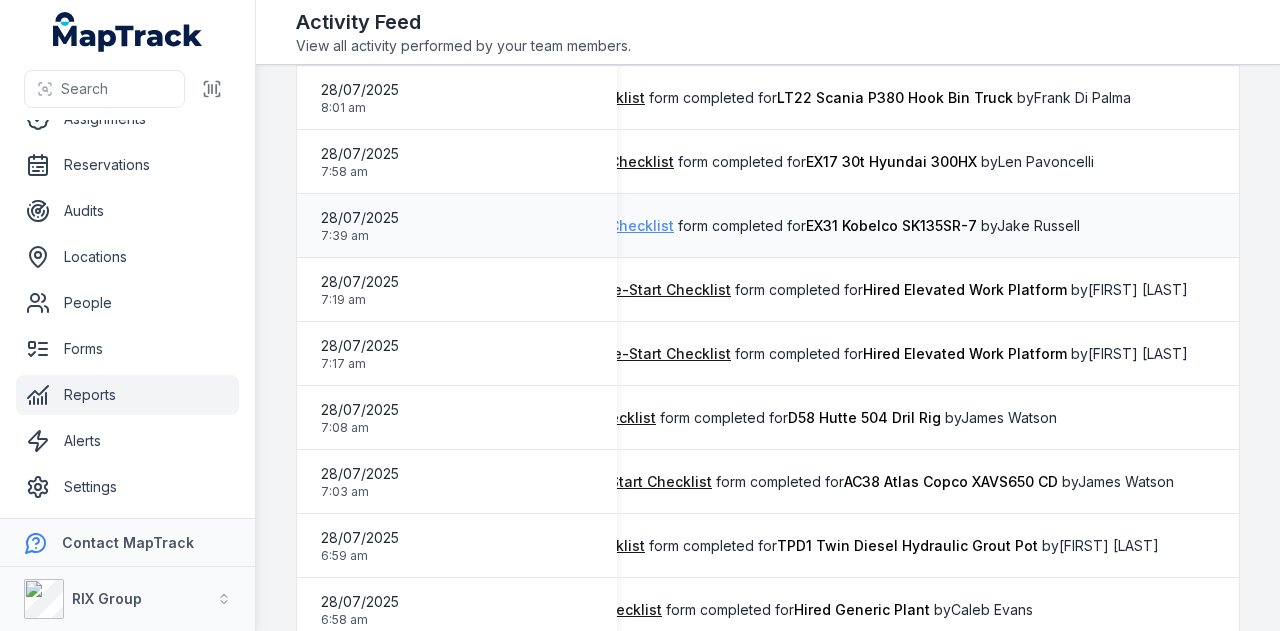 click on "PEW 110 Excavator Daily Plant Pre-Start Checklist" at bounding box center [502, 226] 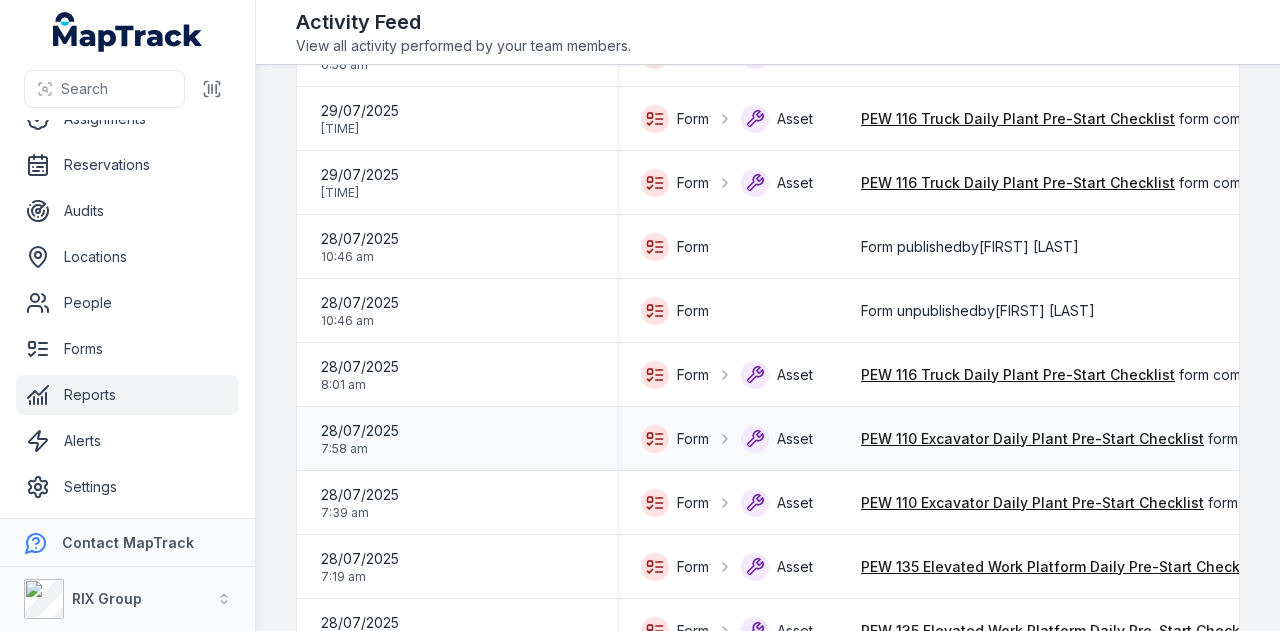 scroll, scrollTop: 400, scrollLeft: 0, axis: vertical 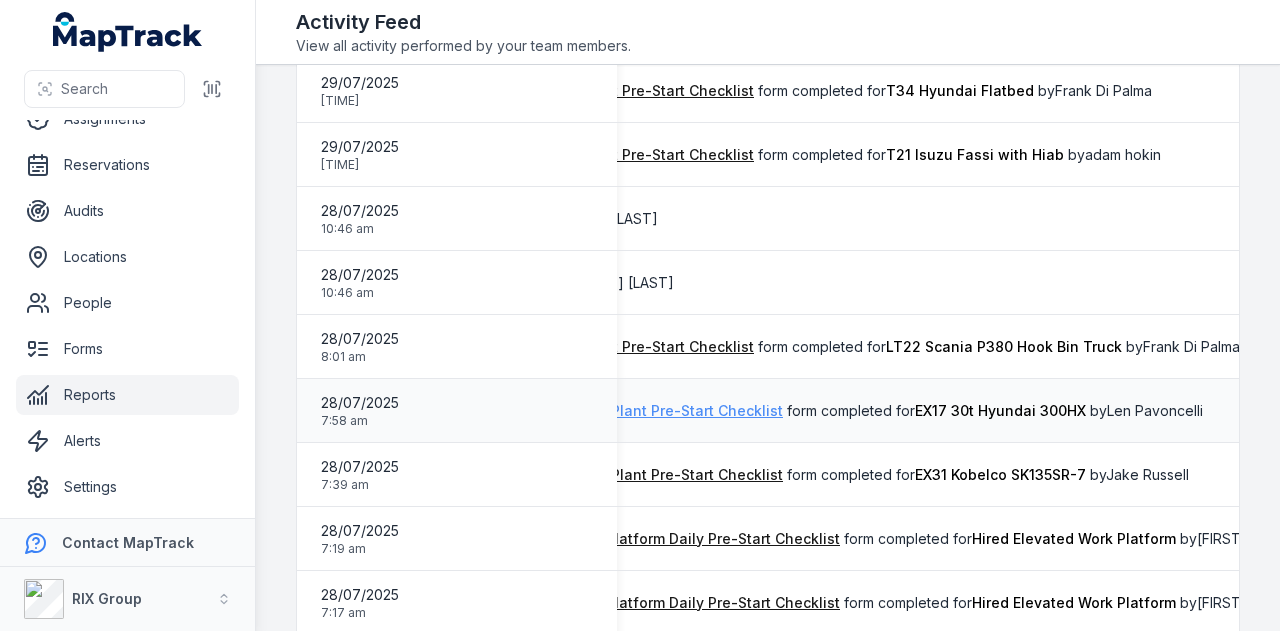 click on "PEW 110 Excavator Daily Plant Pre-Start Checklist" at bounding box center [611, 411] 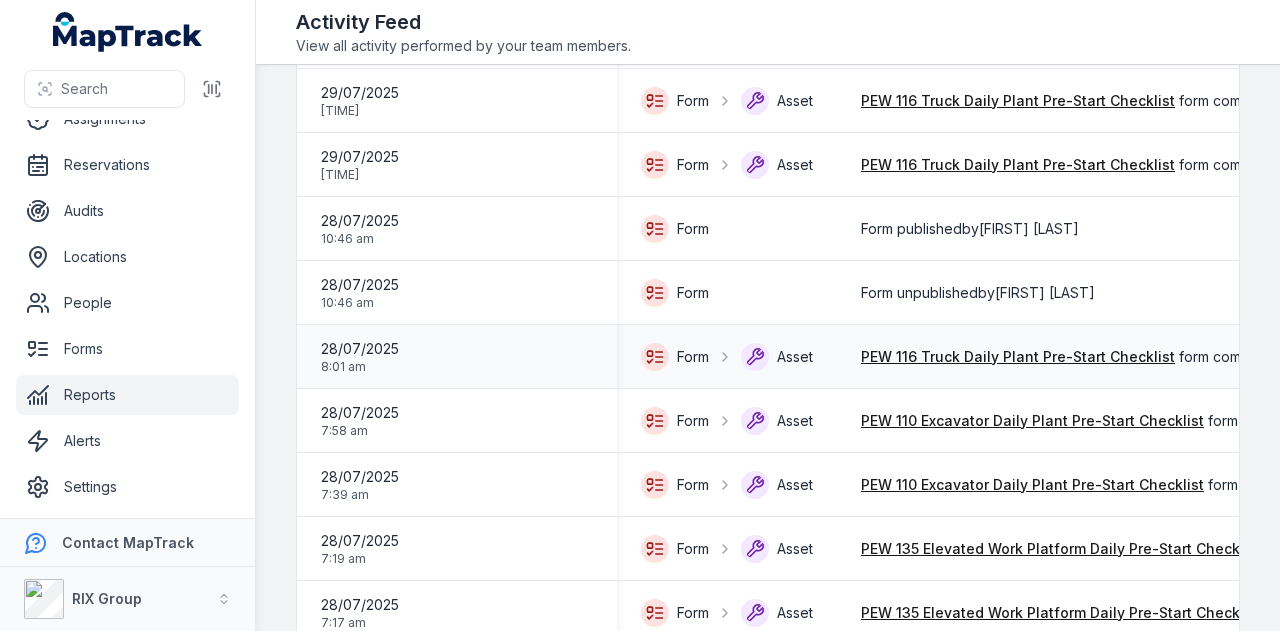 scroll, scrollTop: 400, scrollLeft: 0, axis: vertical 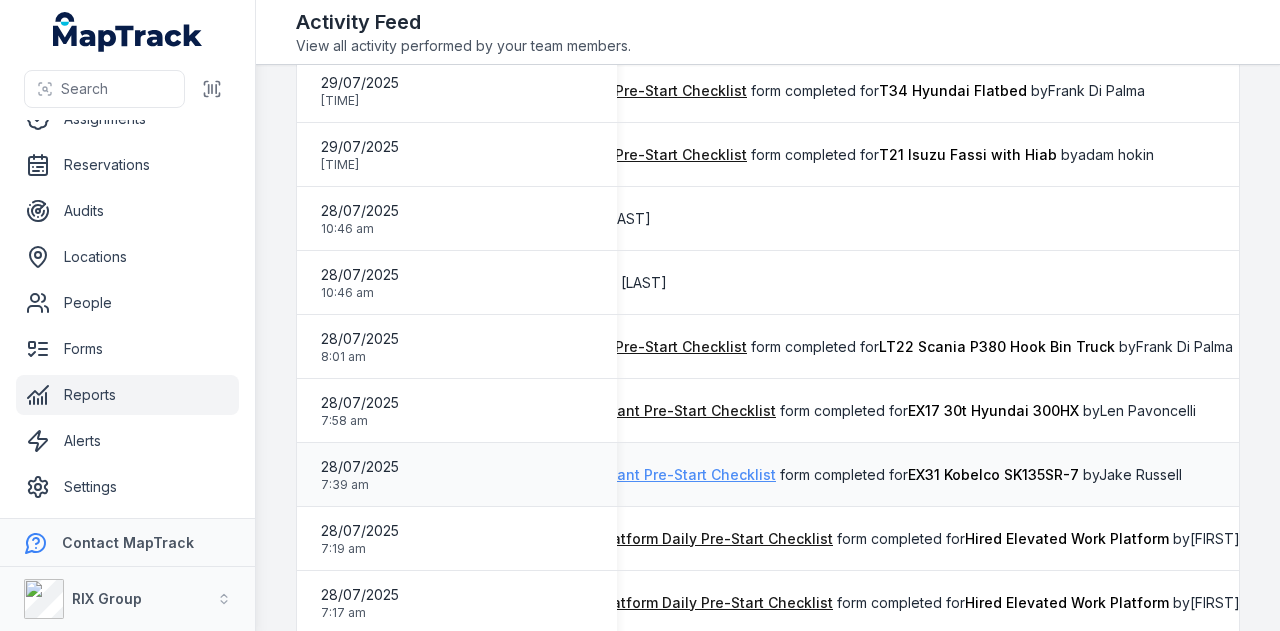 click on "PEW 110 Excavator Daily Plant Pre-Start Checklist" at bounding box center (604, 475) 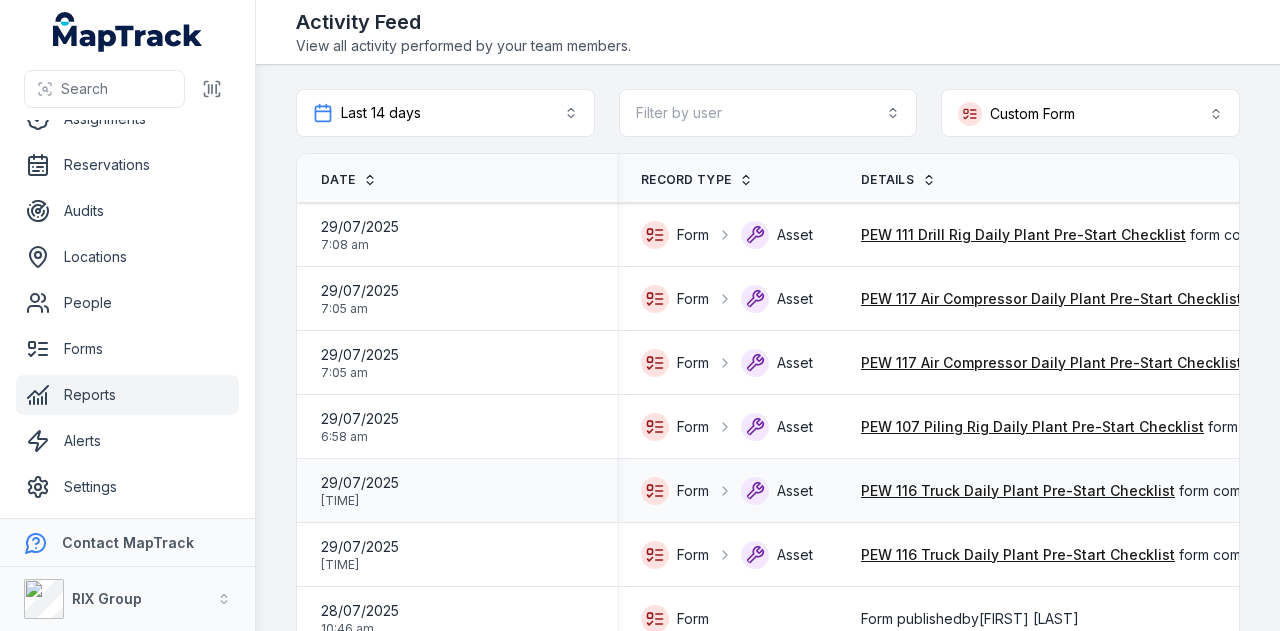 scroll, scrollTop: 400, scrollLeft: 0, axis: vertical 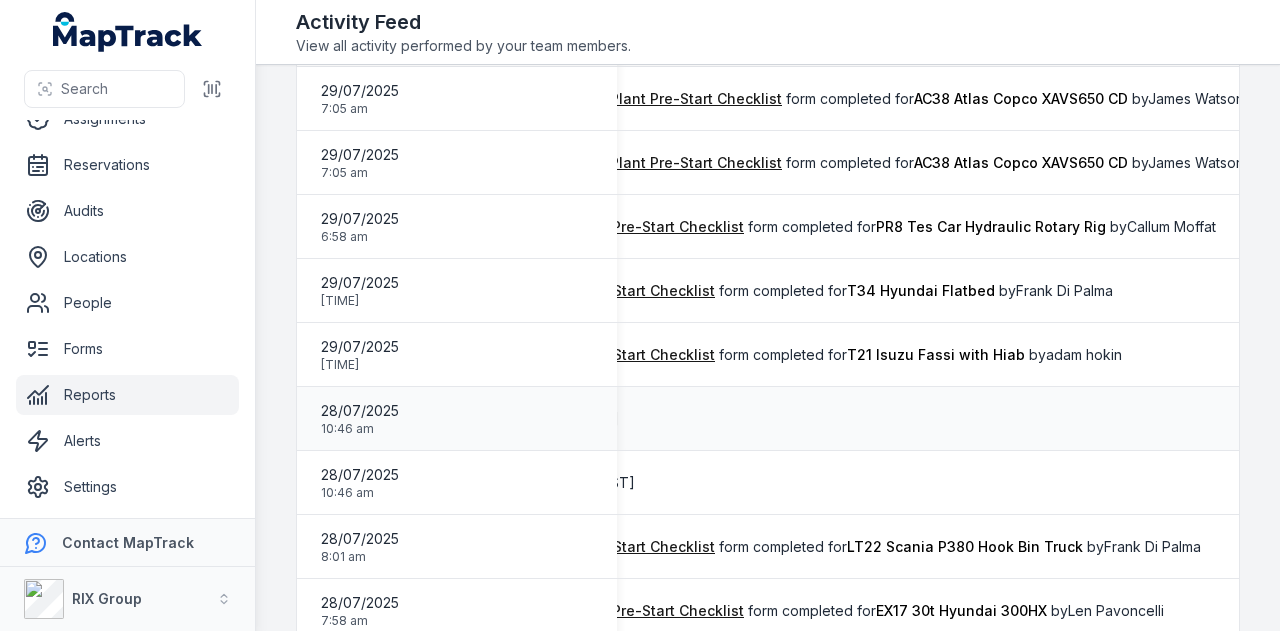 click on "Form   published  by  [FIRST] [LAST]" at bounding box center [888, 419] 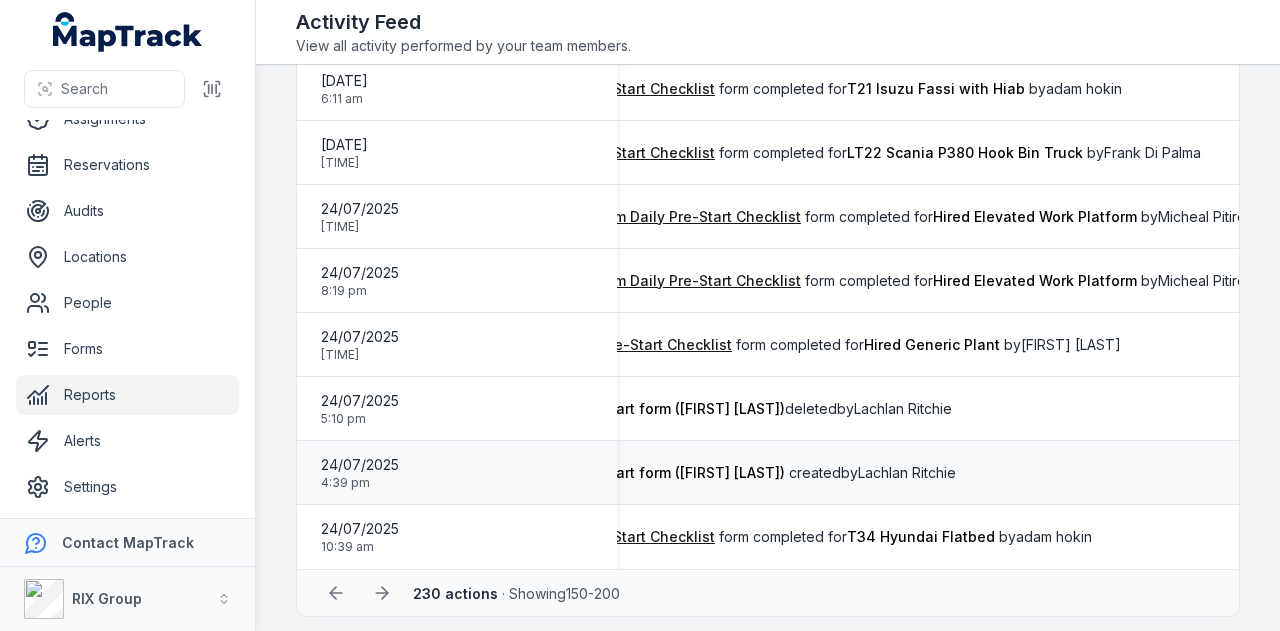 scroll, scrollTop: 2849, scrollLeft: 0, axis: vertical 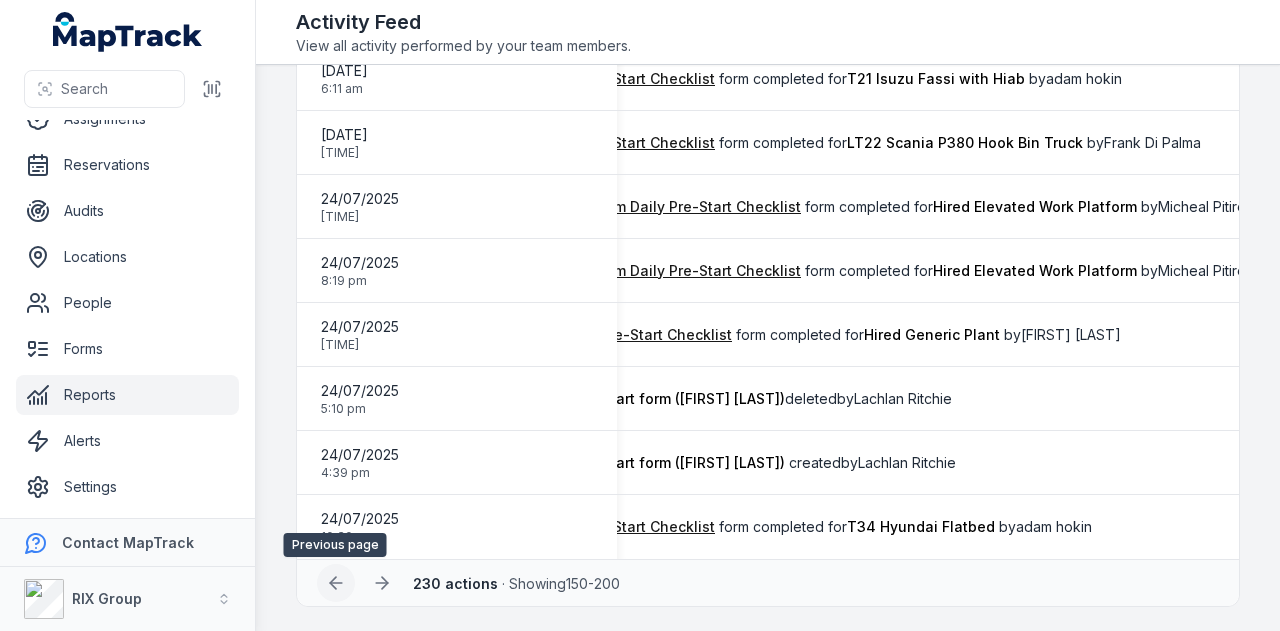 click 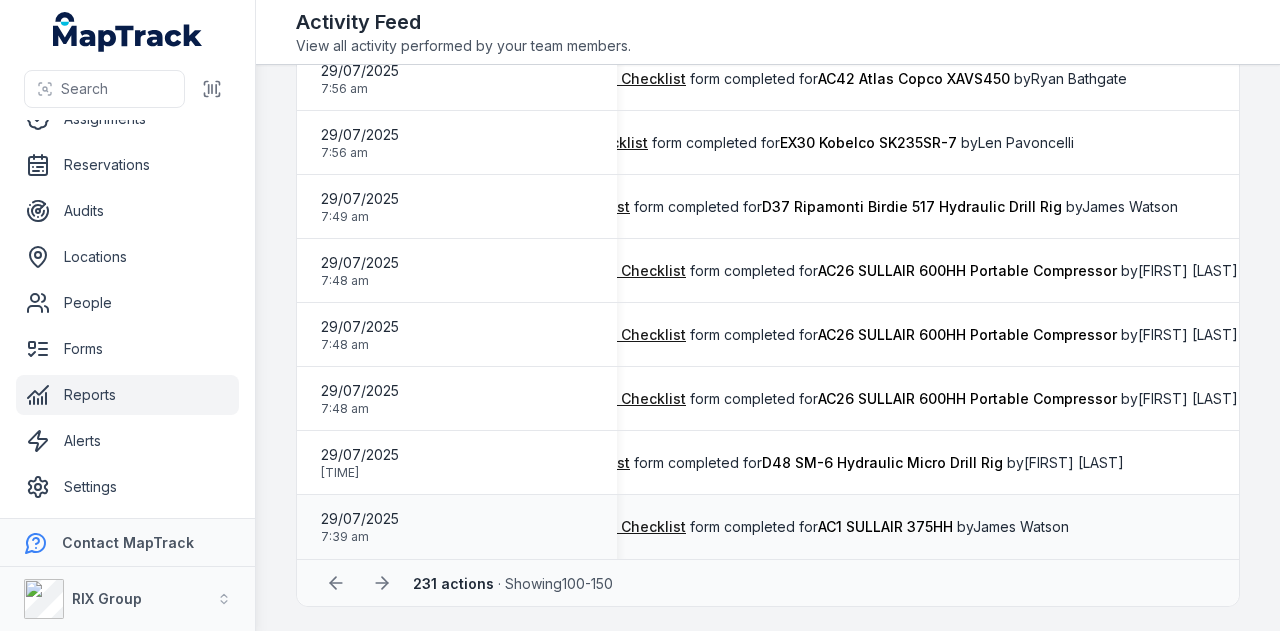 scroll, scrollTop: 0, scrollLeft: 557, axis: horizontal 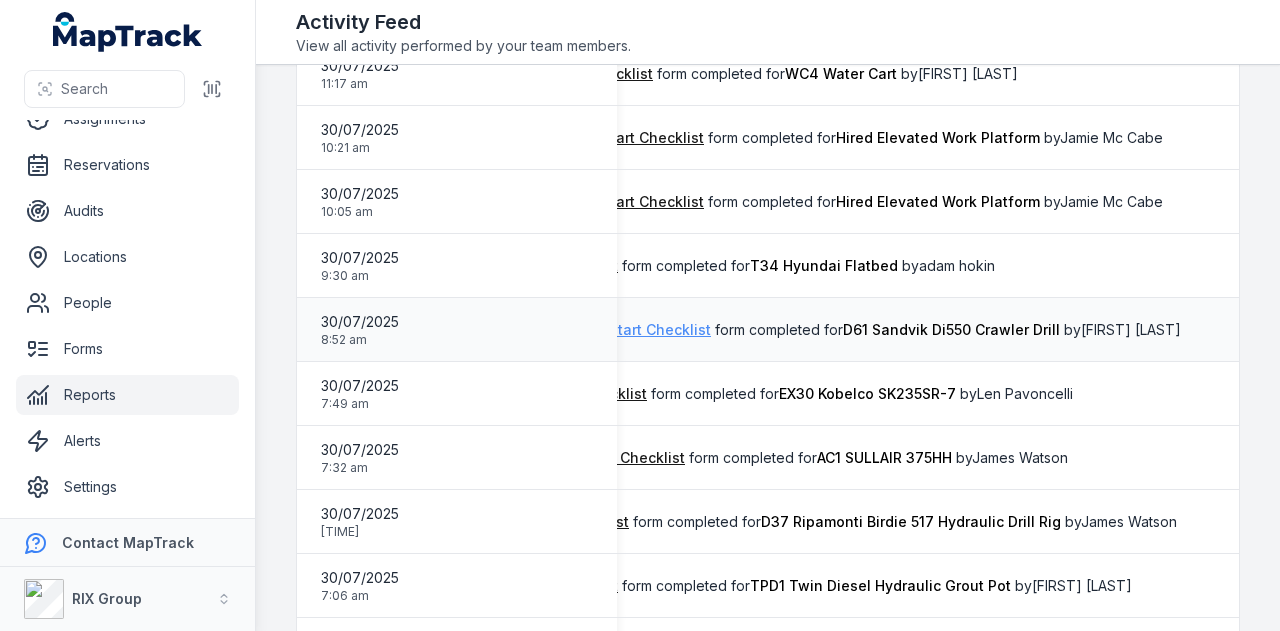 click on "PEW 112 Drill Rig with Cabin Daily Plant Pre-Start Checklist" at bounding box center [507, 330] 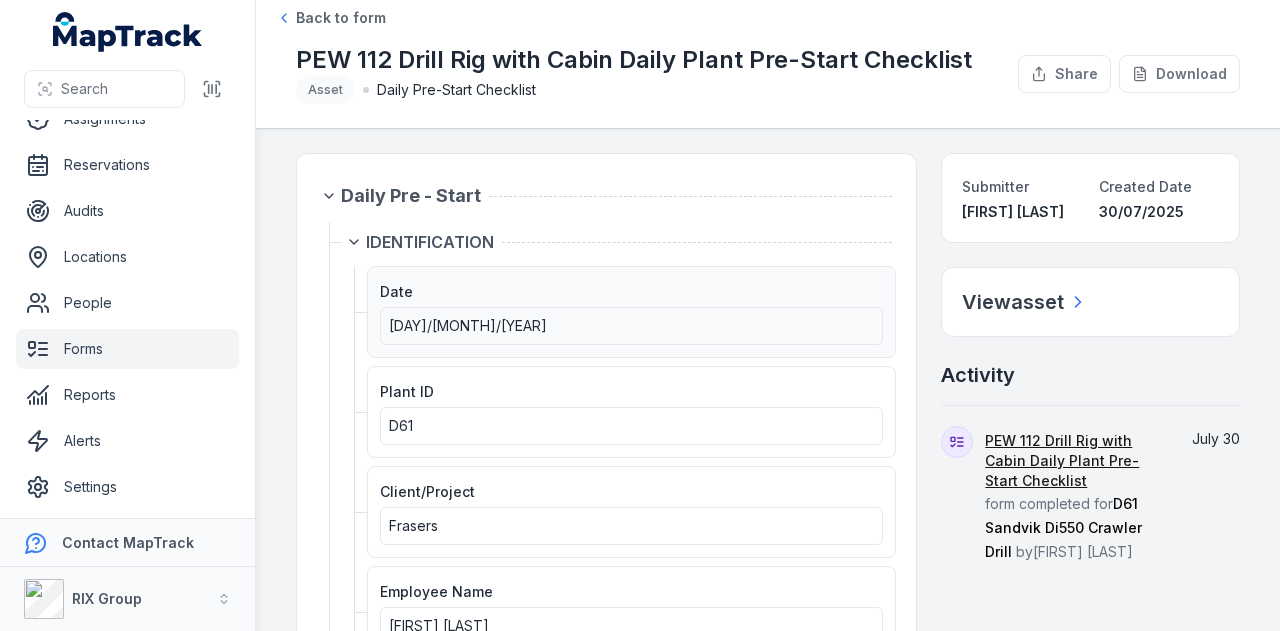 scroll, scrollTop: 300, scrollLeft: 0, axis: vertical 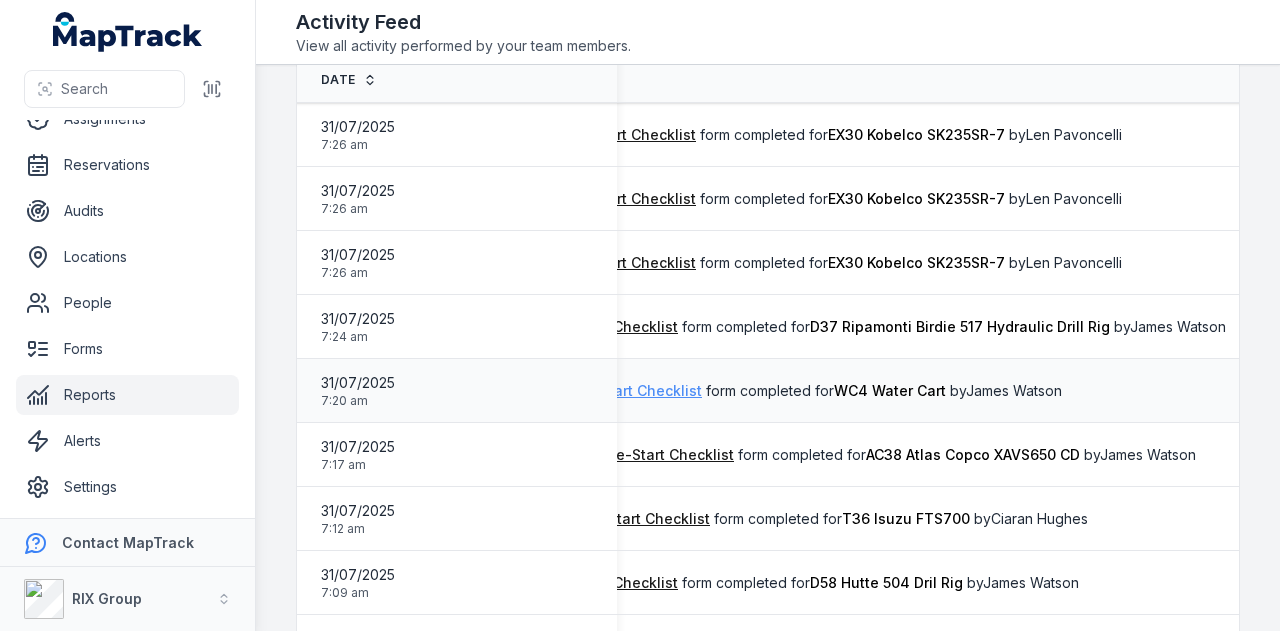 click on "PEW 118 Water Cart Daily Plant Pre-Start Checklist" at bounding box center [527, 391] 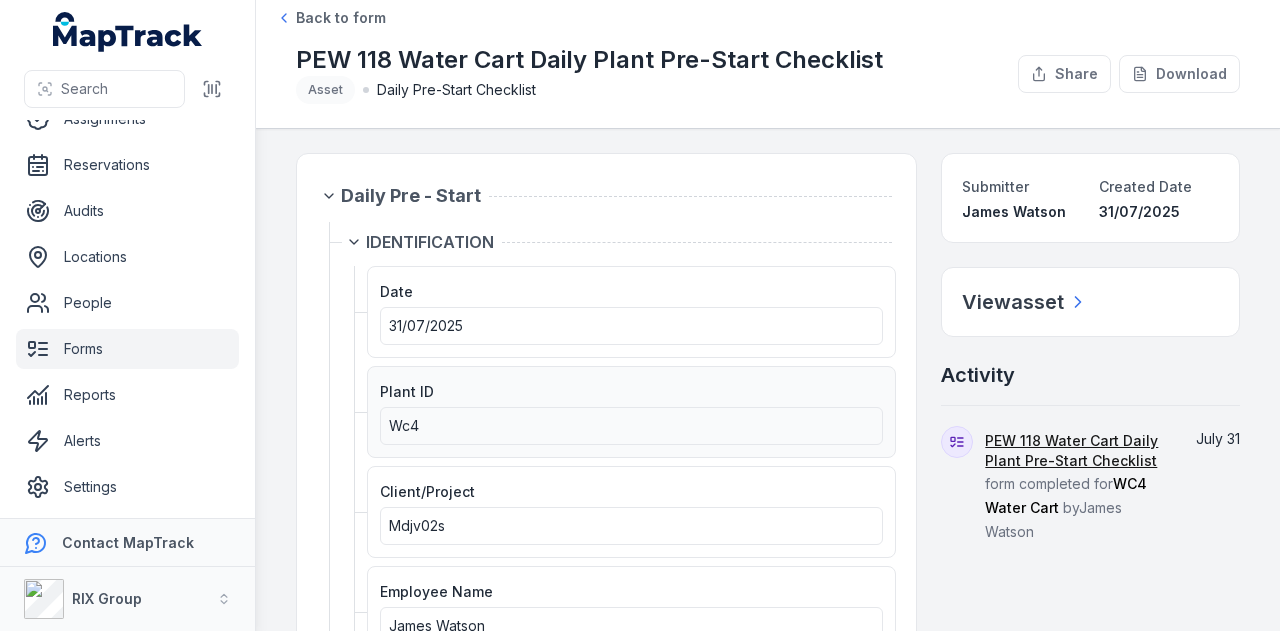 scroll, scrollTop: 100, scrollLeft: 0, axis: vertical 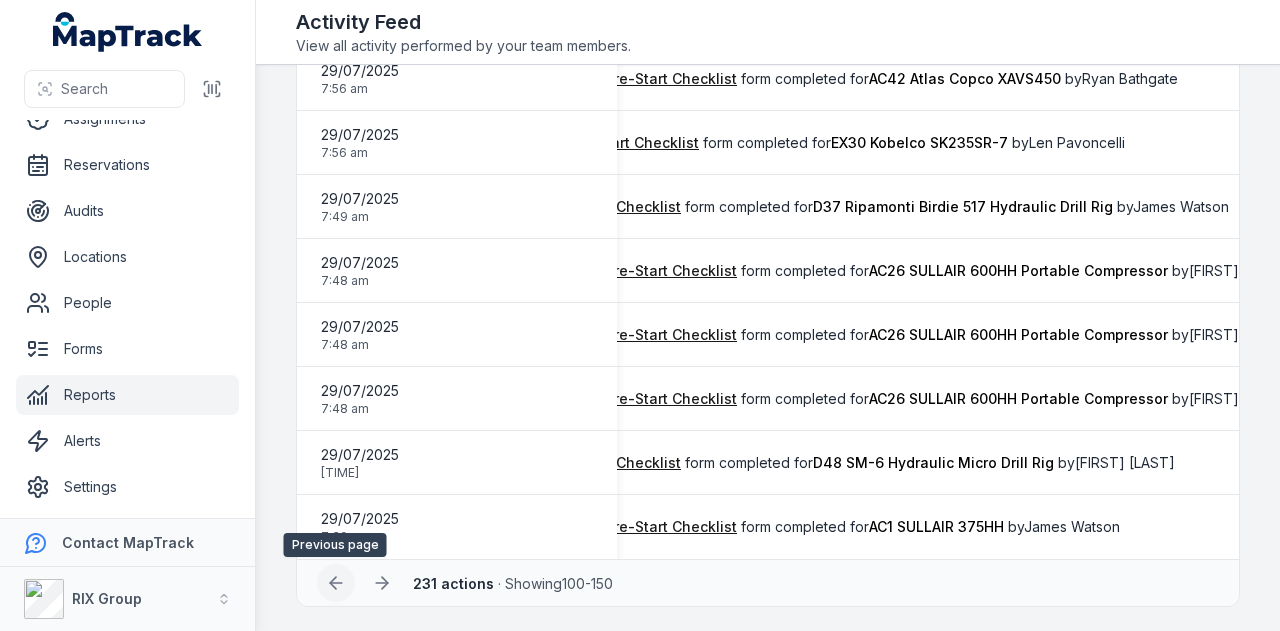 click 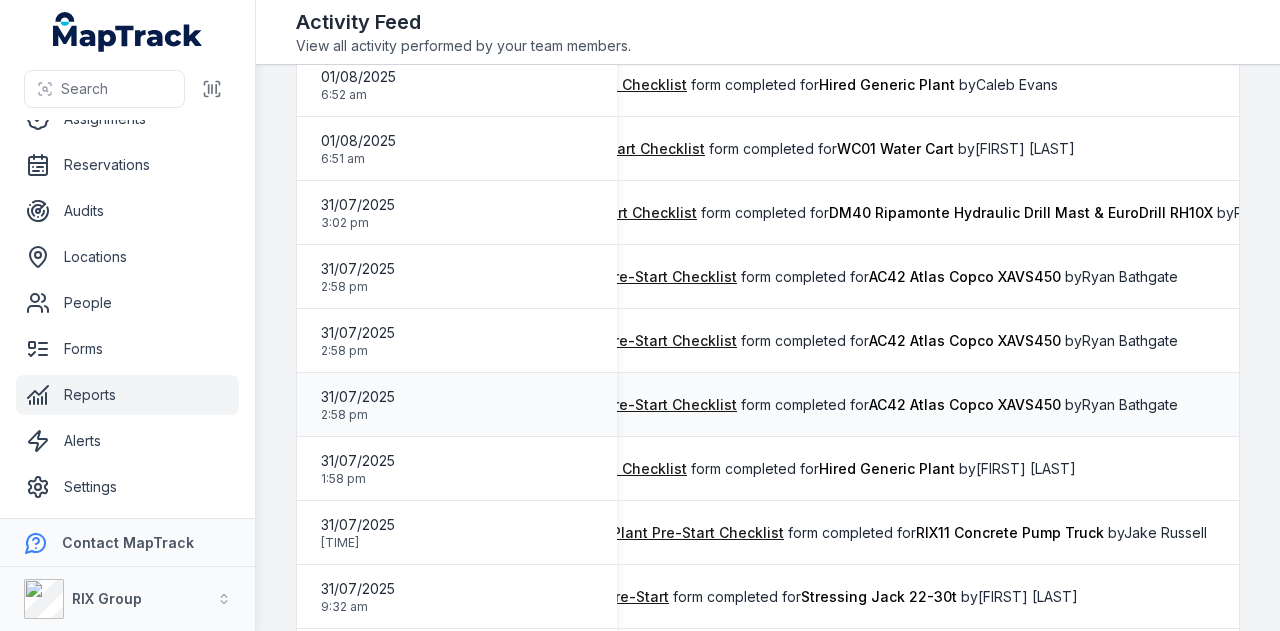 scroll, scrollTop: 2449, scrollLeft: 0, axis: vertical 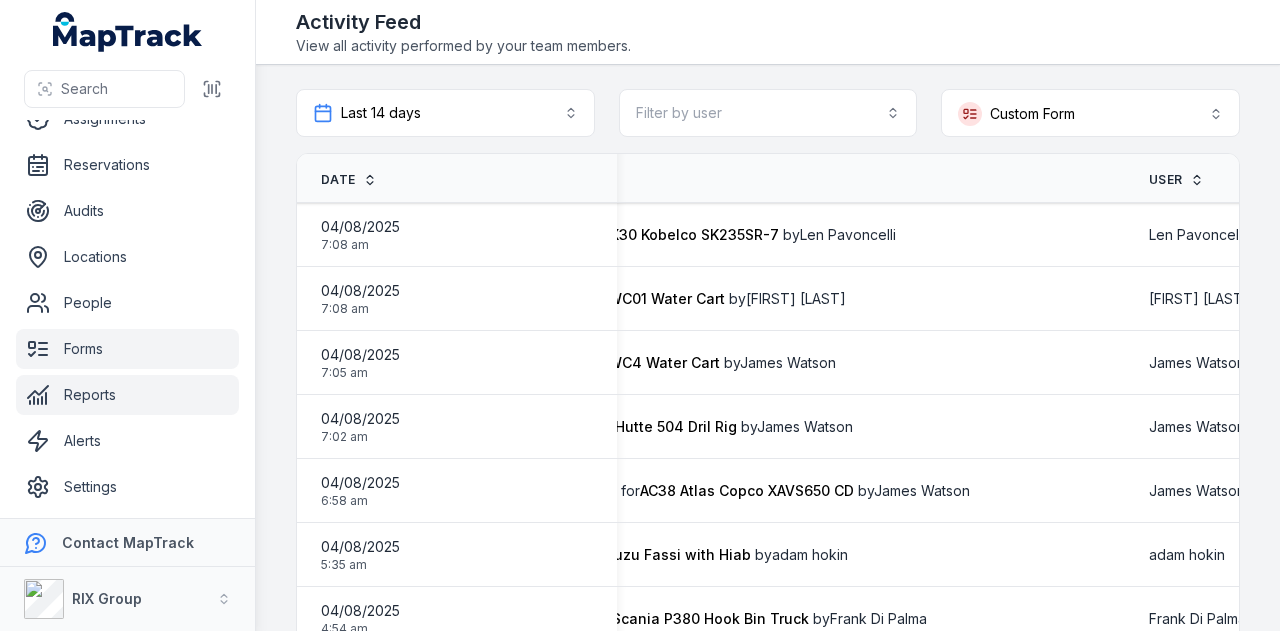 click on "Forms" at bounding box center (127, 349) 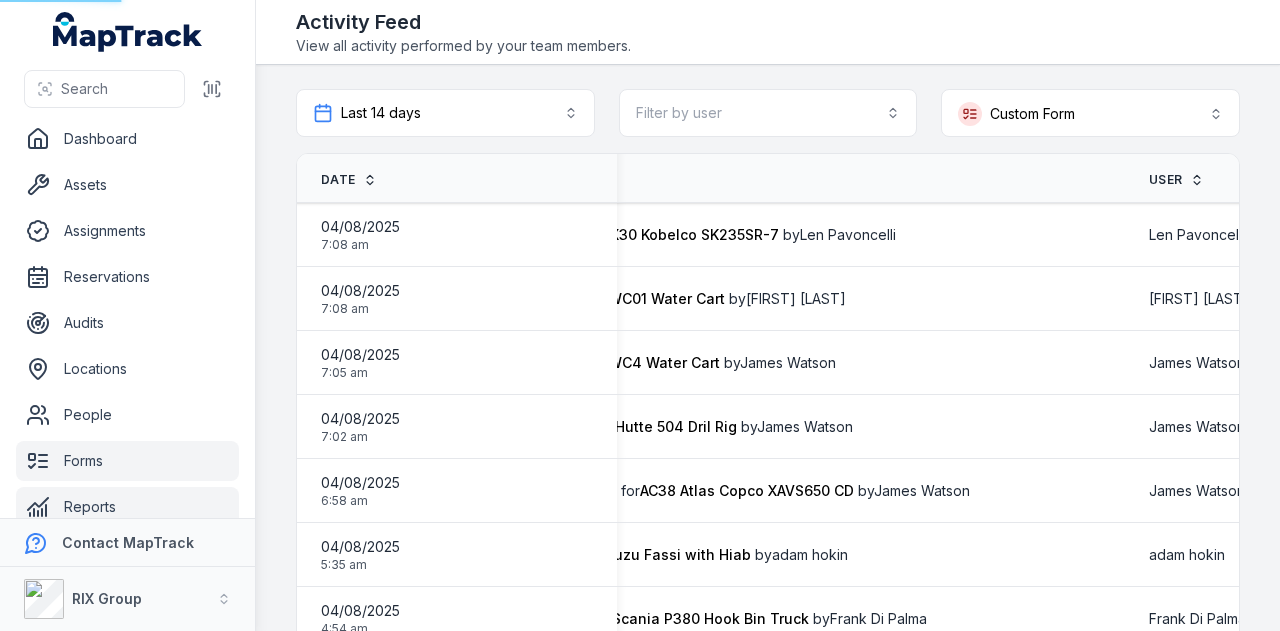 scroll, scrollTop: 0, scrollLeft: 0, axis: both 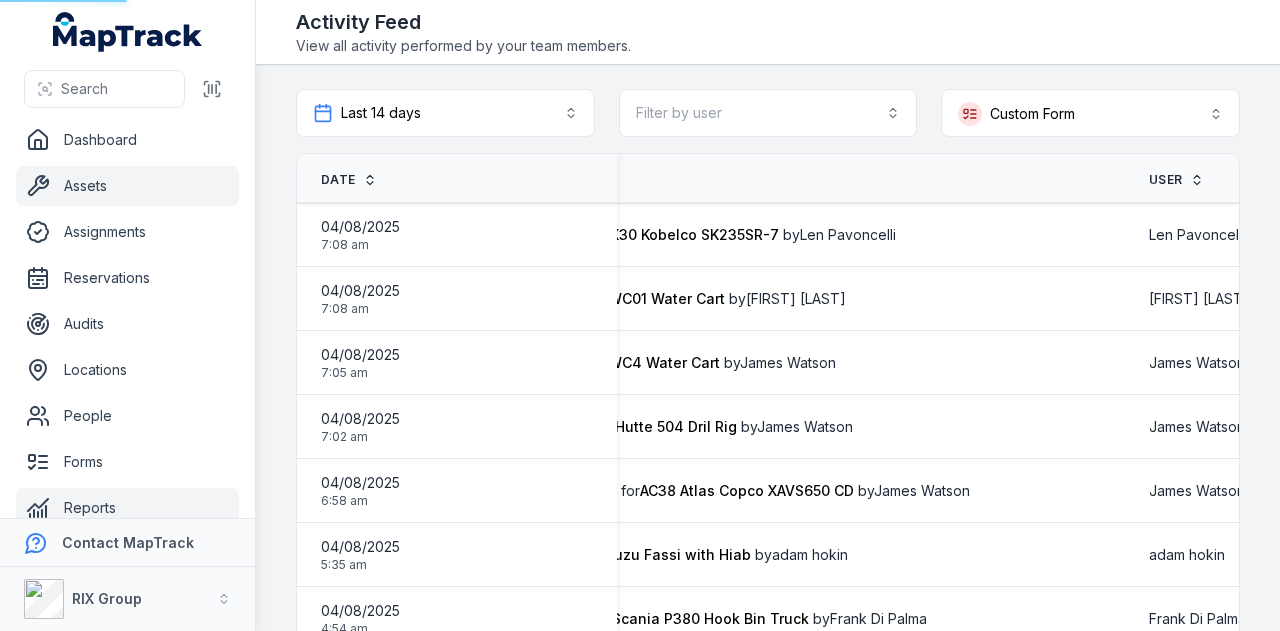 click on "Assets" at bounding box center (127, 186) 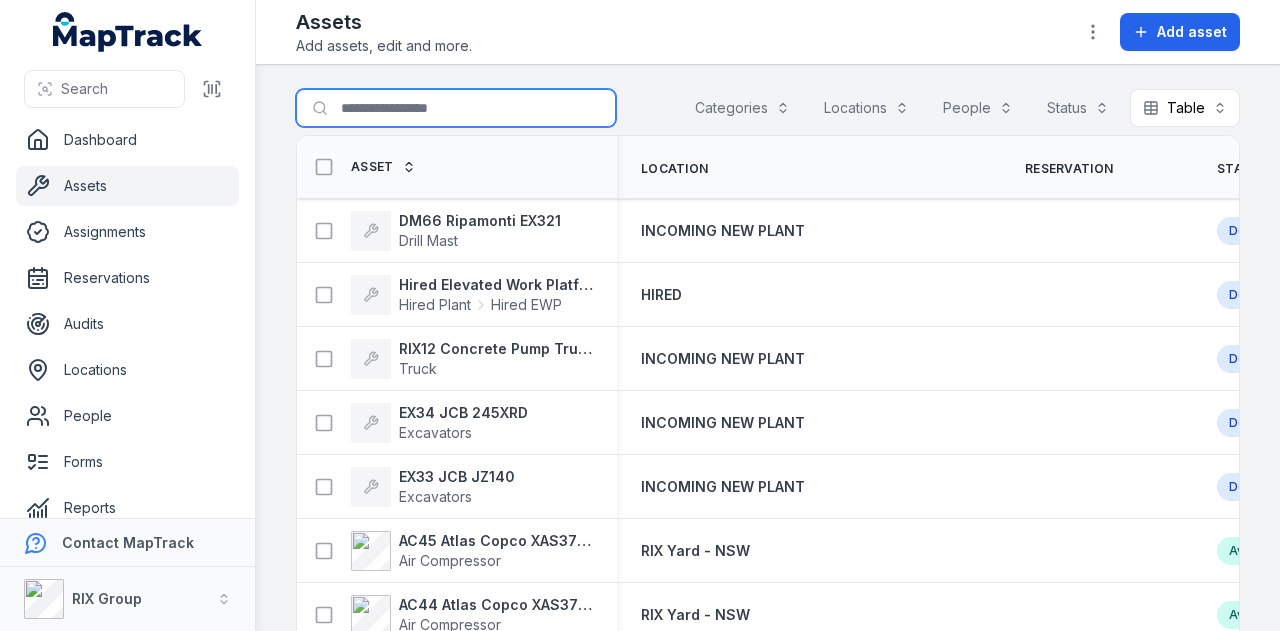 click on "Search for  assets" at bounding box center (456, 108) 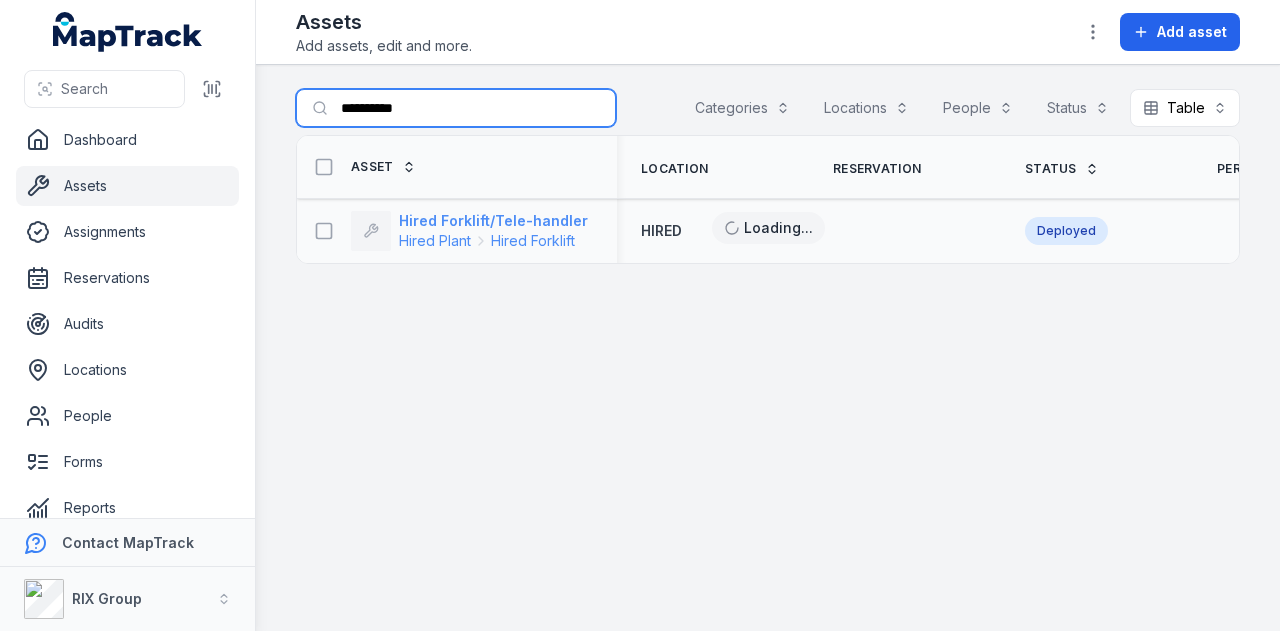 type on "**********" 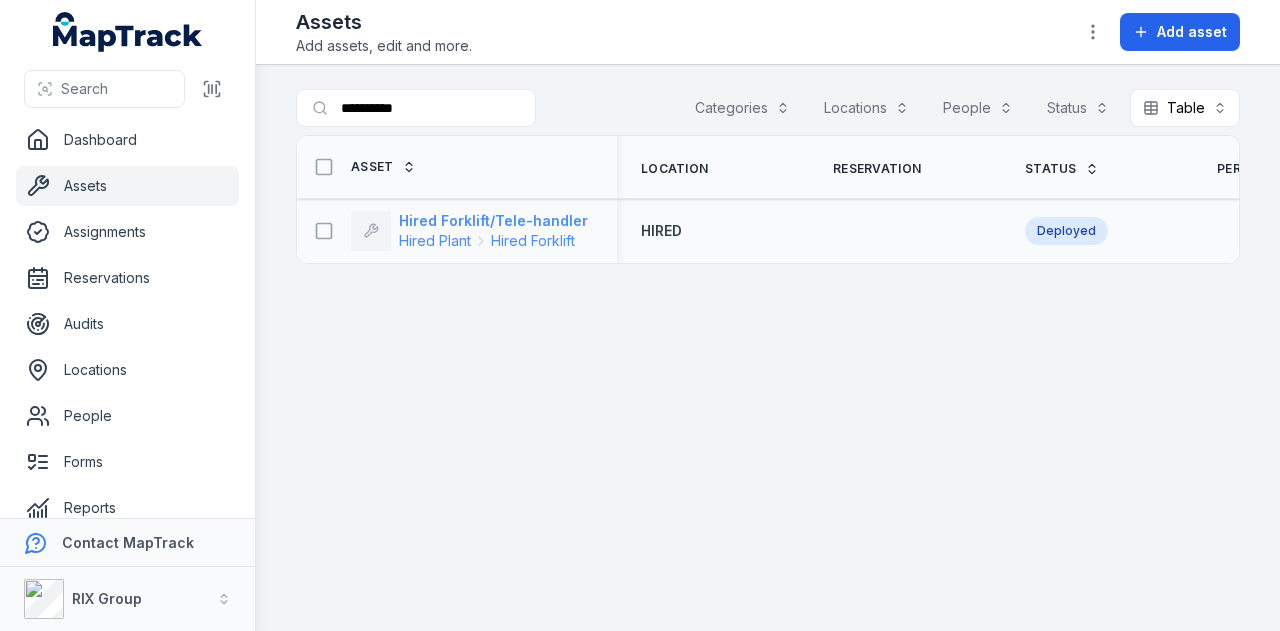 click on "Hired Forklift/Tele-handler" at bounding box center [493, 221] 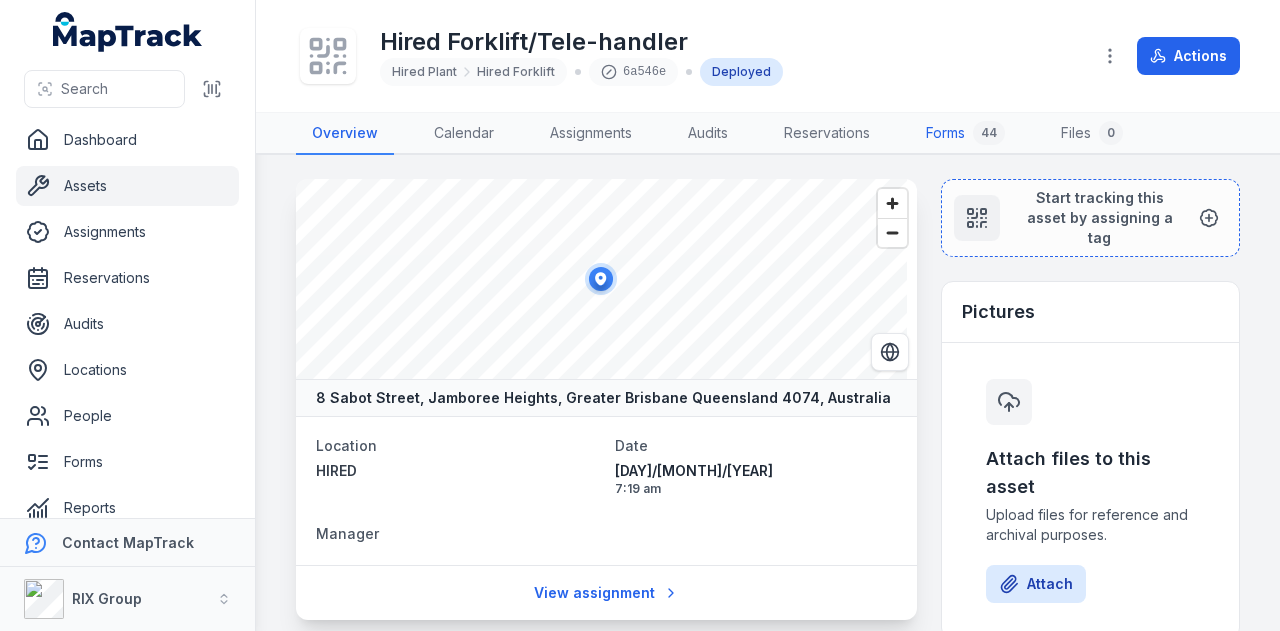 click on "44" at bounding box center (989, 133) 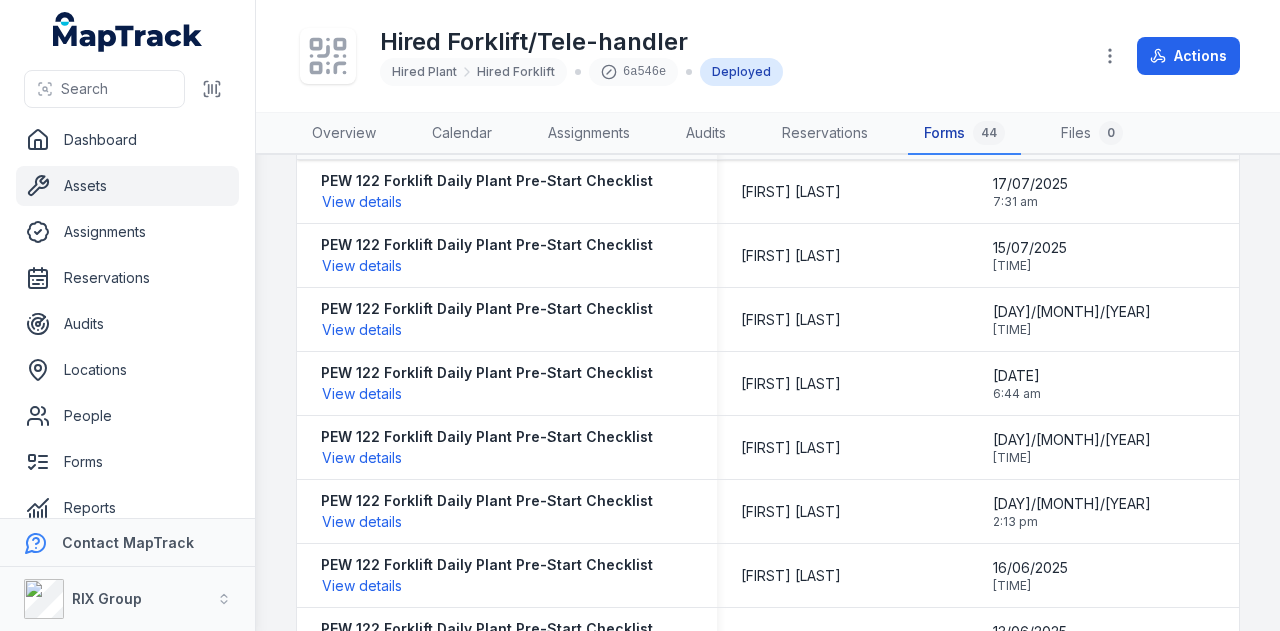 scroll, scrollTop: 0, scrollLeft: 0, axis: both 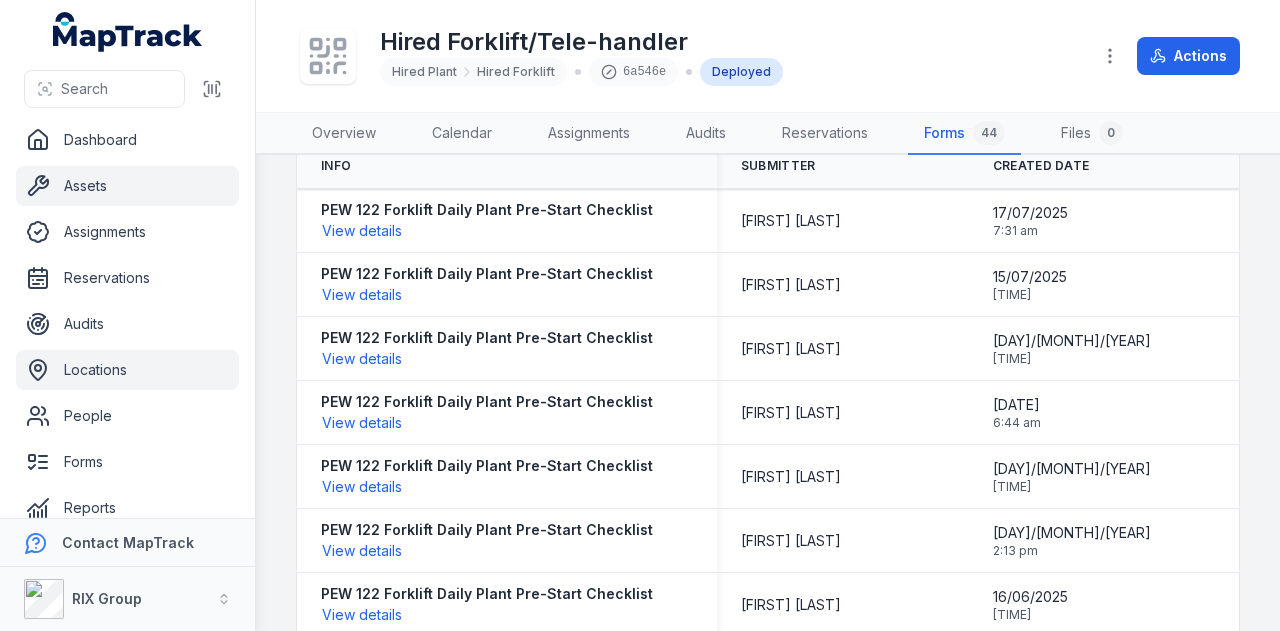 click on "Locations" at bounding box center [127, 370] 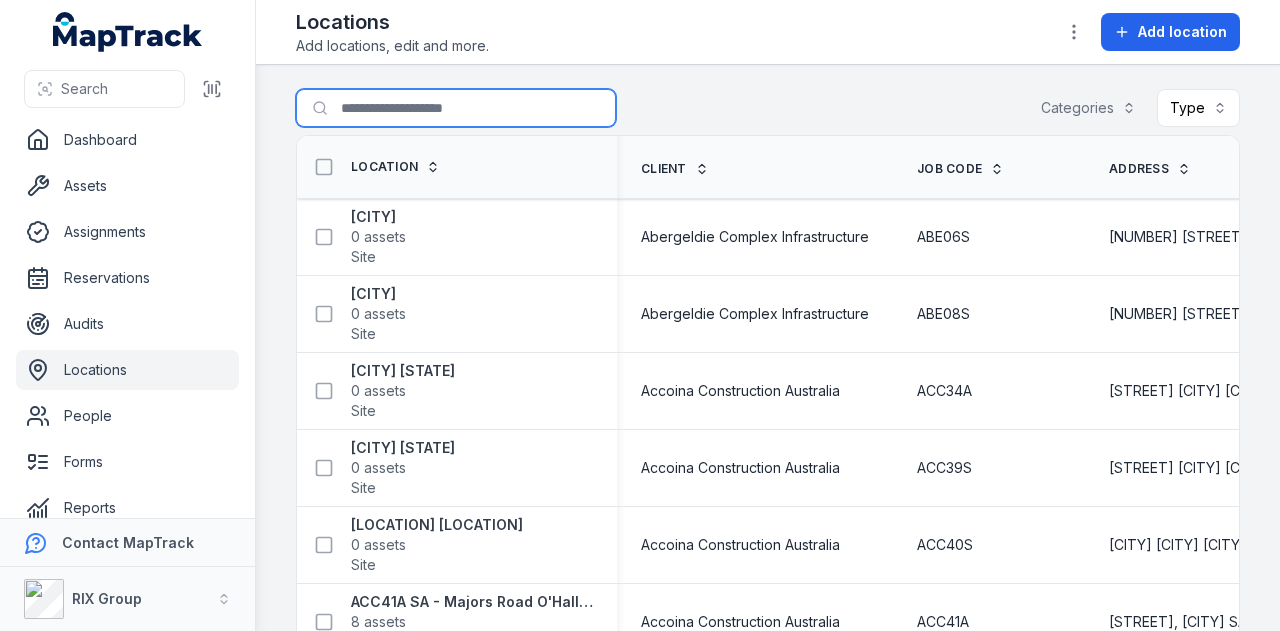 click on "Search for  locations" at bounding box center (456, 108) 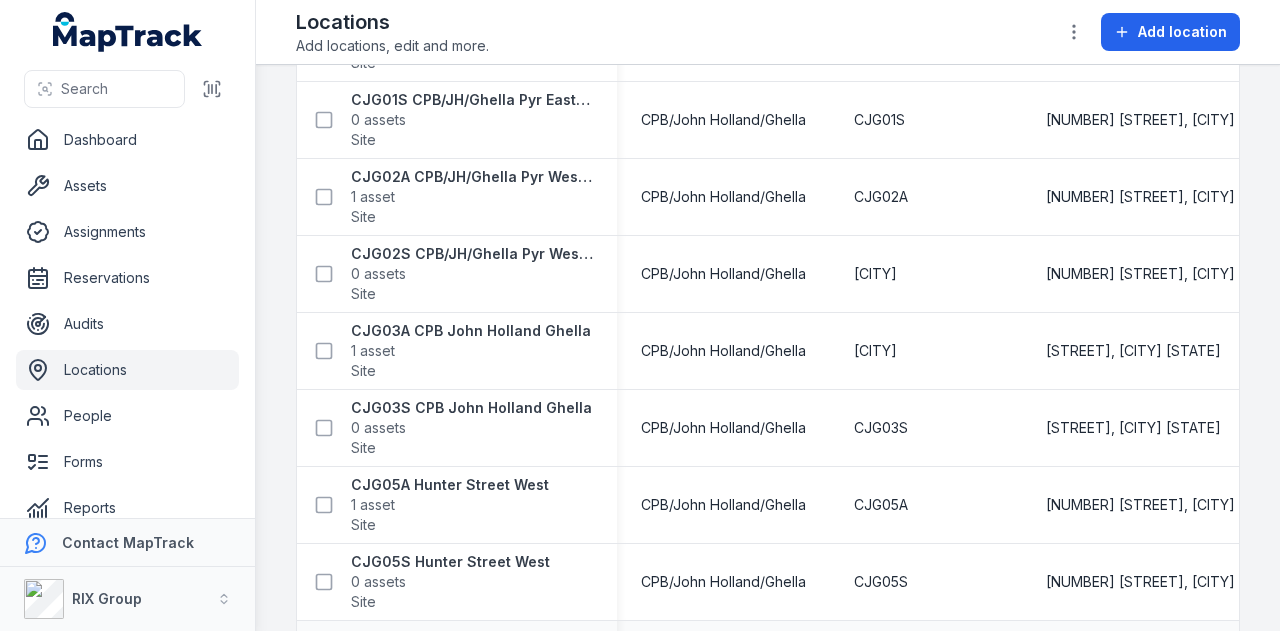 scroll, scrollTop: 0, scrollLeft: 0, axis: both 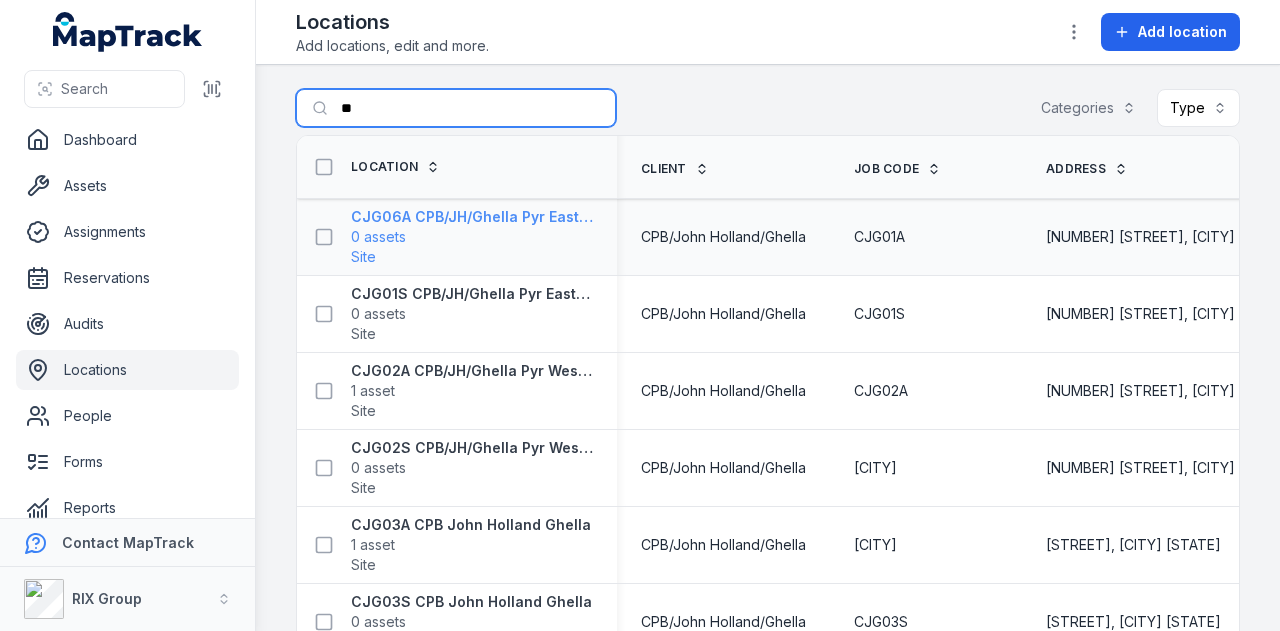 type on "*" 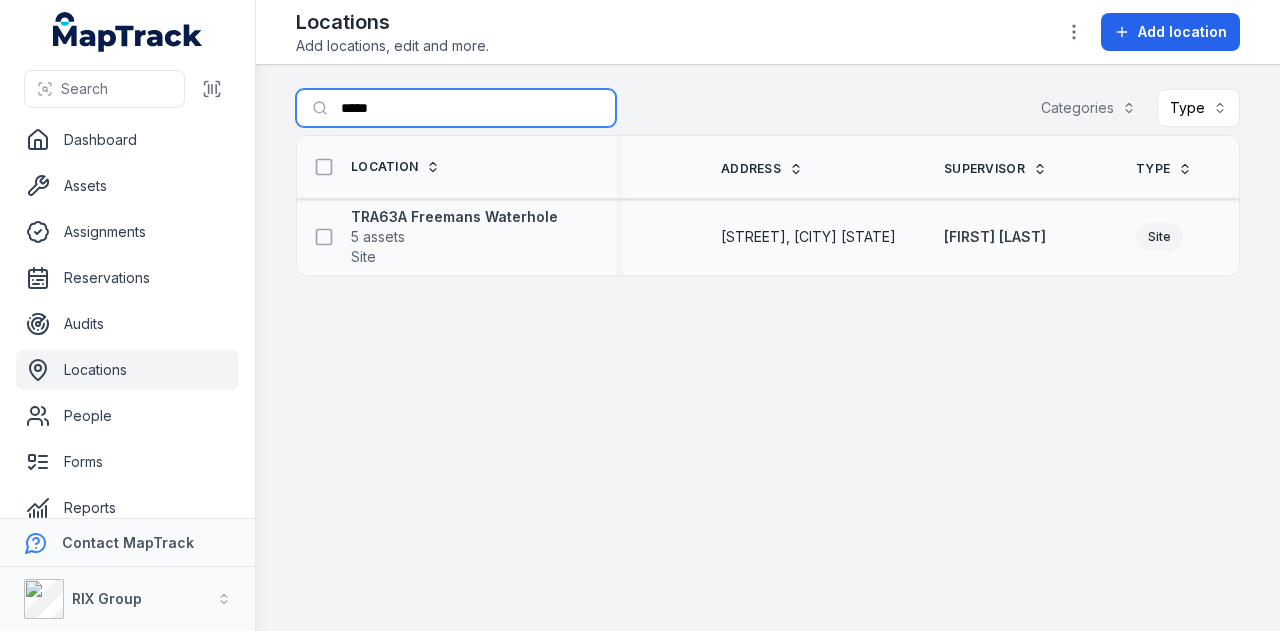scroll, scrollTop: 0, scrollLeft: 296, axis: horizontal 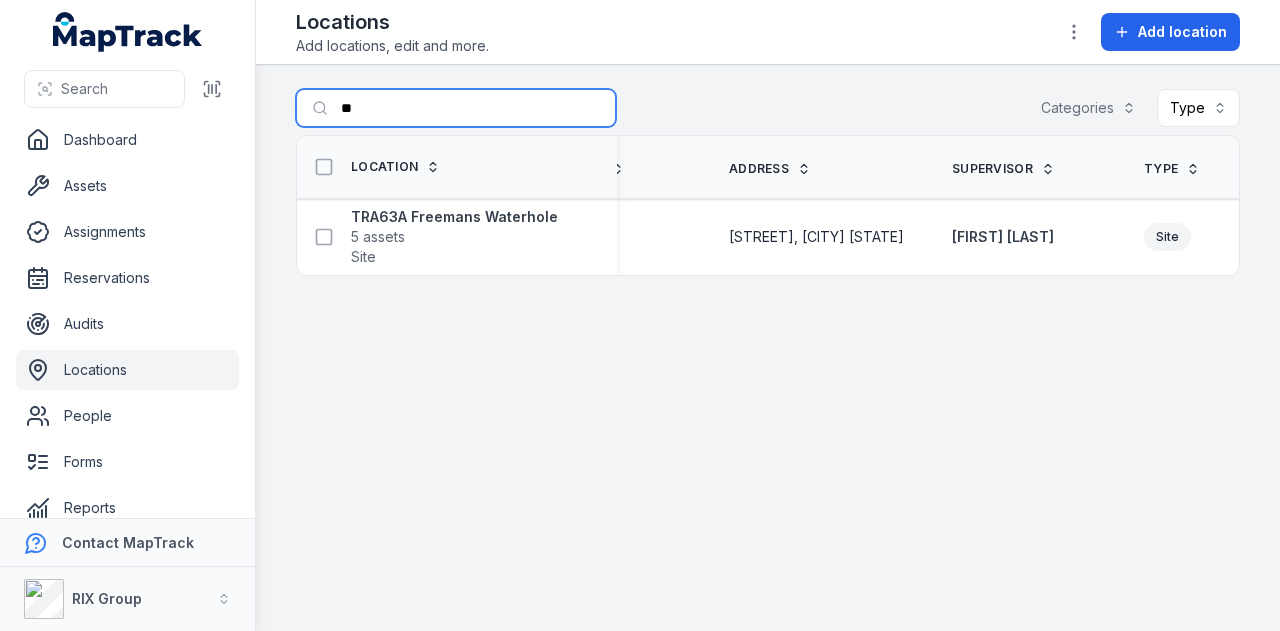 type on "*" 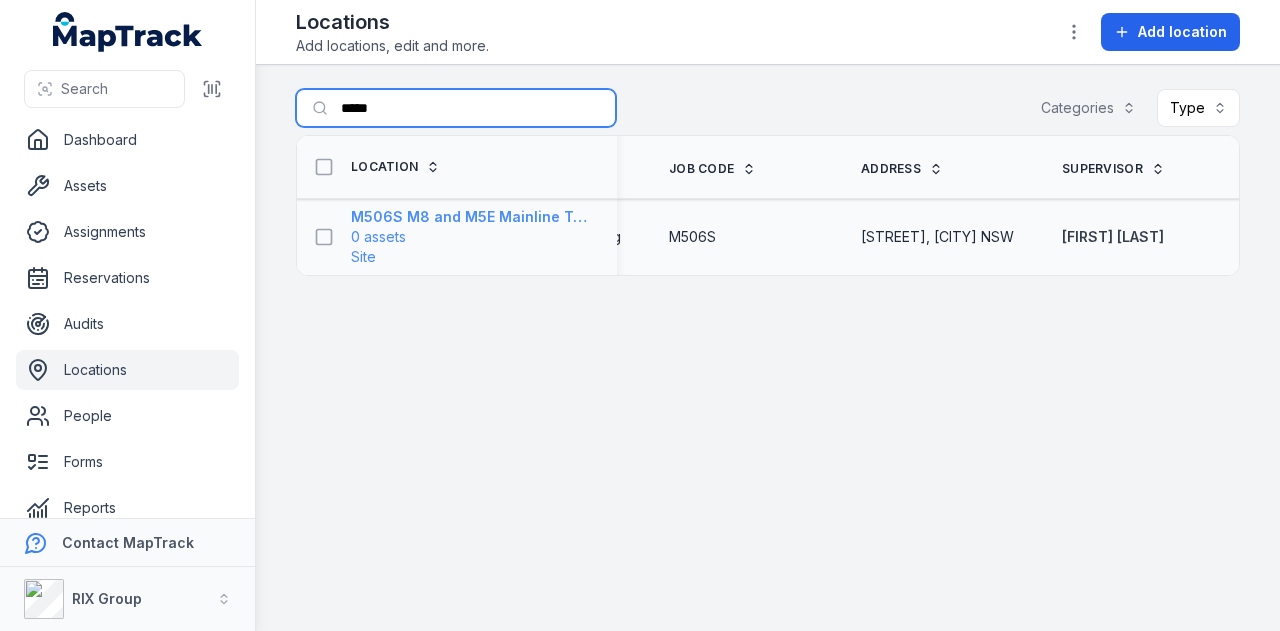 scroll, scrollTop: 0, scrollLeft: 178, axis: horizontal 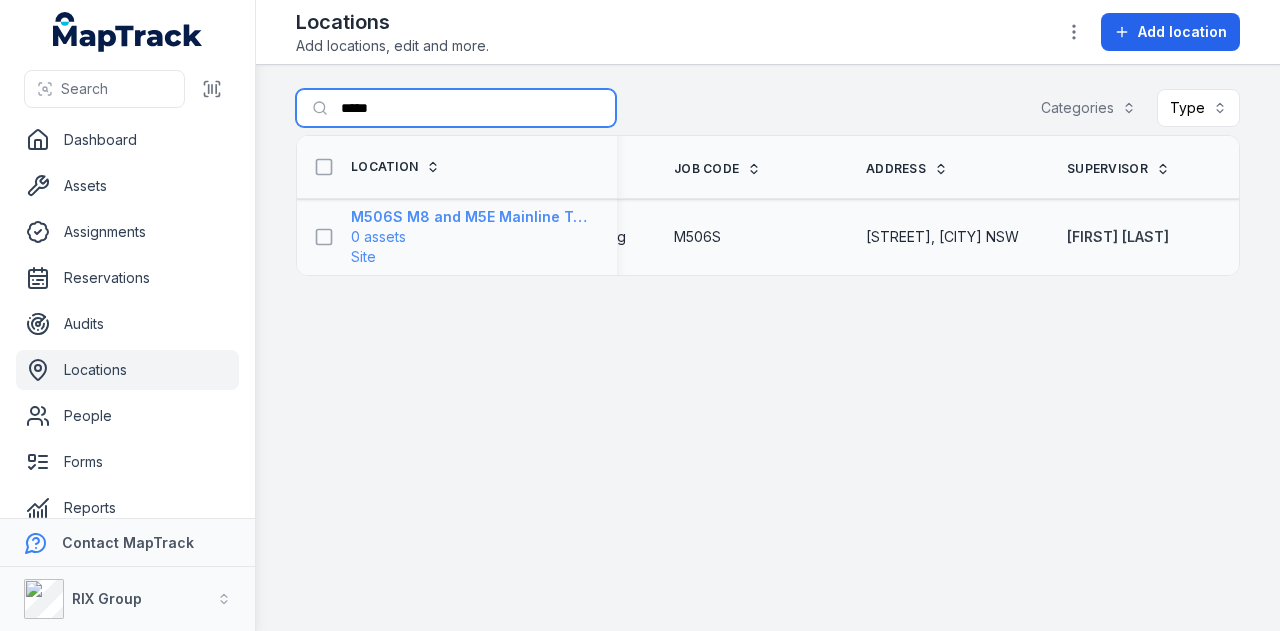 type on "*****" 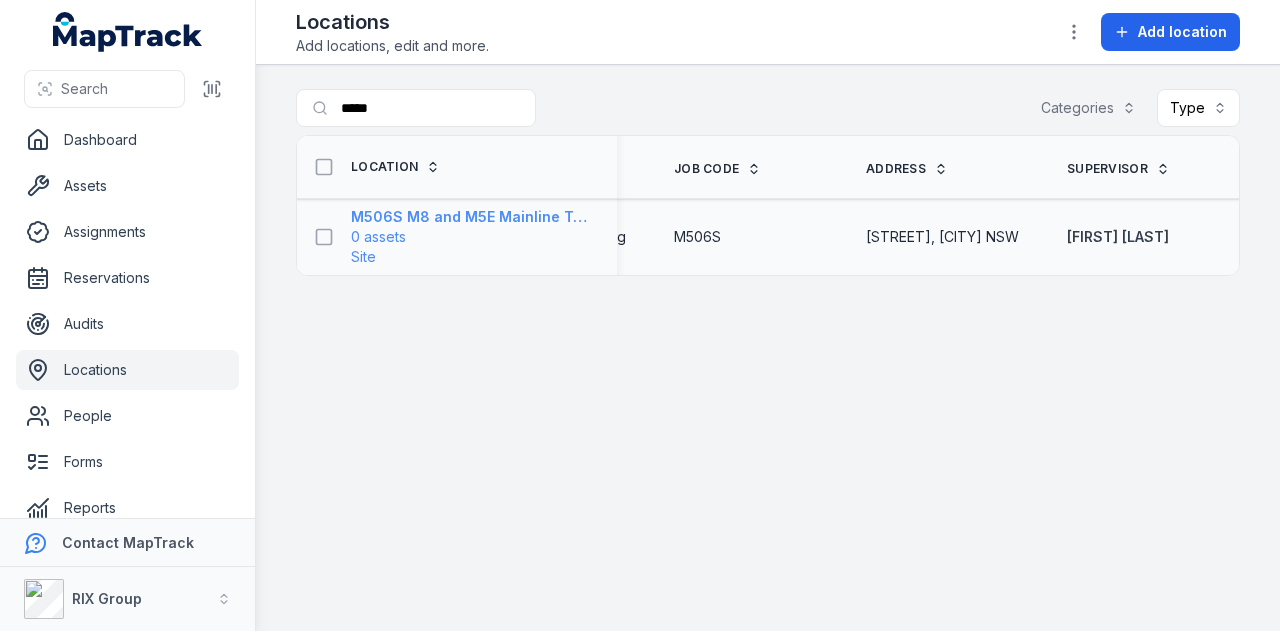 click on "M506S M8 and M5E Mainline Tunnels" at bounding box center [472, 217] 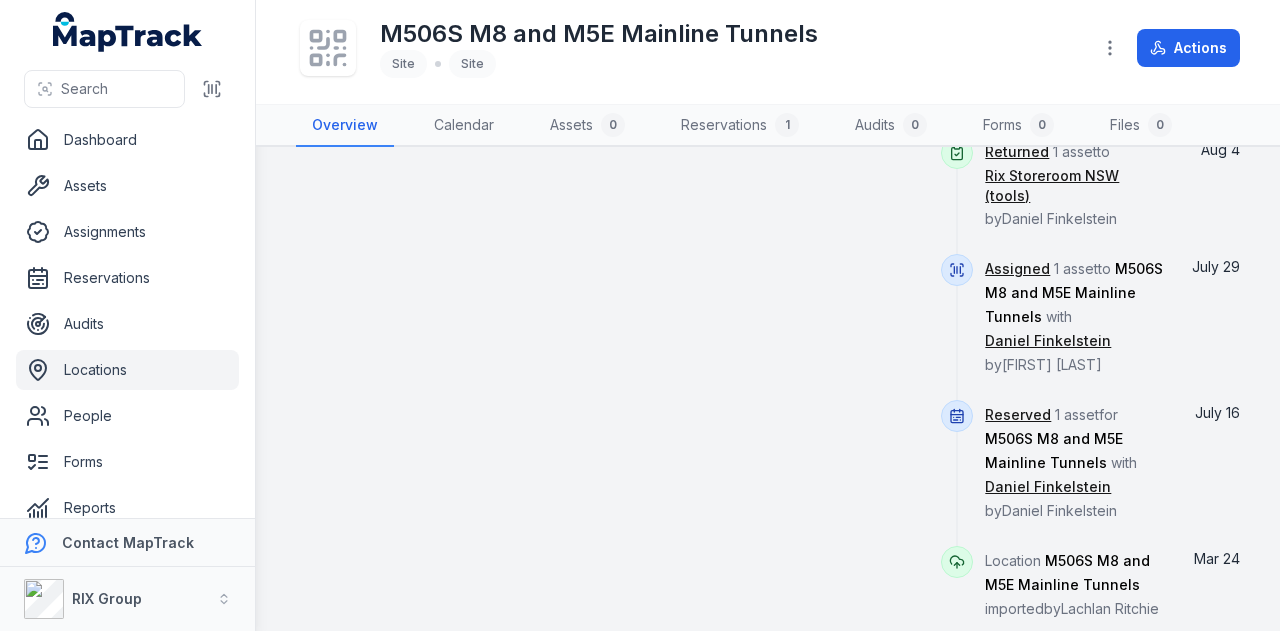 scroll, scrollTop: 1030, scrollLeft: 0, axis: vertical 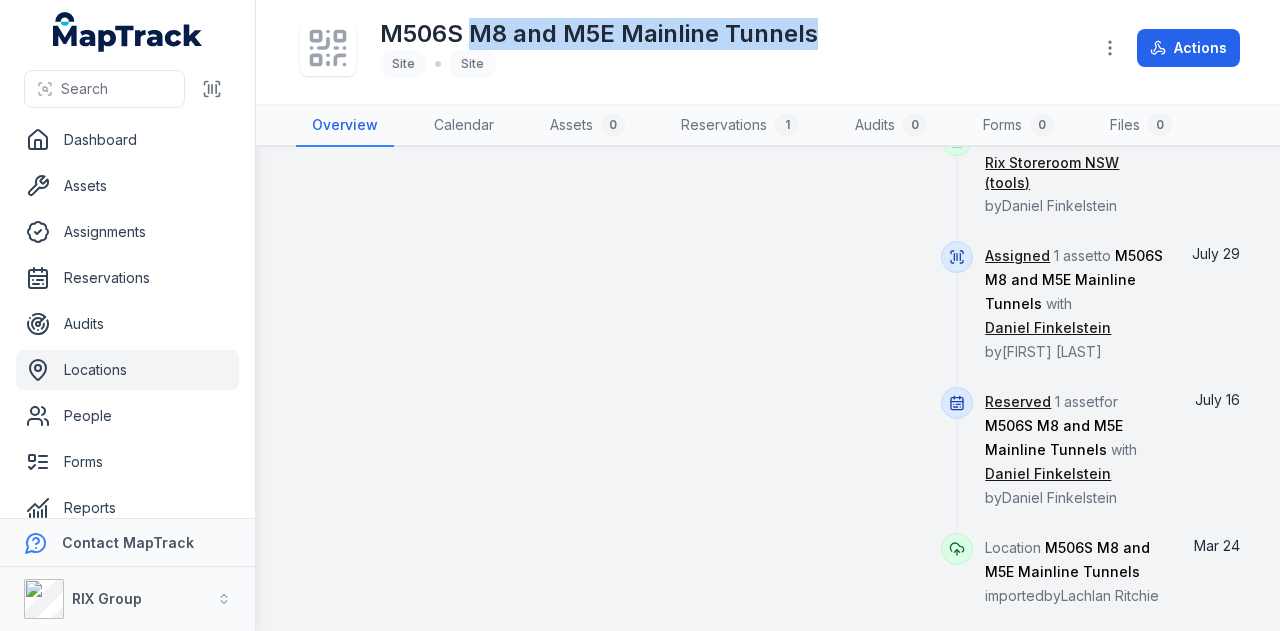 drag, startPoint x: 814, startPoint y: 37, endPoint x: 500, endPoint y: 35, distance: 314.00638 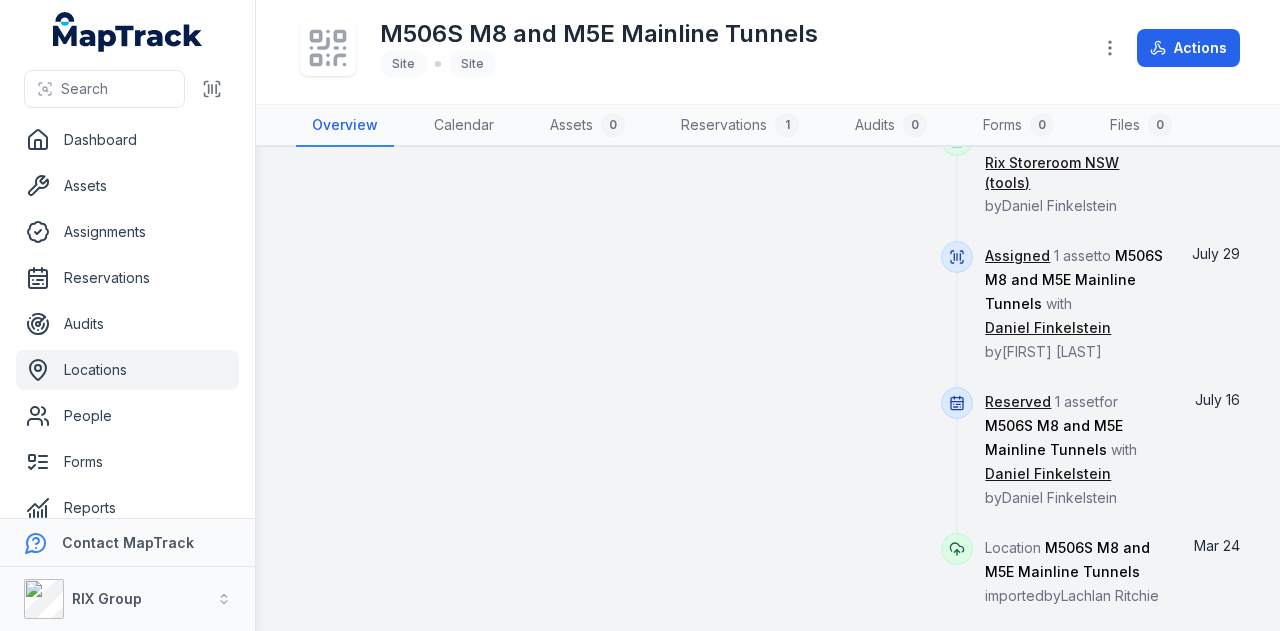 click on "Assets 0 No assigned assets Assigned assets for this person will appear here Notes Add a note... Add note Details Category Site Name M506S M8 and M5E Mainline Tunnels Client CPB/Dragados/Samsung Job Code M506S Address [STREET], [CITY] NSW Supervisor [FIRST] [LAST] Zones 0 Add zones to organise your location into distinct areas, making it easier to manage and navigate. Pictures Attach files to this location Upload files for reference and archival purposes. Attach Activity Returned   1 asset  to   Rix Storeroom NSW (tools)  by  [FIRST] [LAST]  Aug 4 Assigned   1 asset  to   M506S M8 and M5E Mainline Tunnels   with   [FIRST] [LAST]  by  [FIRST] [LAST] July 29 Reserved   1 asset  for   M506S M8 and M5E Mainline Tunnels   with   [FIRST] [LAST]  by  [FIRST] [LAST] July 16 Location   M506S M8 and M5E Mainline Tunnels   imported  by  [FIRST] [LAST] Mar 24" at bounding box center (768, -118) 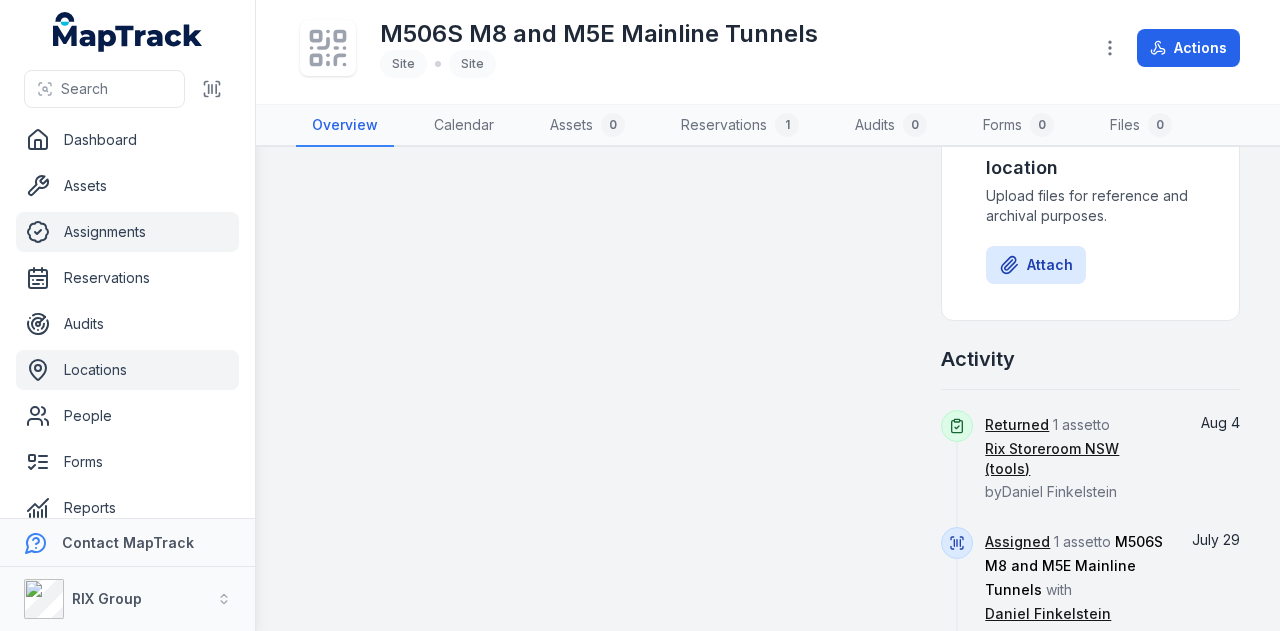 scroll, scrollTop: 630, scrollLeft: 0, axis: vertical 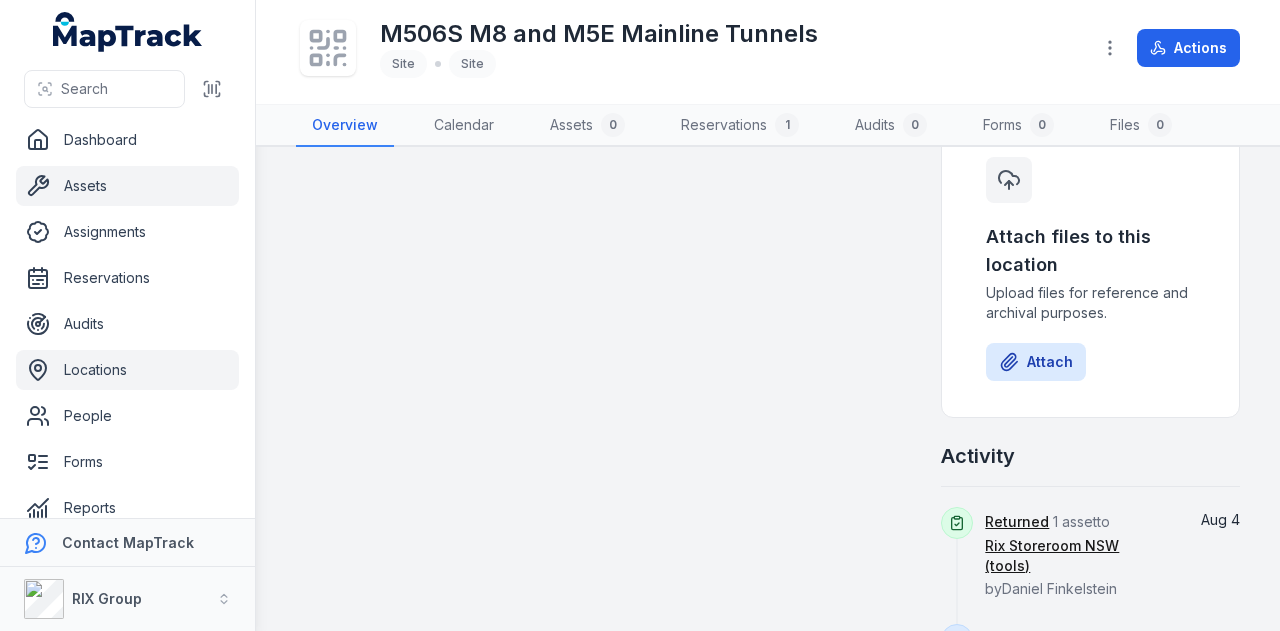 click on "Assets" at bounding box center (127, 186) 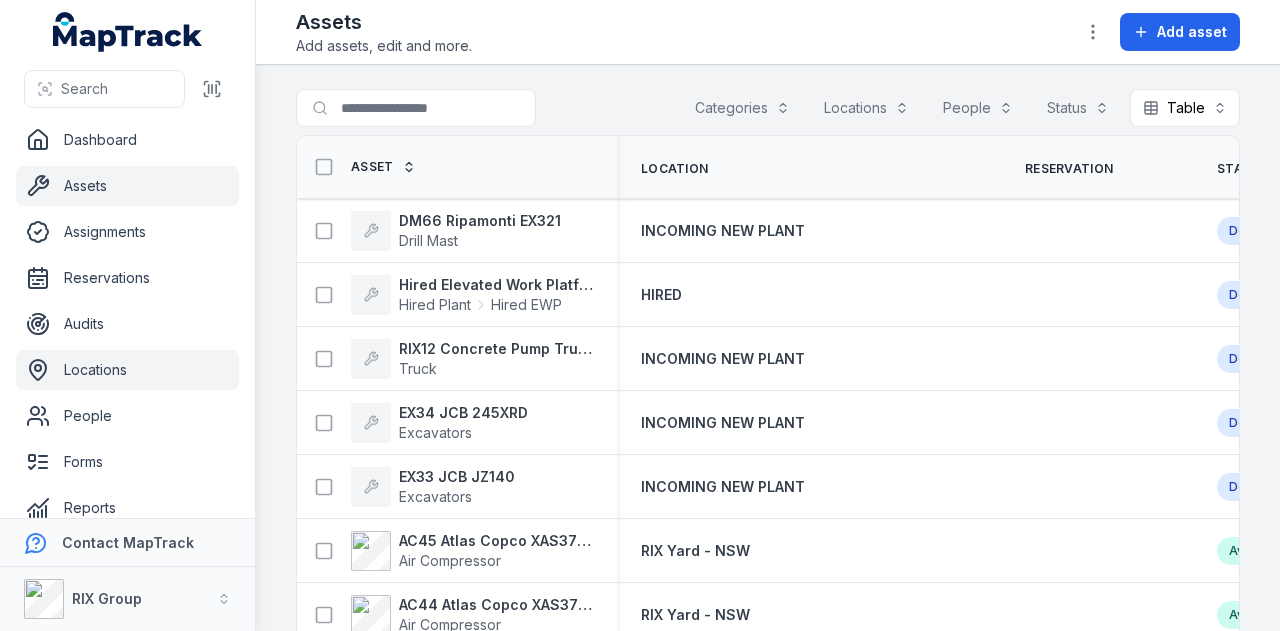 click on "Locations" at bounding box center [127, 370] 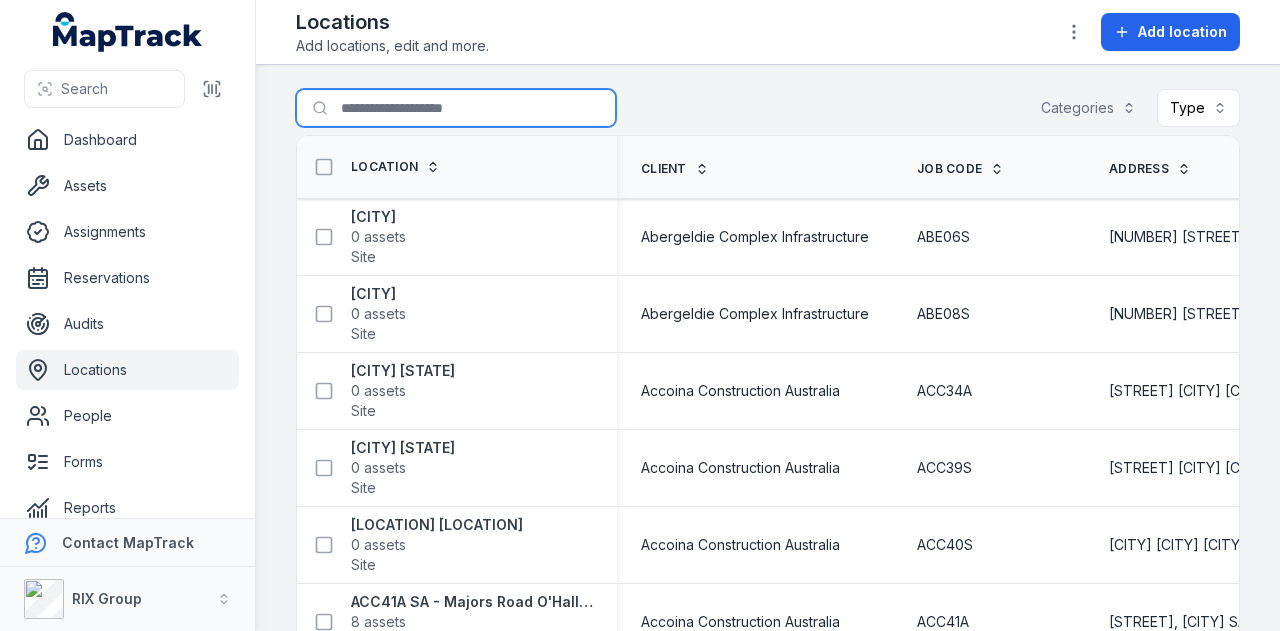 click on "Search for  locations" at bounding box center (456, 108) 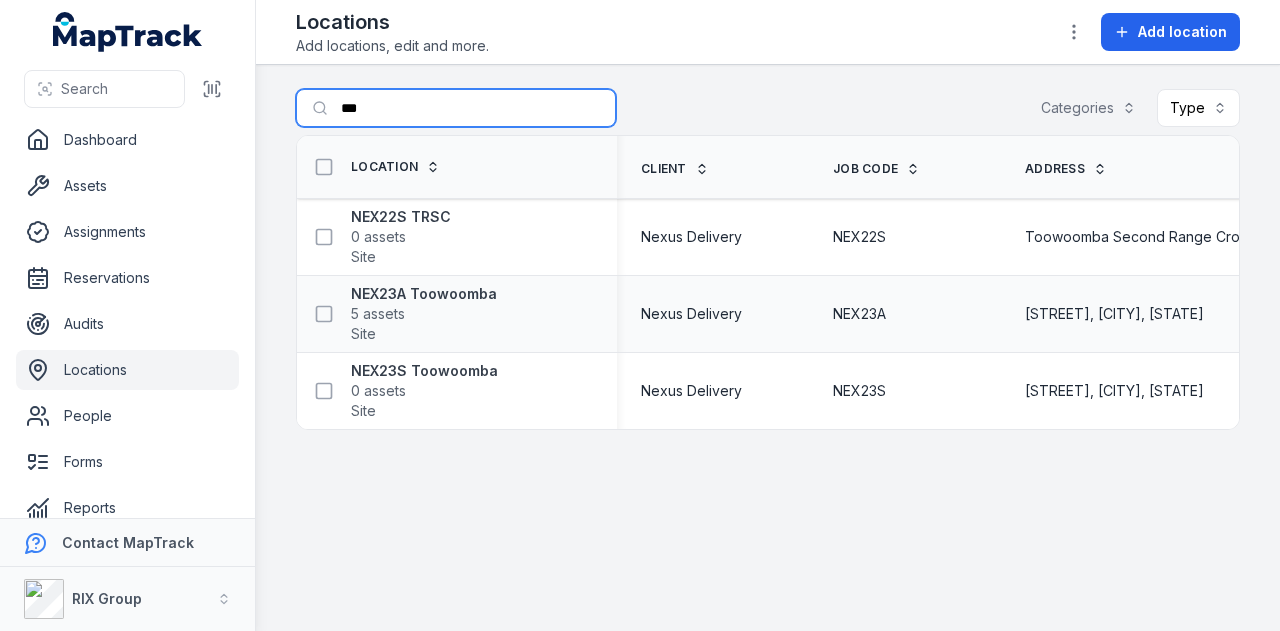 scroll, scrollTop: 0, scrollLeft: 49, axis: horizontal 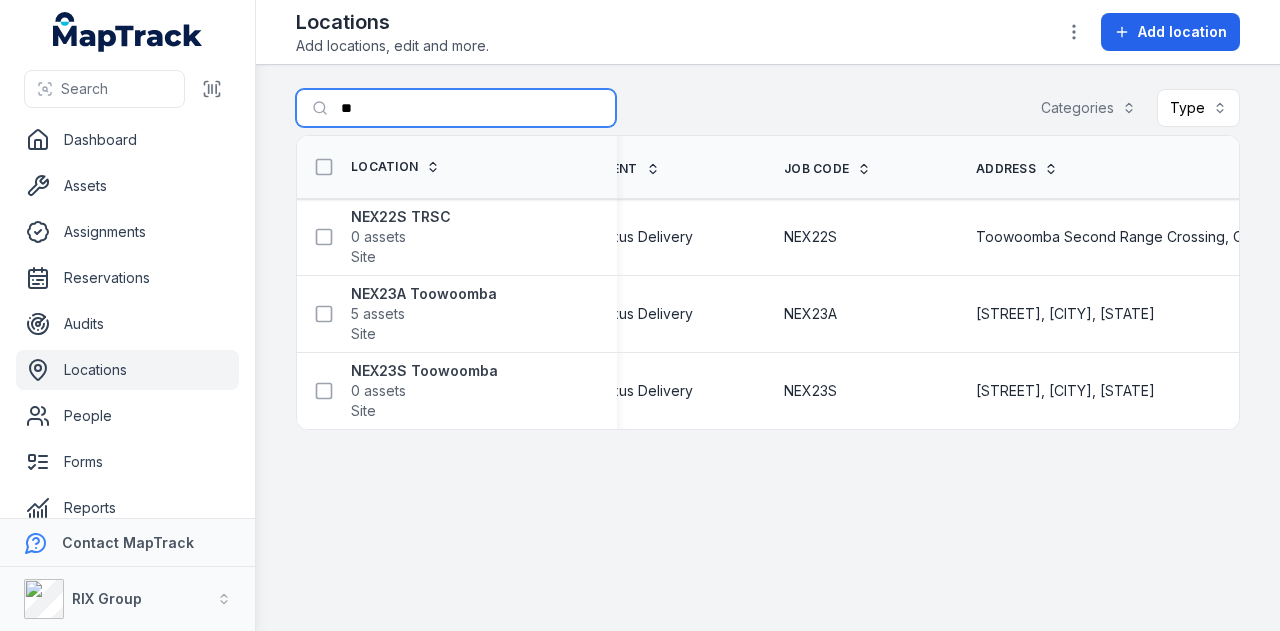 type on "*" 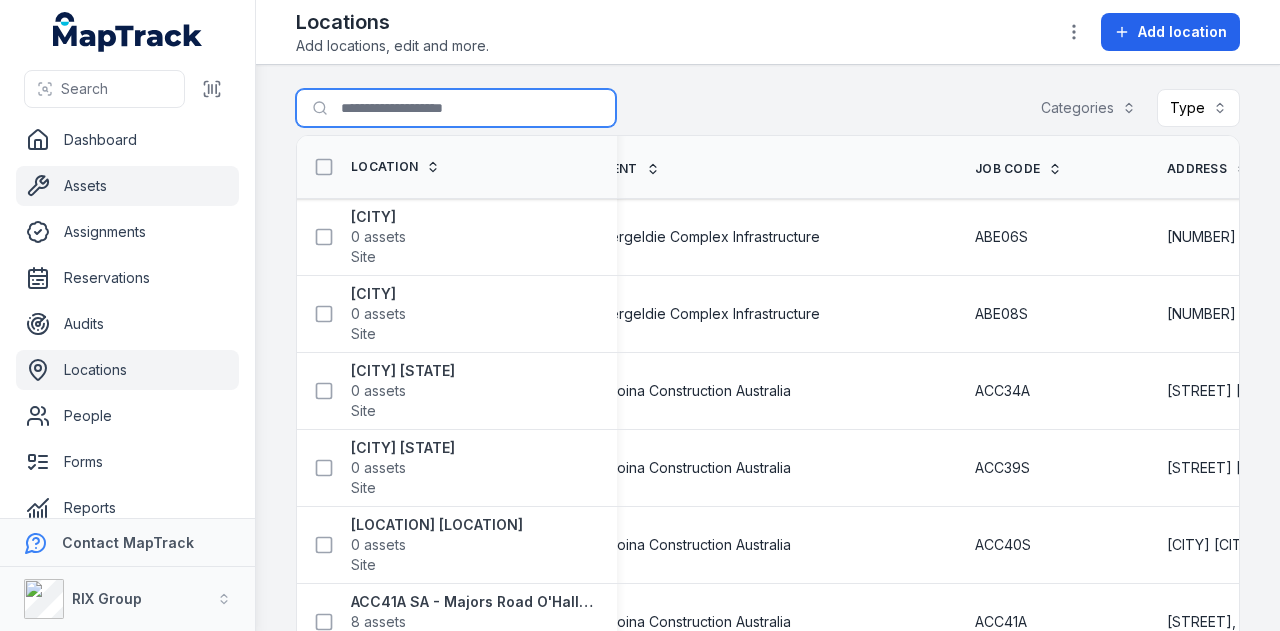 type 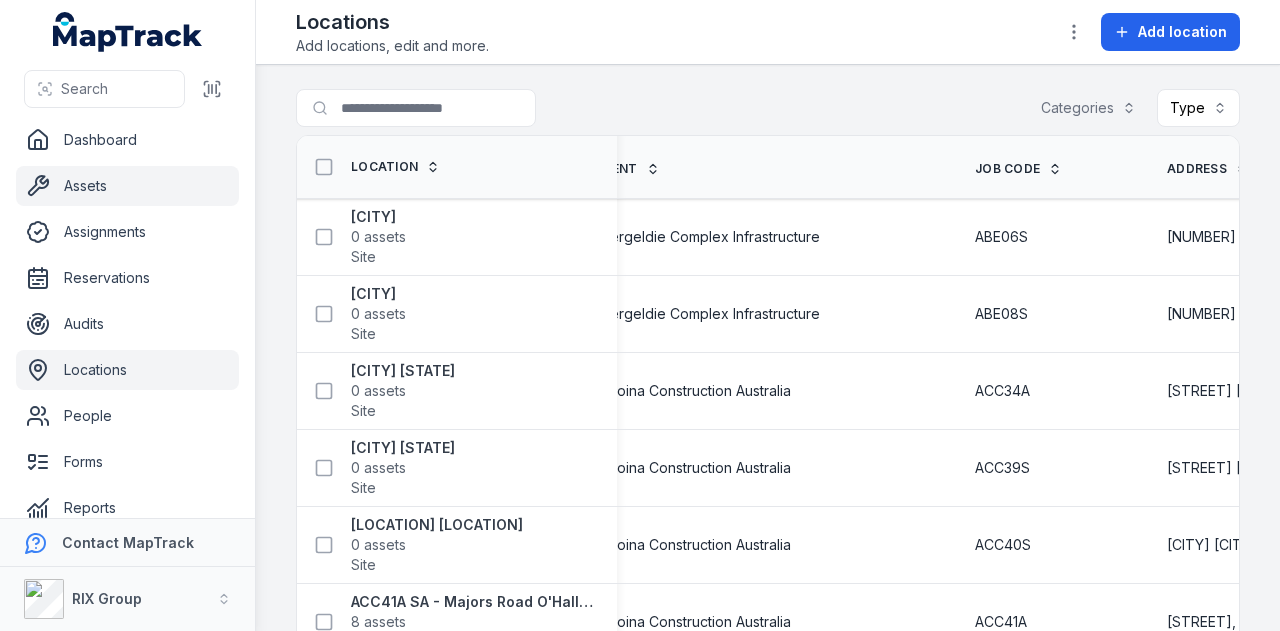 click on "Assets" at bounding box center (127, 186) 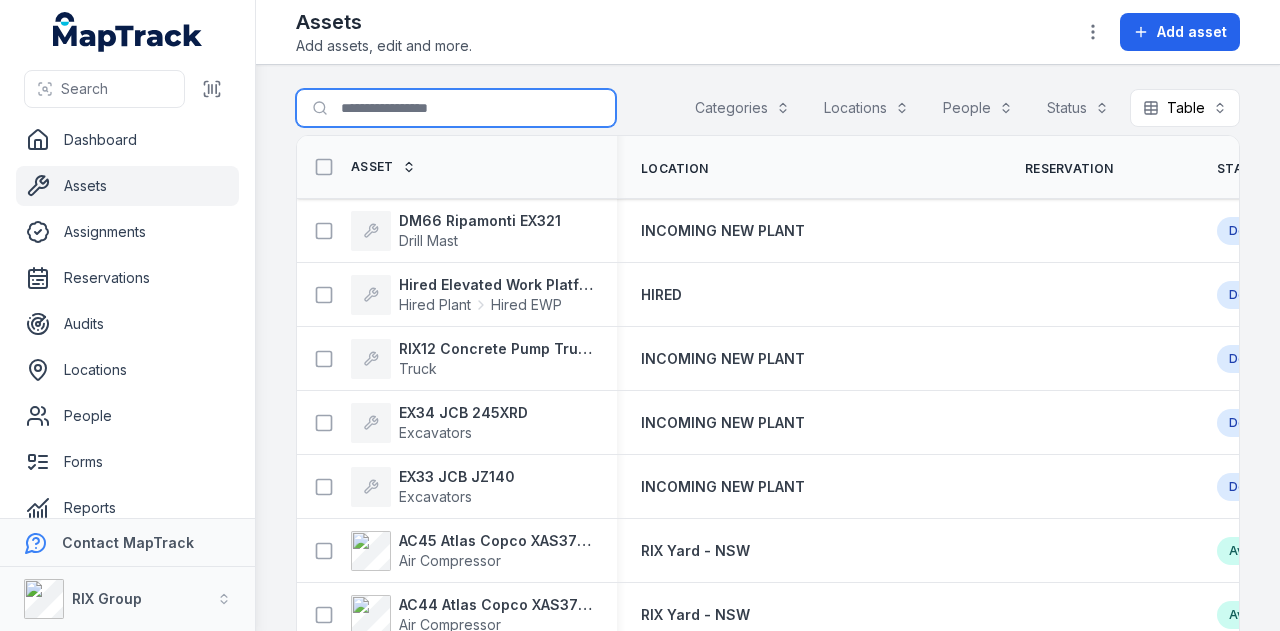 click on "Search for  assets" at bounding box center [456, 108] 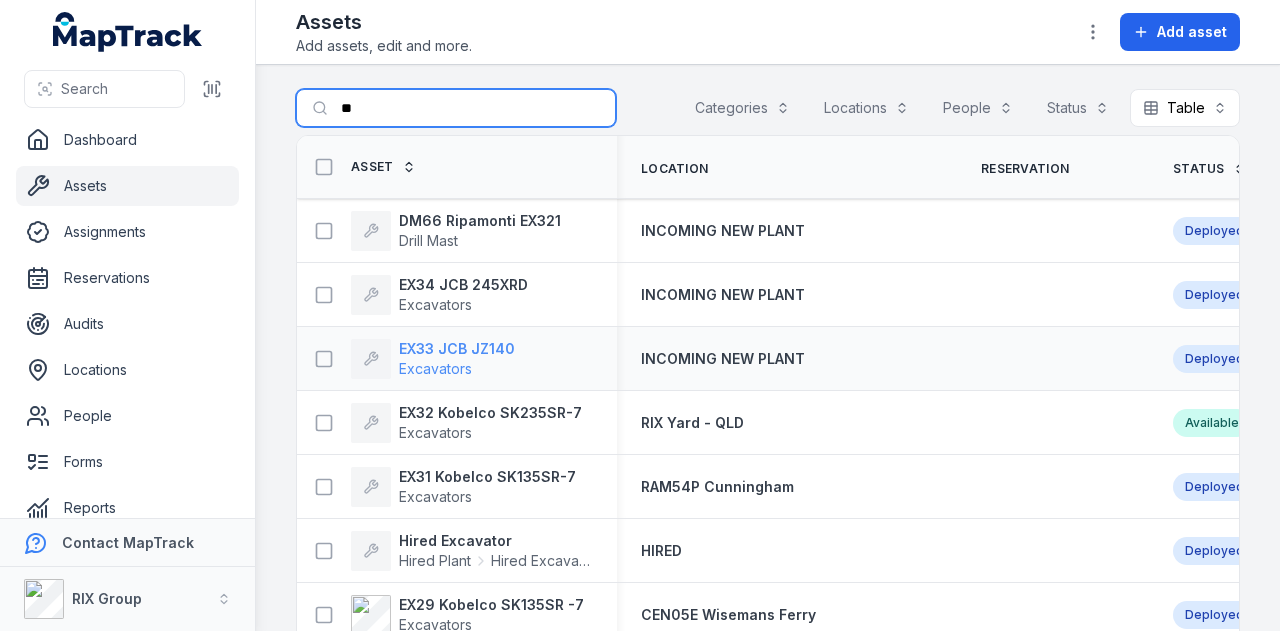 type on "**" 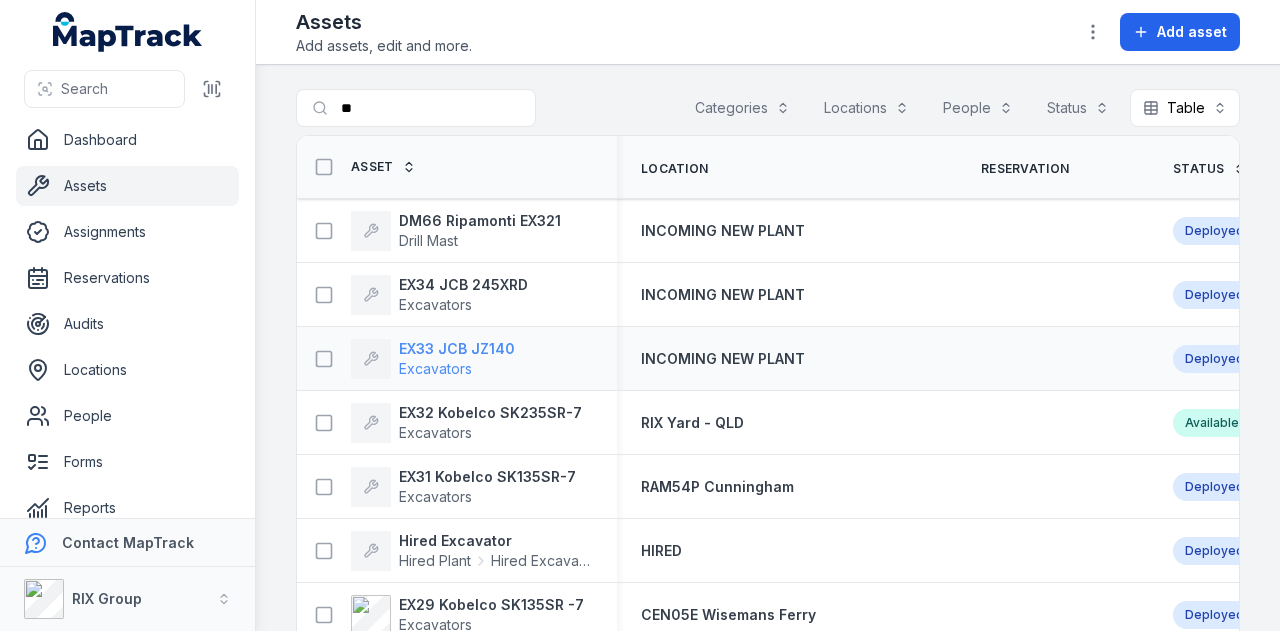 click on "EX33 JCB JZ140" at bounding box center [457, 349] 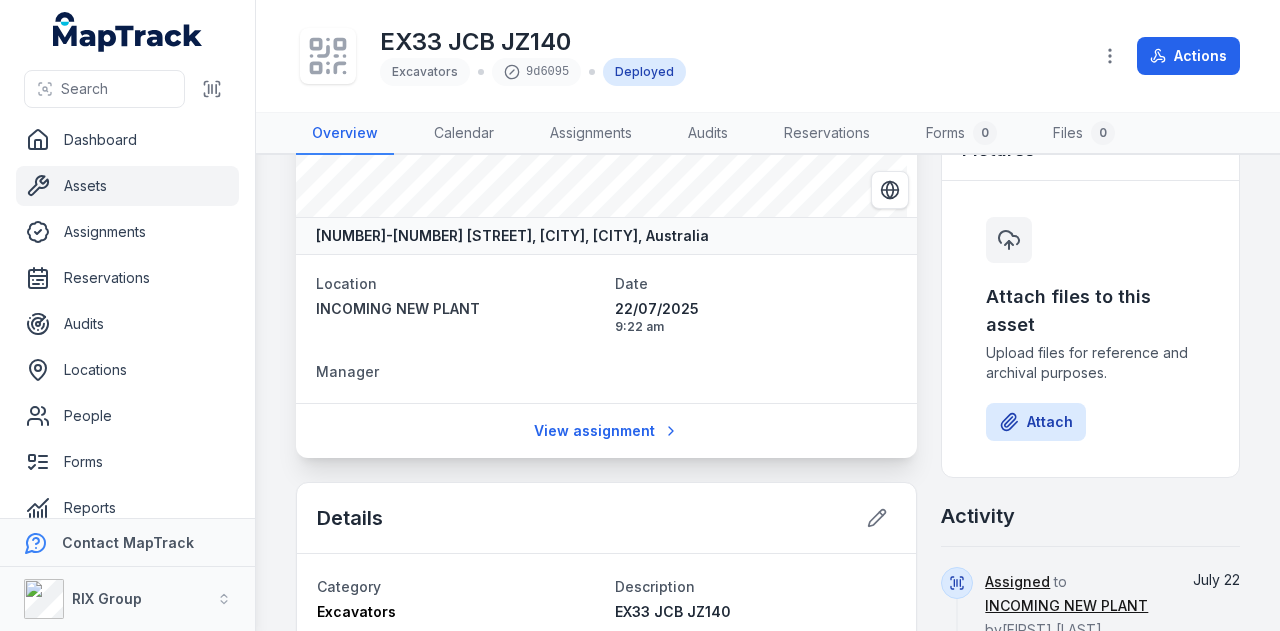 scroll, scrollTop: 0, scrollLeft: 0, axis: both 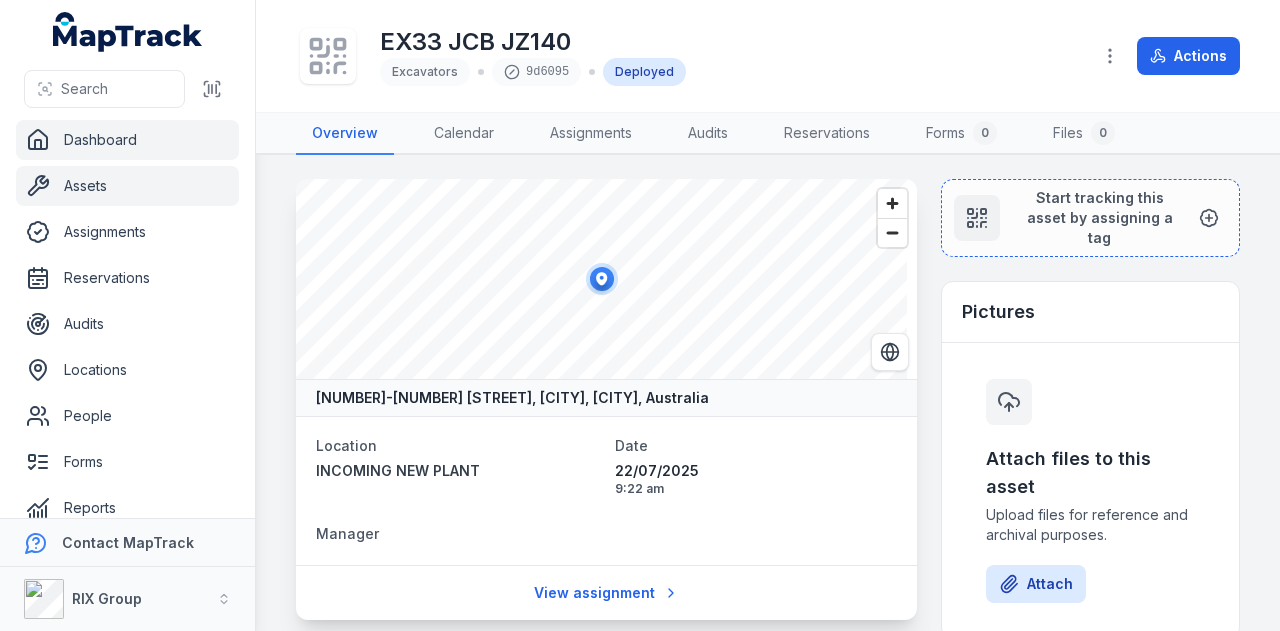 click on "Dashboard" at bounding box center (127, 140) 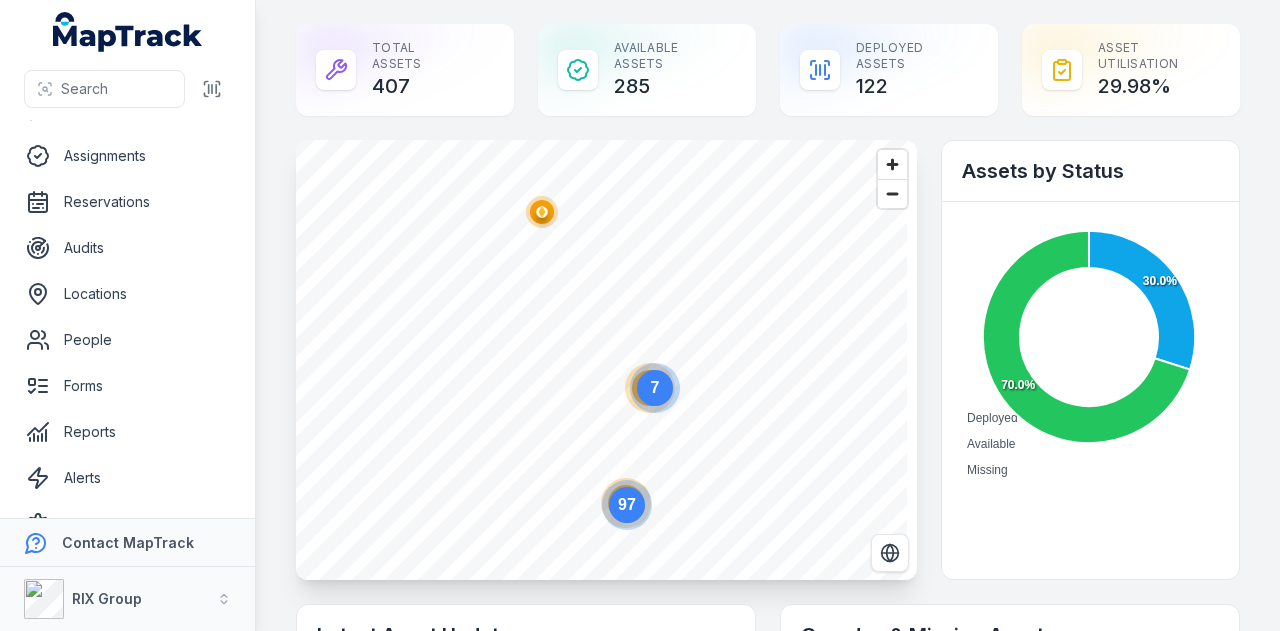 scroll, scrollTop: 113, scrollLeft: 0, axis: vertical 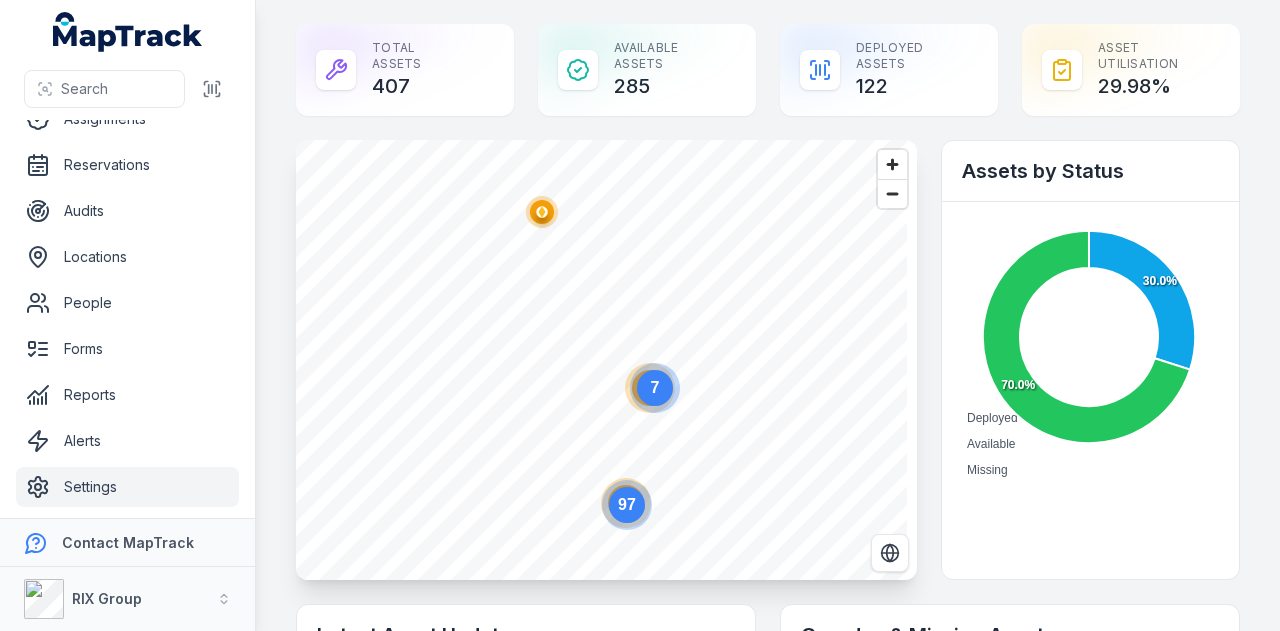 click on "Settings" at bounding box center [127, 487] 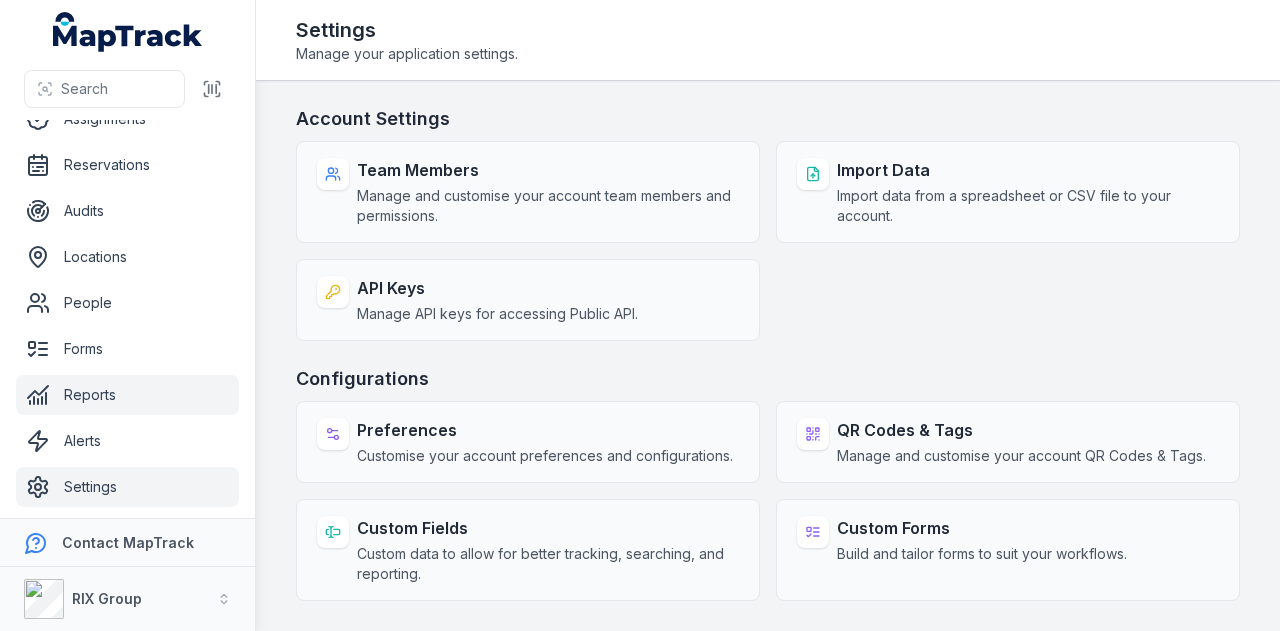 click on "Reports" at bounding box center (127, 395) 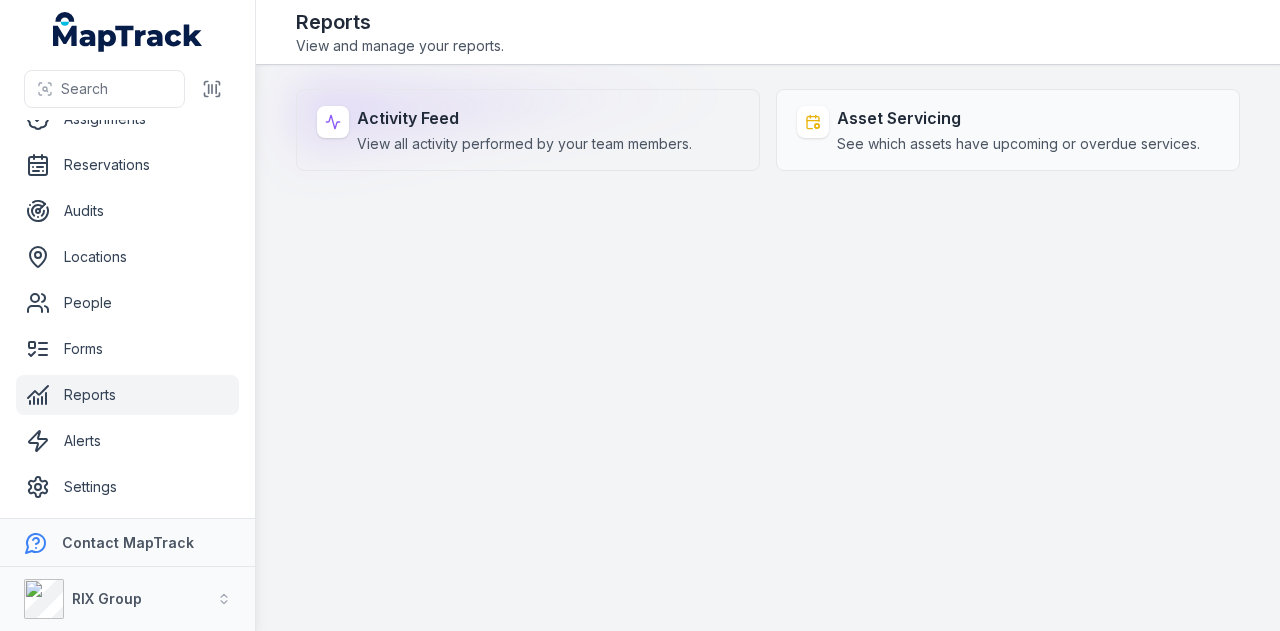 click on "Activity Feed View all activity performed by your team members." at bounding box center (528, 130) 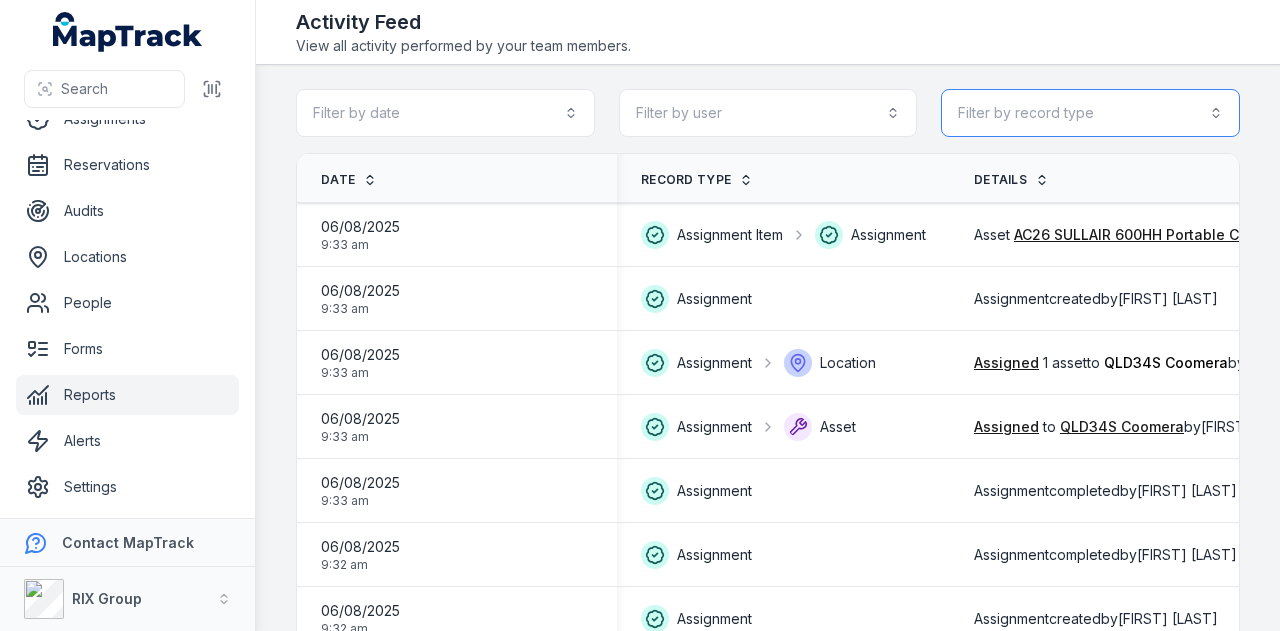 click on "Filter by record type" at bounding box center (1090, 113) 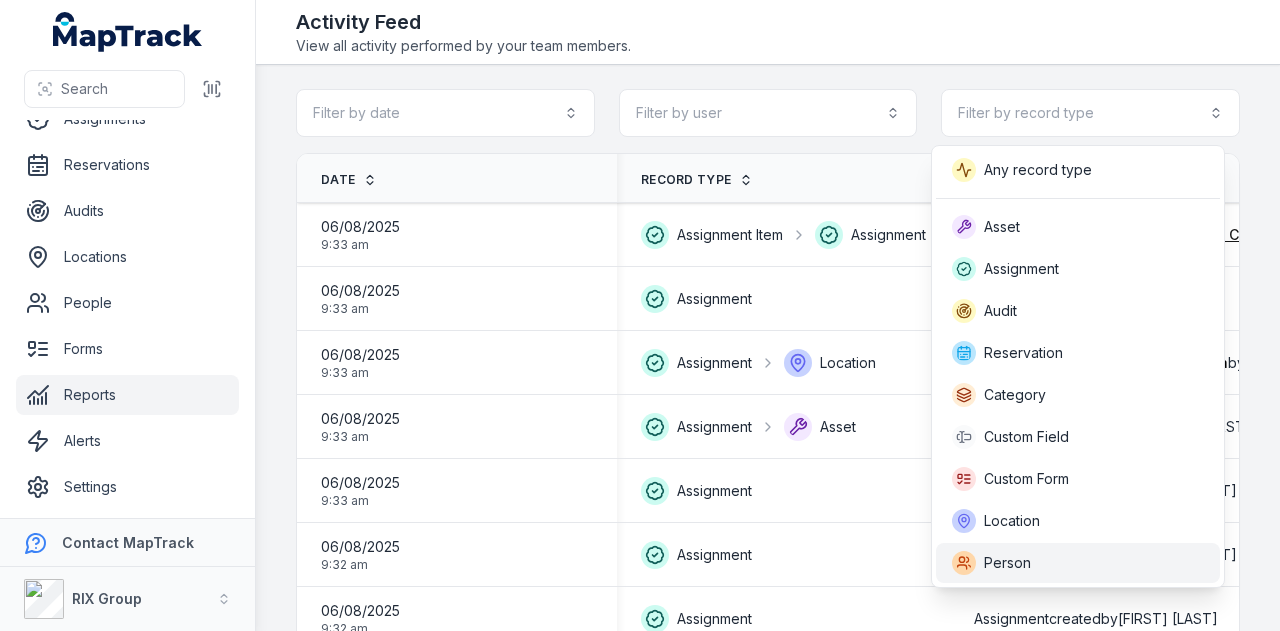 click on "Person" at bounding box center (1078, 563) 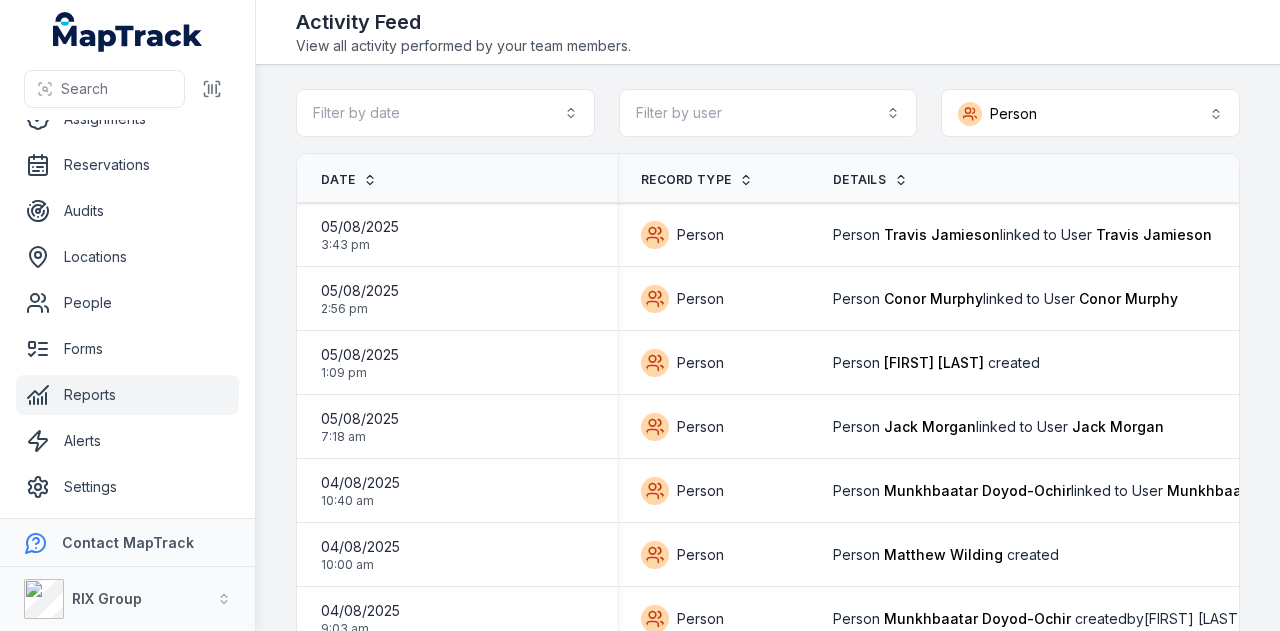 click on "Reports" at bounding box center (127, 395) 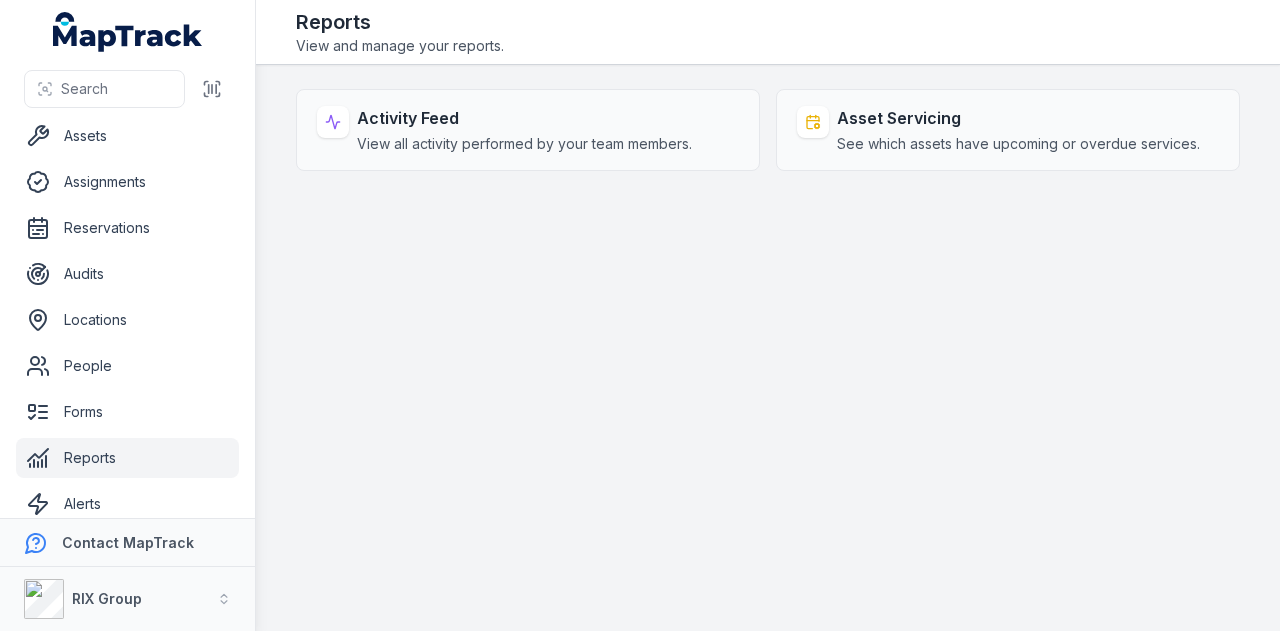 scroll, scrollTop: 0, scrollLeft: 0, axis: both 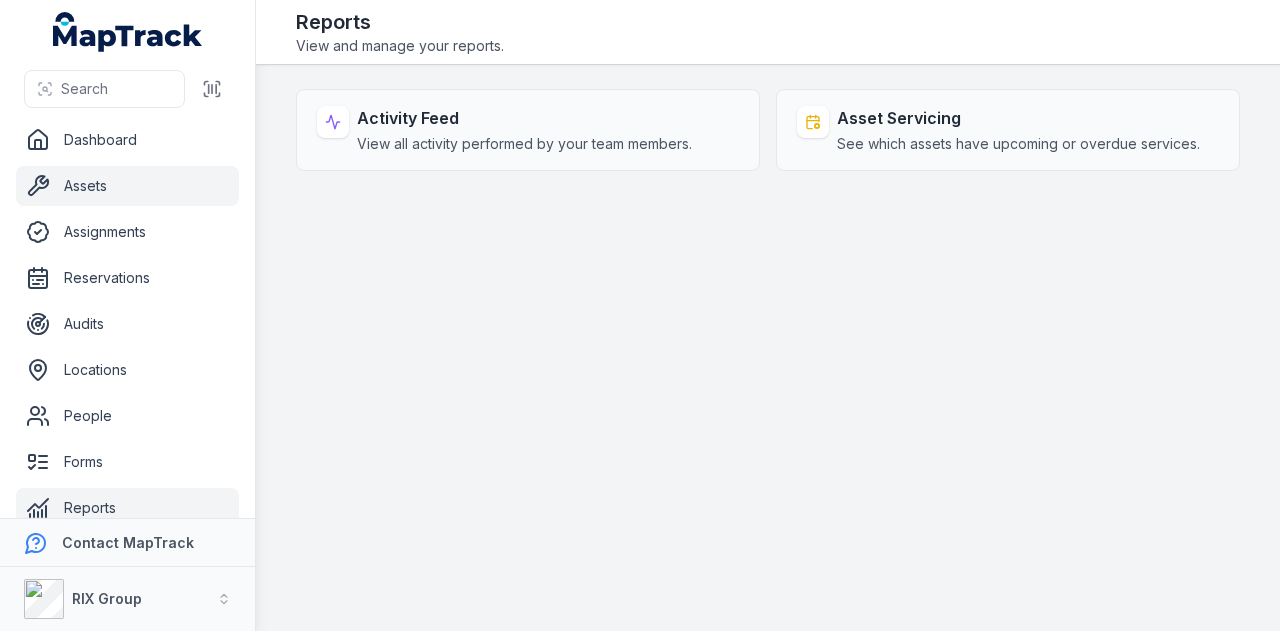 click on "Assets" at bounding box center (127, 186) 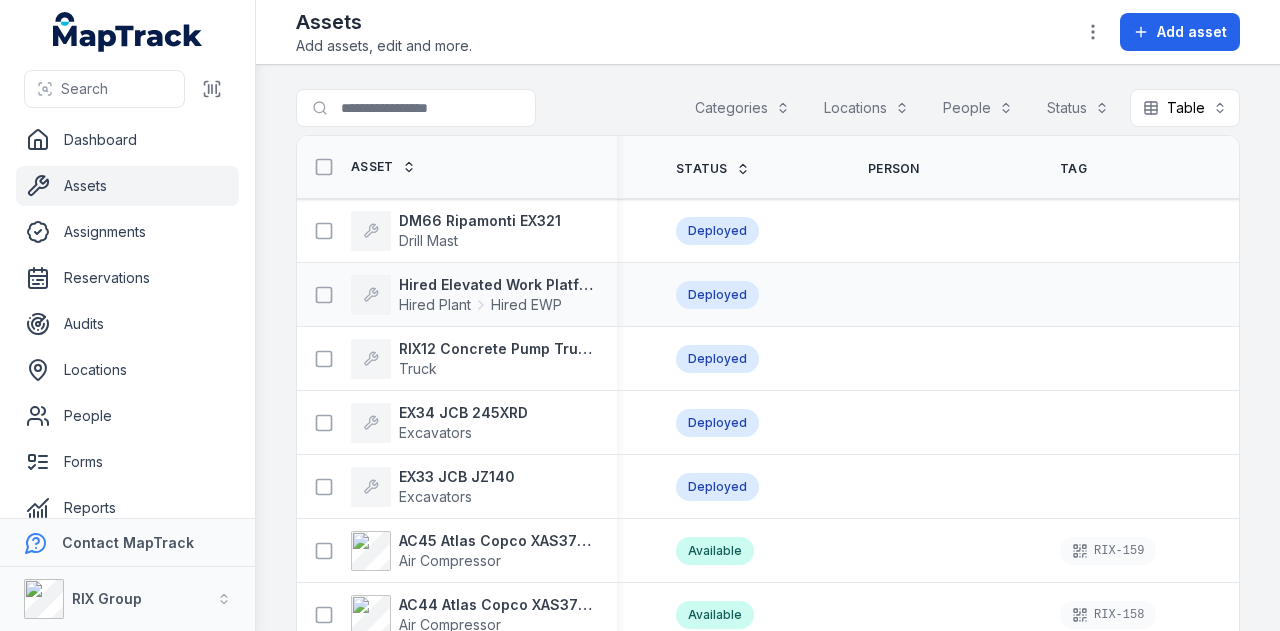 scroll, scrollTop: 0, scrollLeft: 725, axis: horizontal 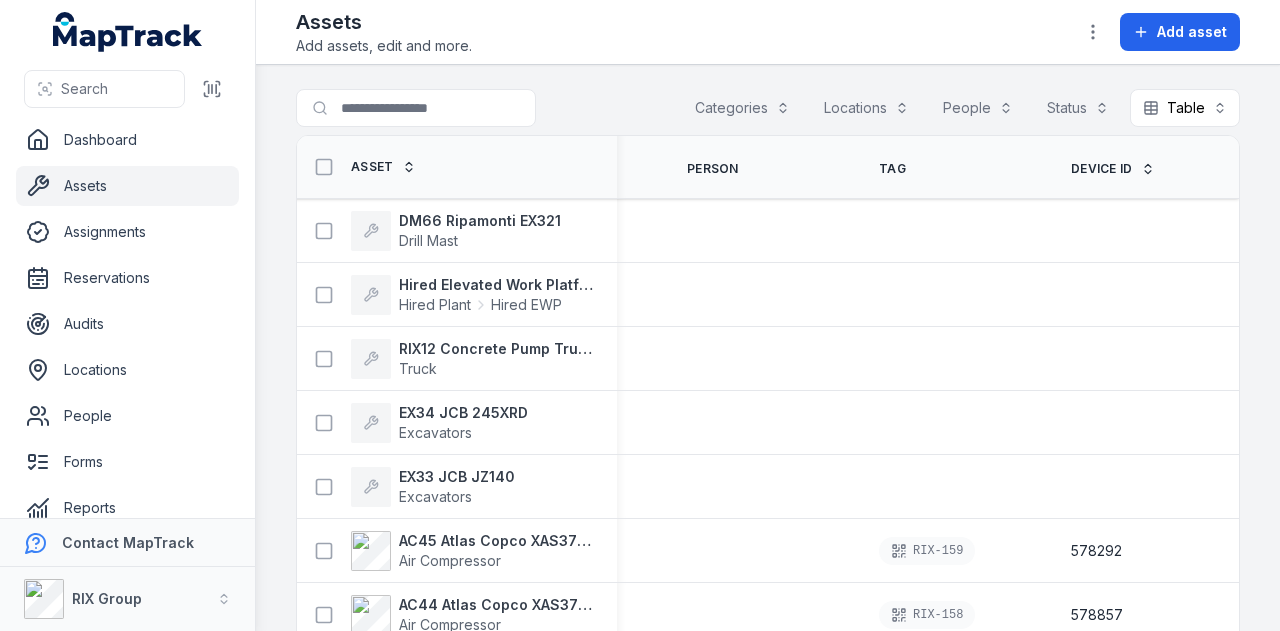 click on "Device ID" at bounding box center [1102, 169] 